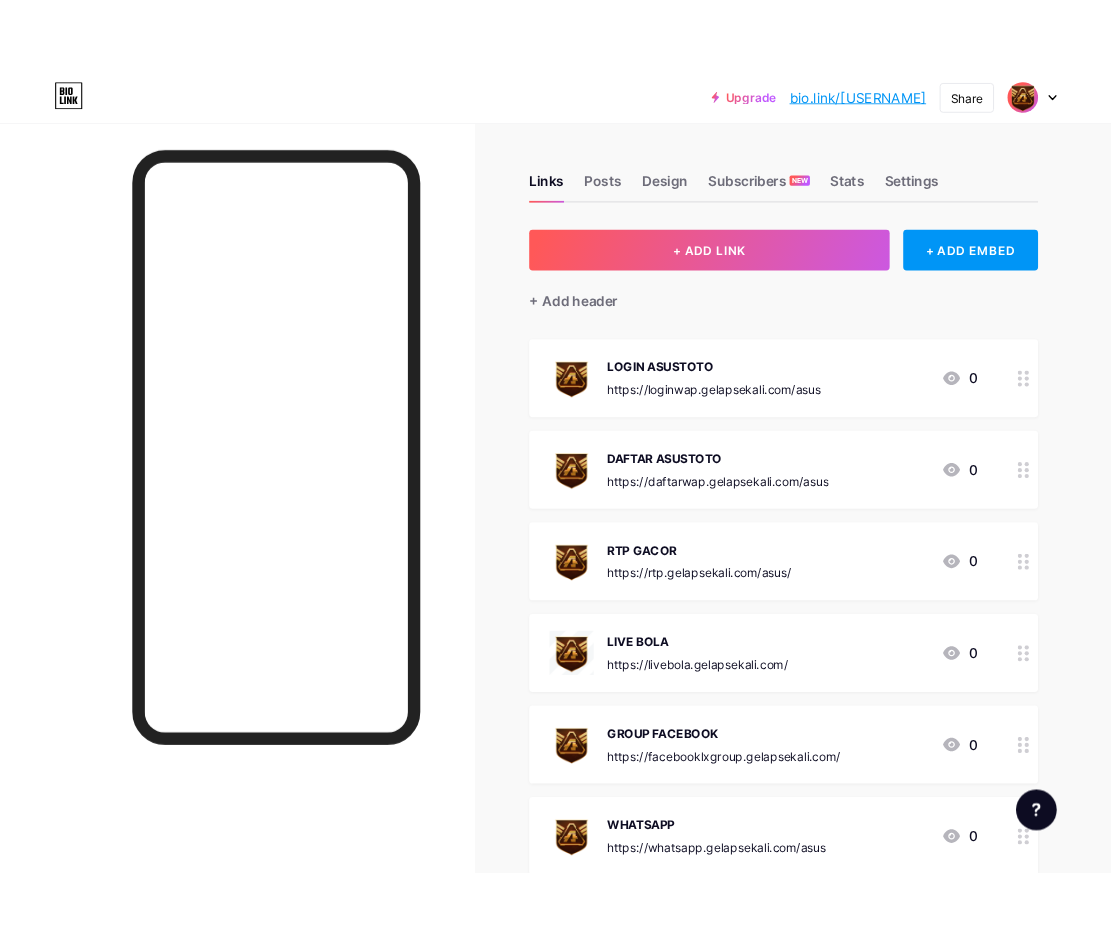 scroll, scrollTop: 0, scrollLeft: 0, axis: both 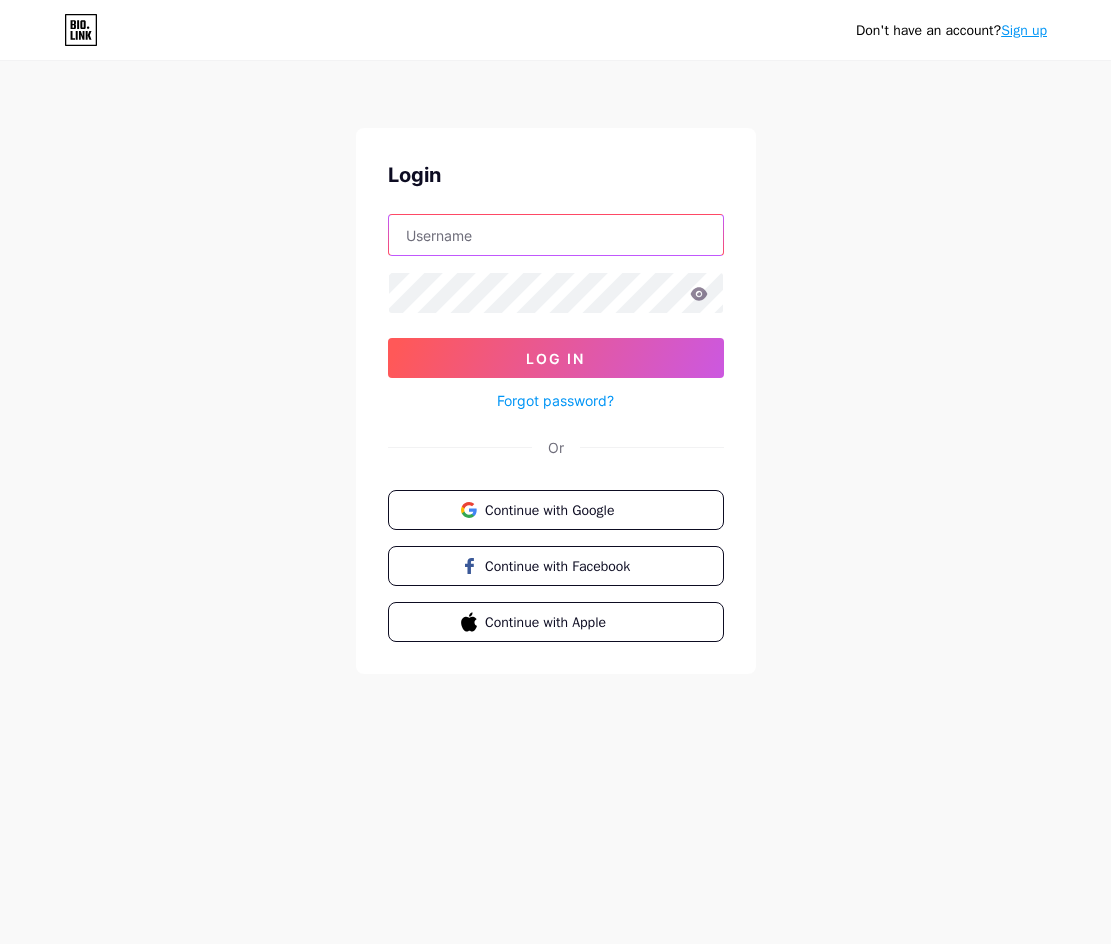 click at bounding box center (556, 235) 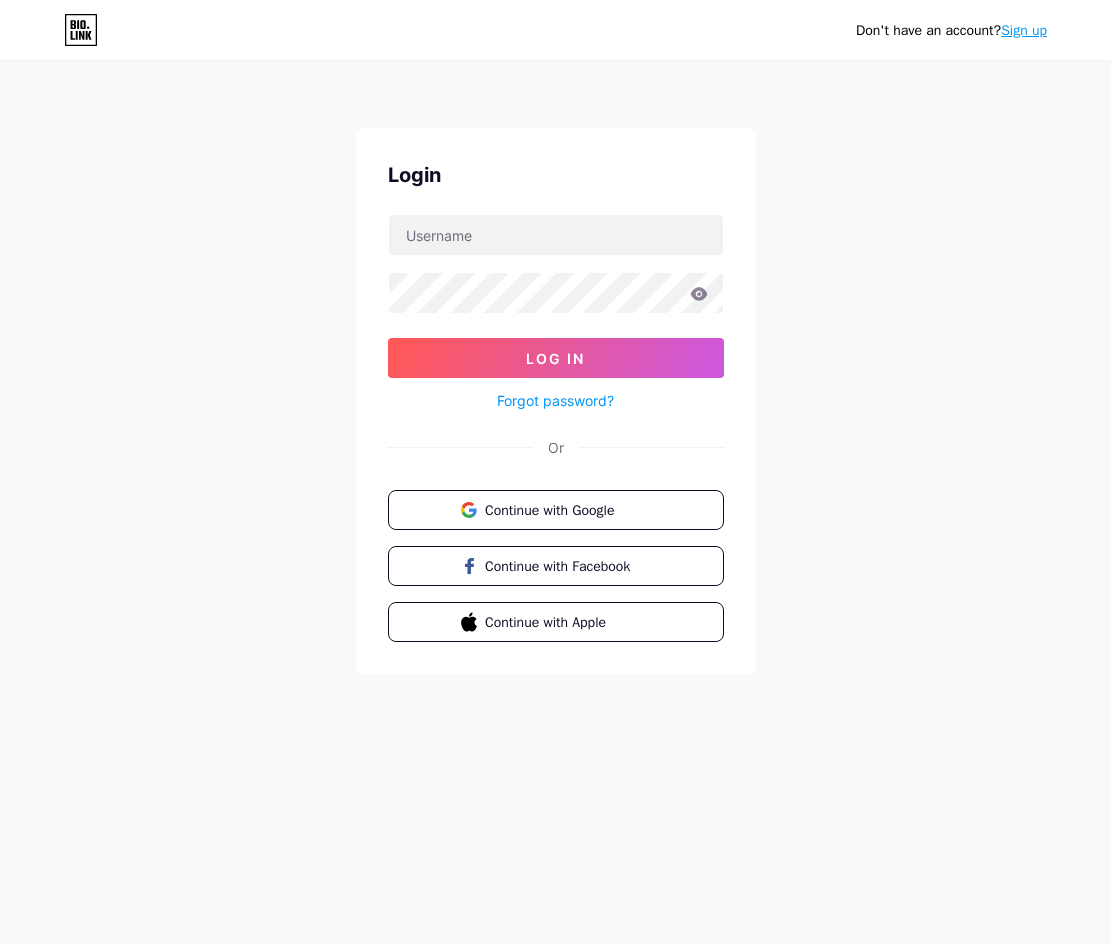 click on "Don't have an account?  Sign up   Login                   Log In
Forgot password?
Or       Continue with Google     Continue with Facebook
Continue with Apple" at bounding box center (555, 369) 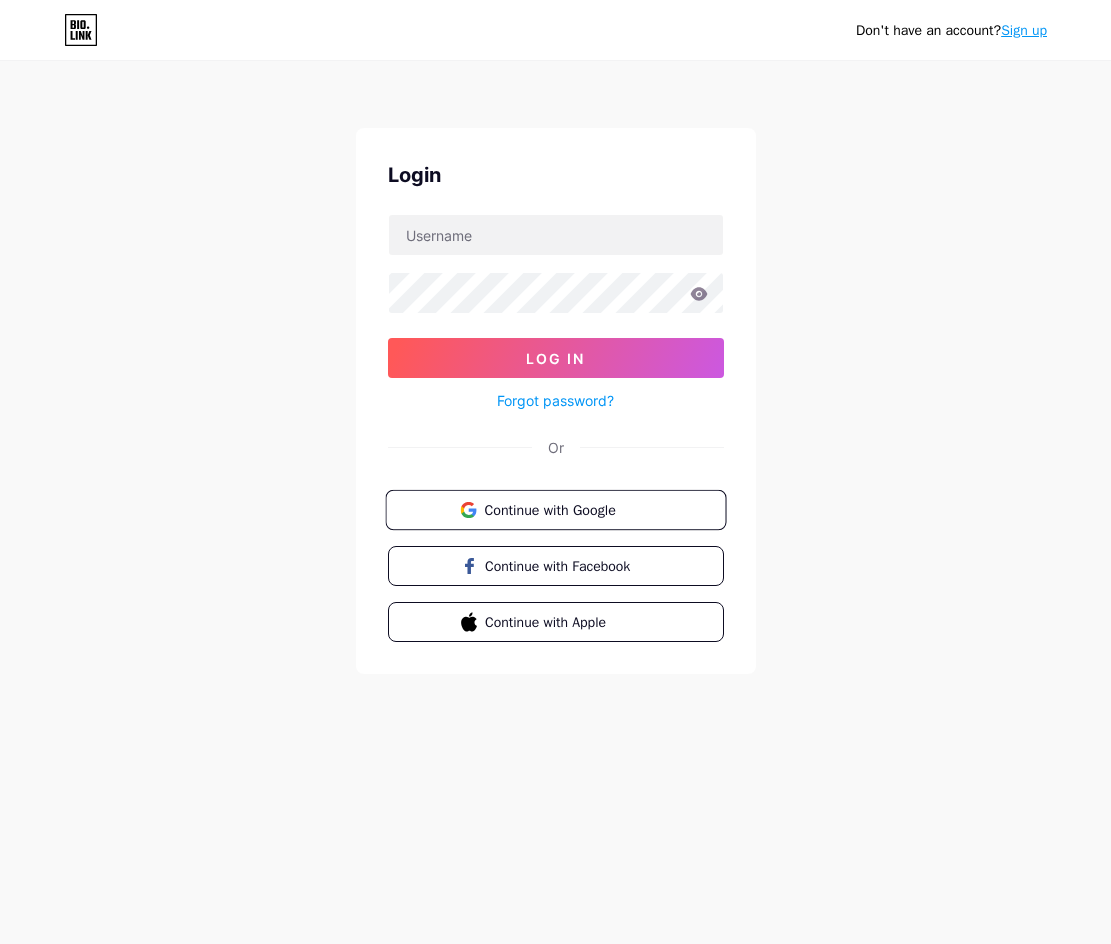 click on "Continue with Google" at bounding box center [555, 510] 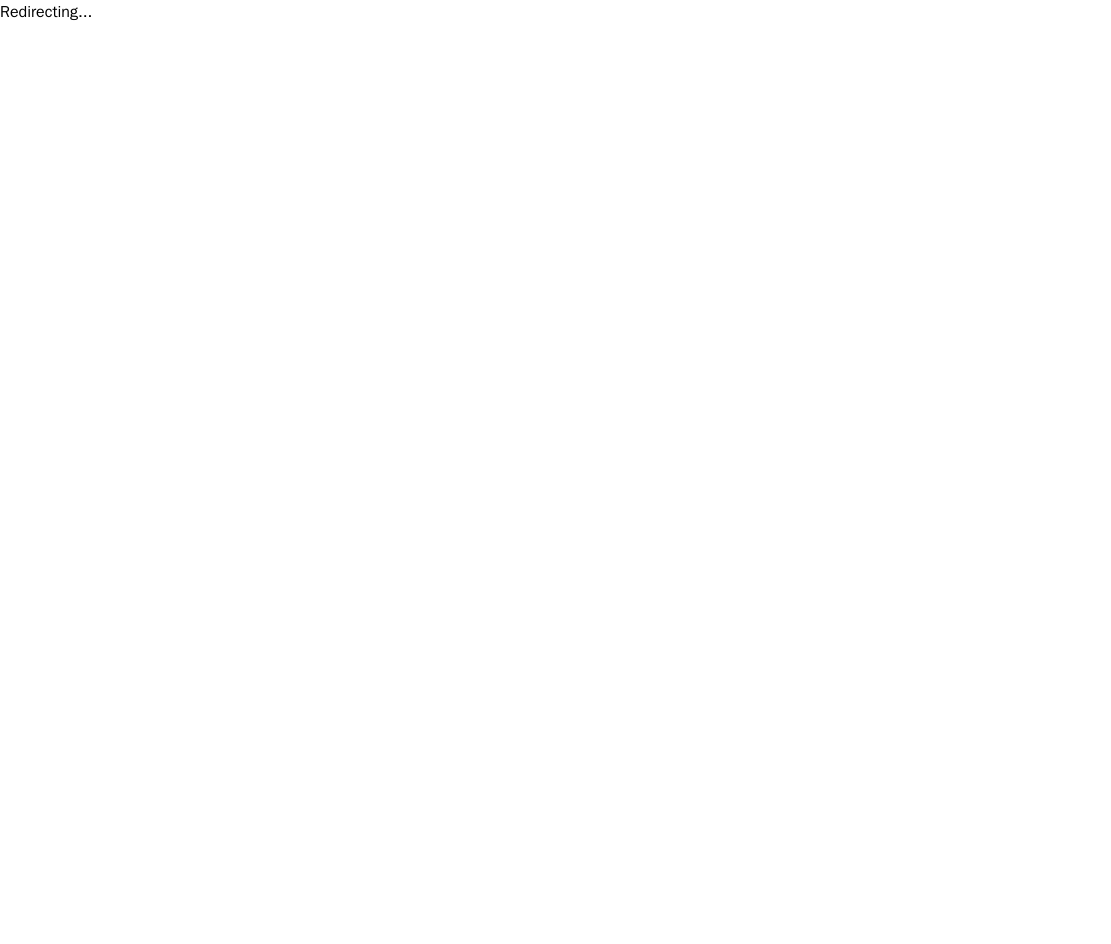 scroll, scrollTop: 0, scrollLeft: 0, axis: both 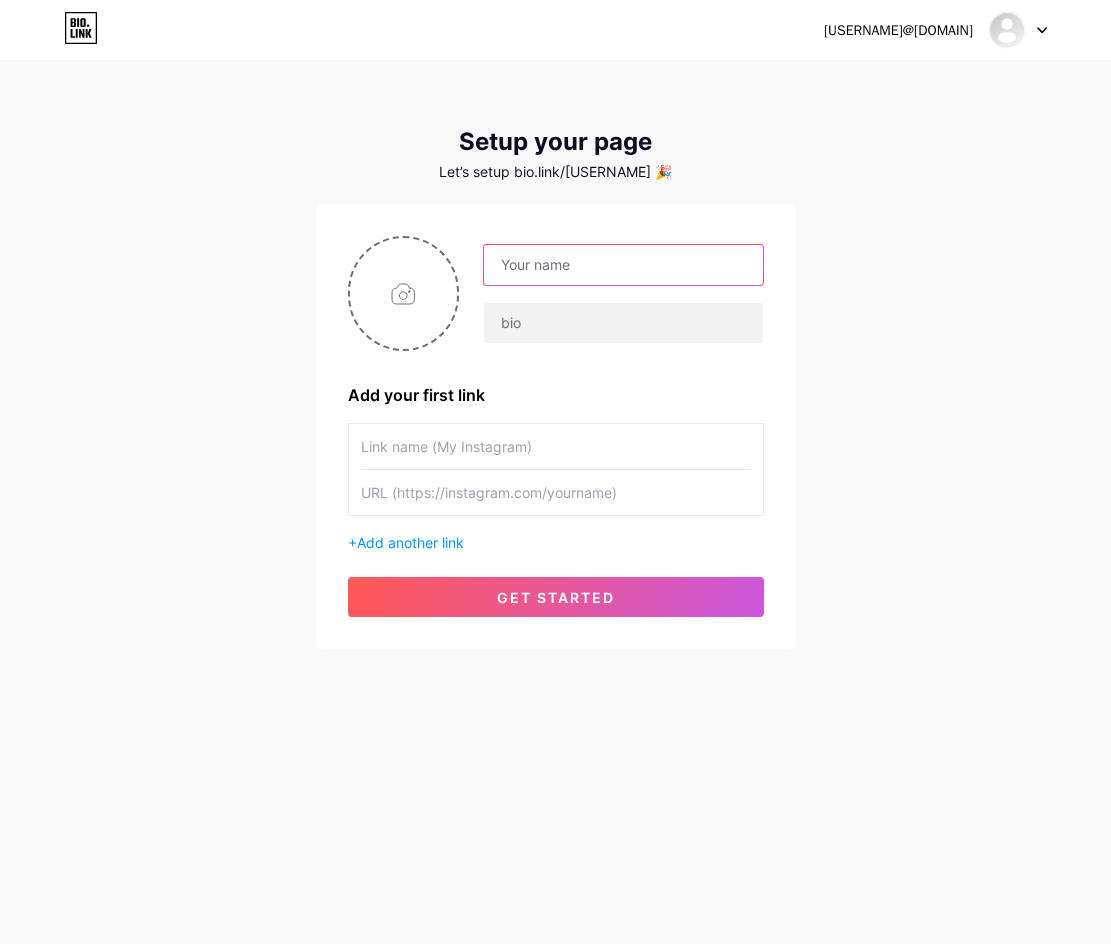 click at bounding box center (623, 265) 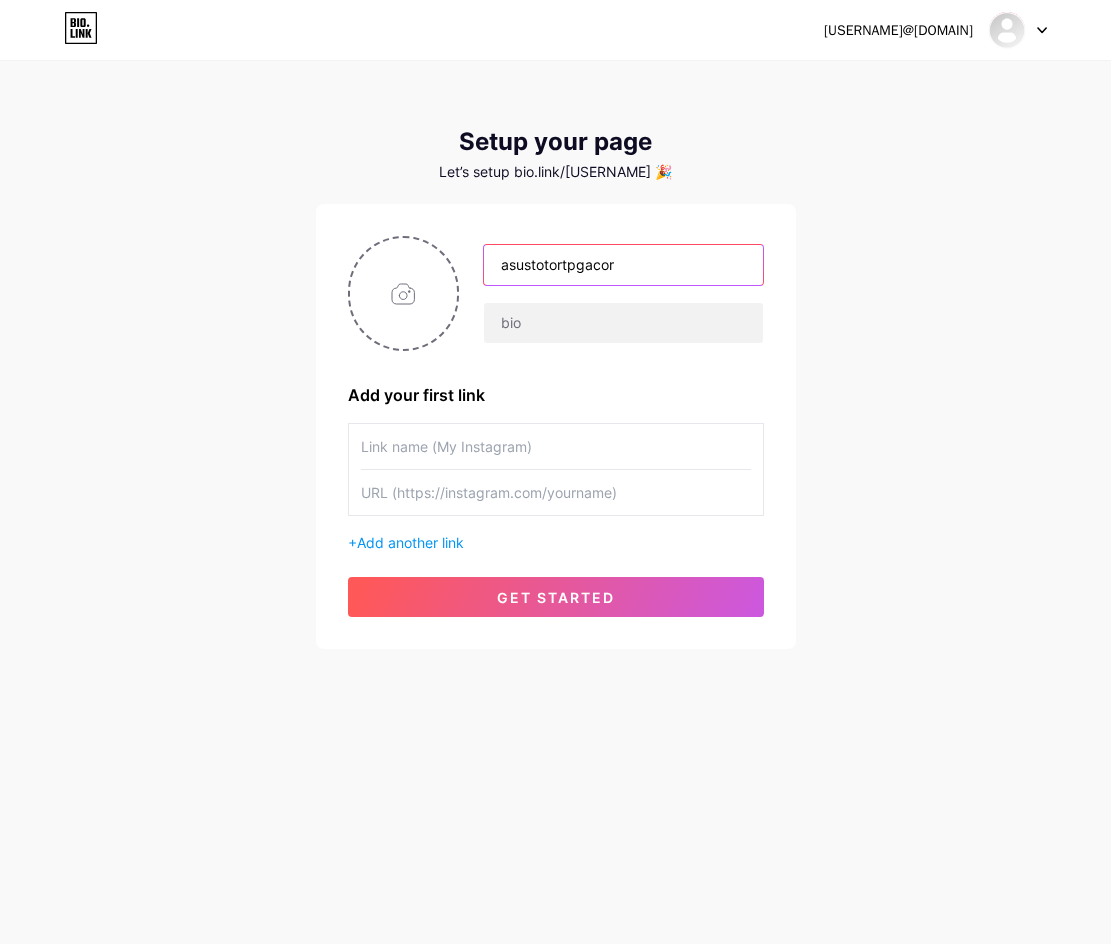 type on "asustotortpgacor" 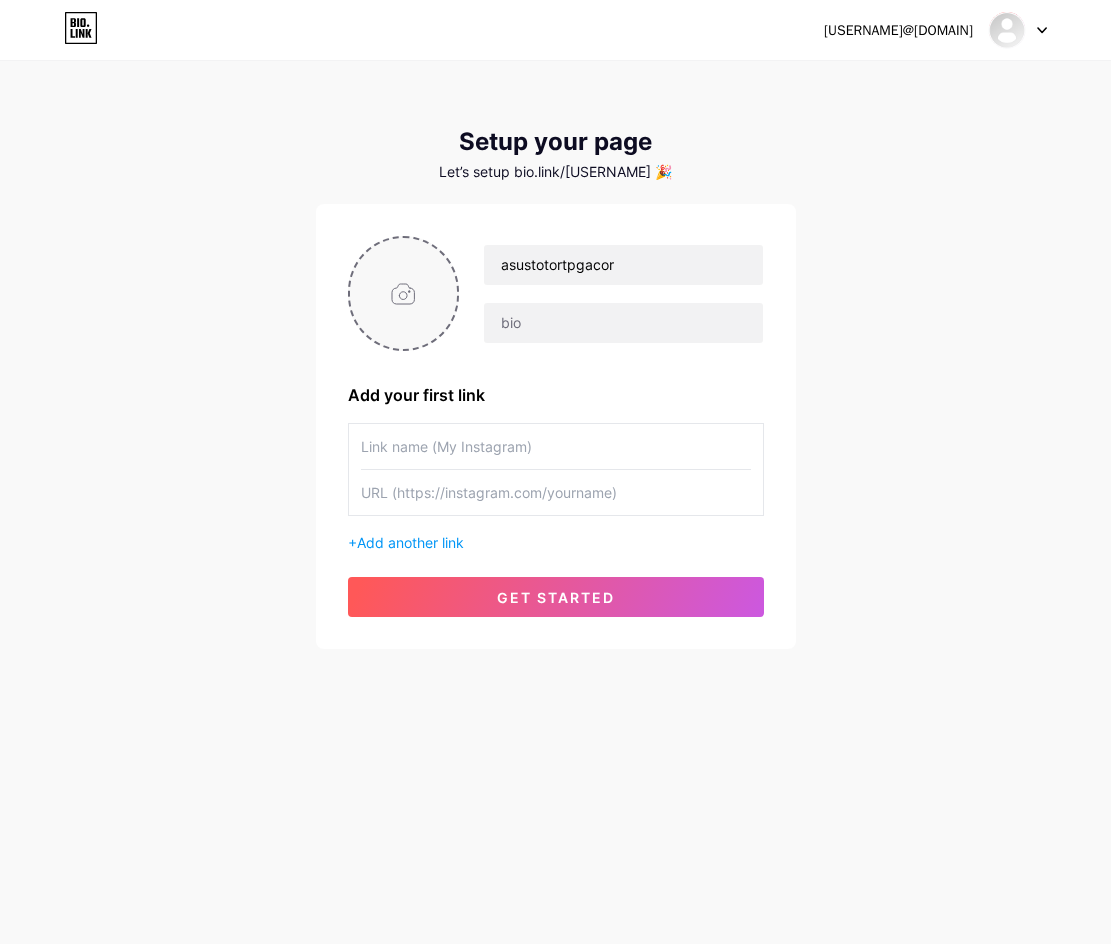 click at bounding box center (404, 293) 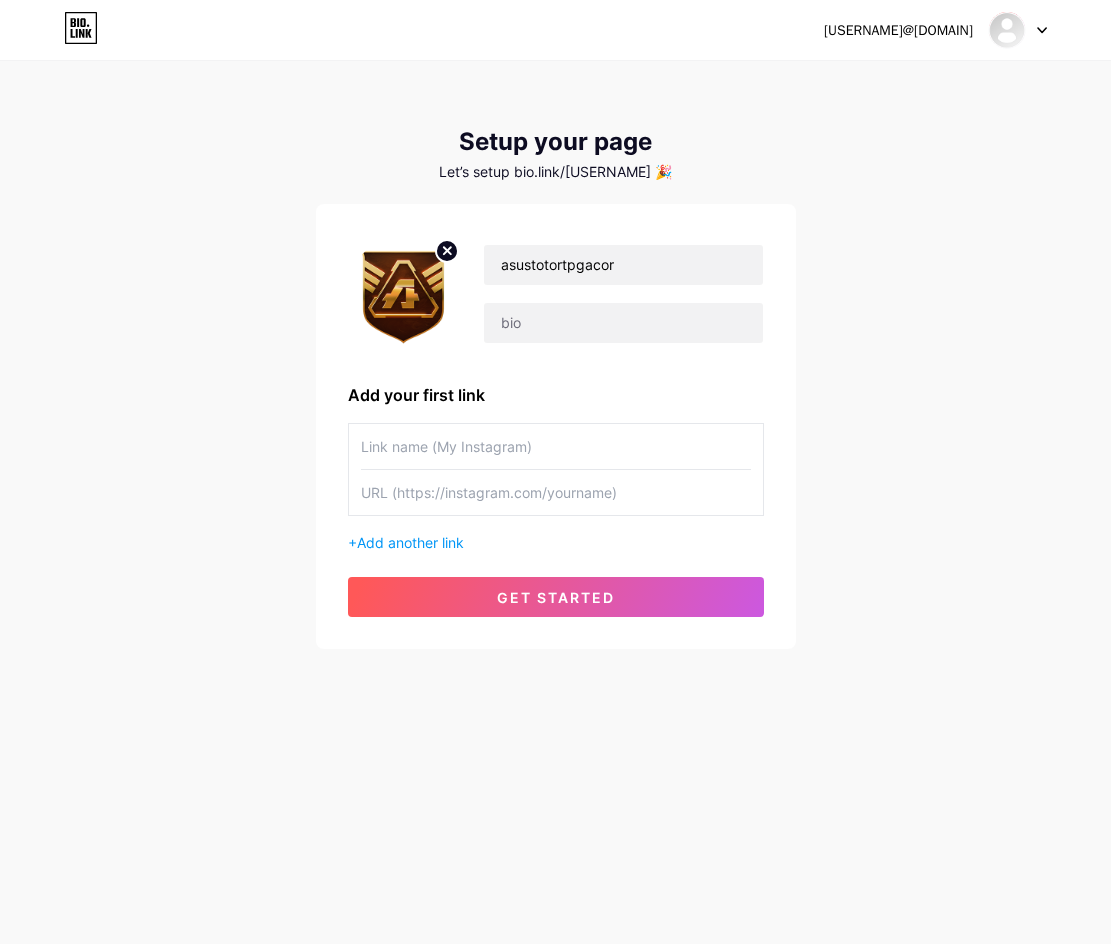 click at bounding box center (556, 446) 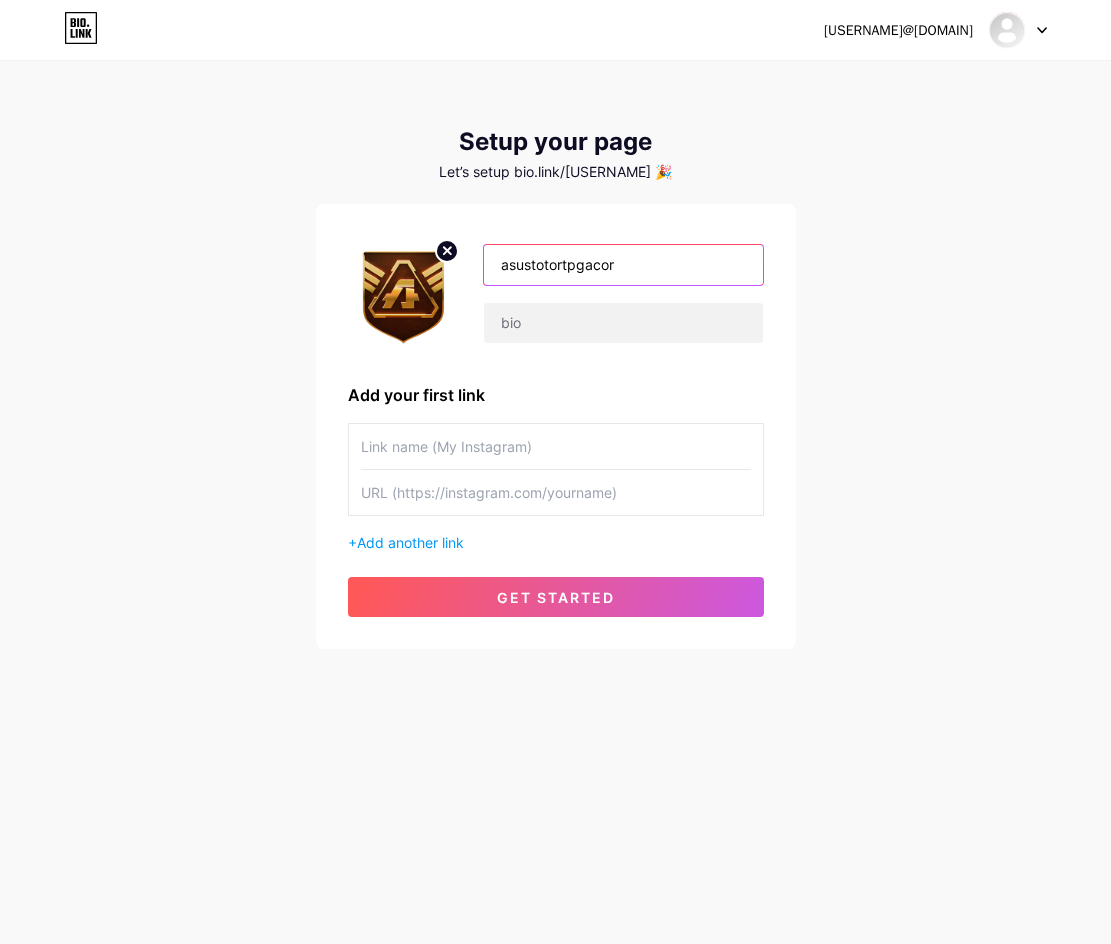 click on "asustotortpgacor" at bounding box center (623, 265) 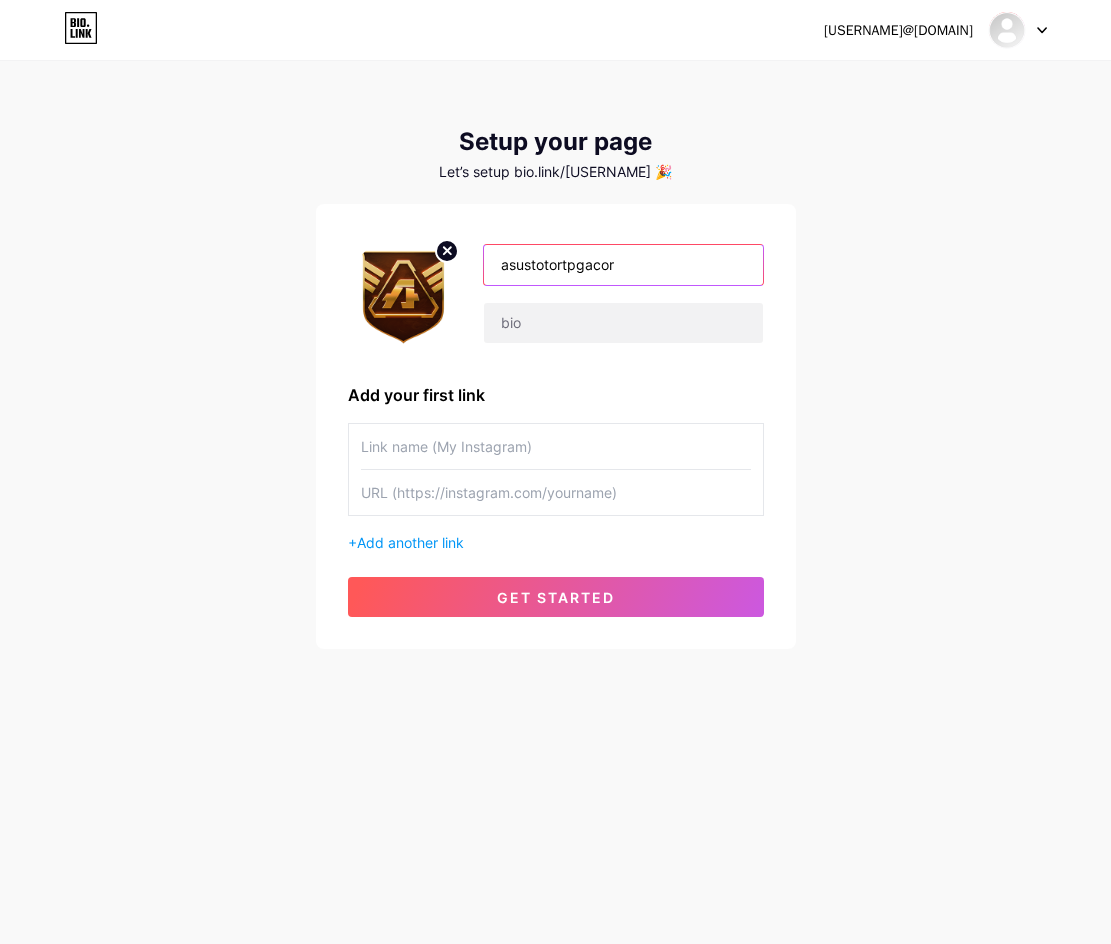 click on "asustotortpgacor" at bounding box center (623, 265) 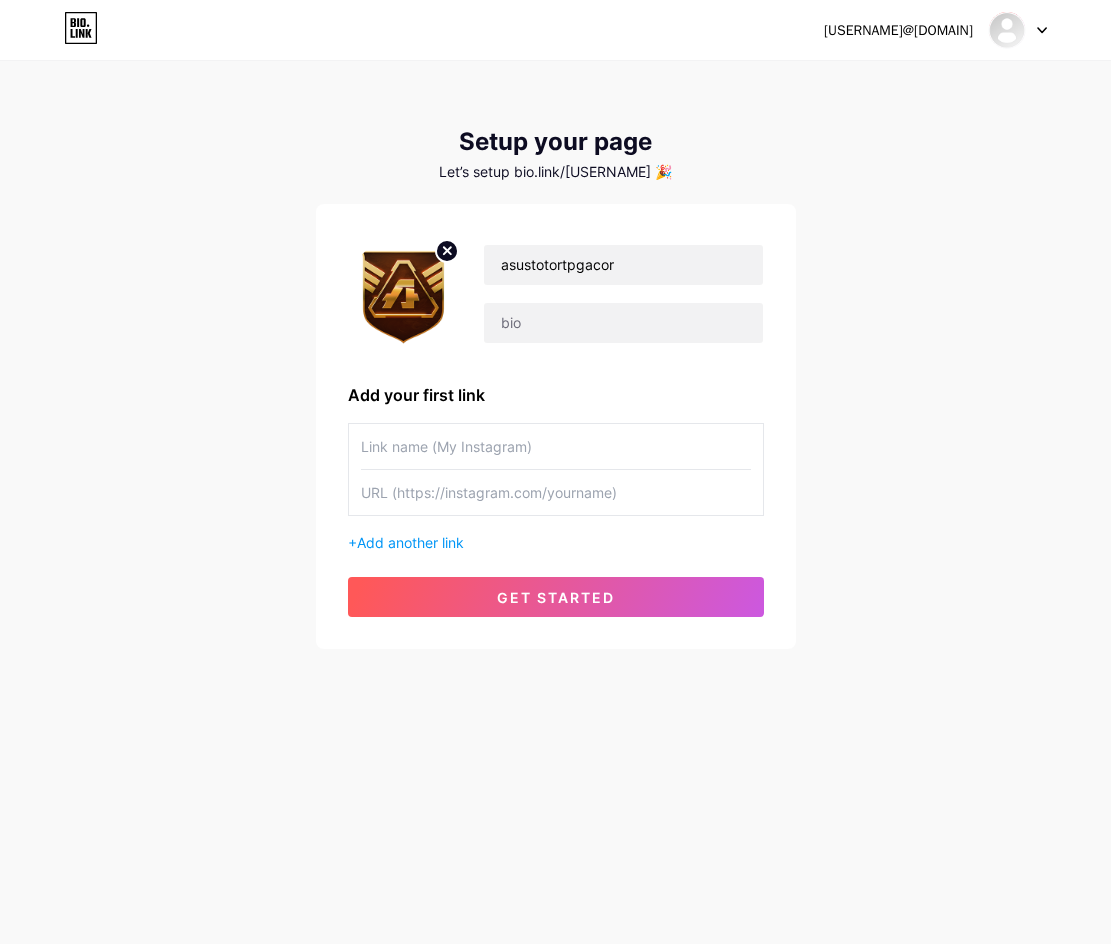 click at bounding box center [556, 446] 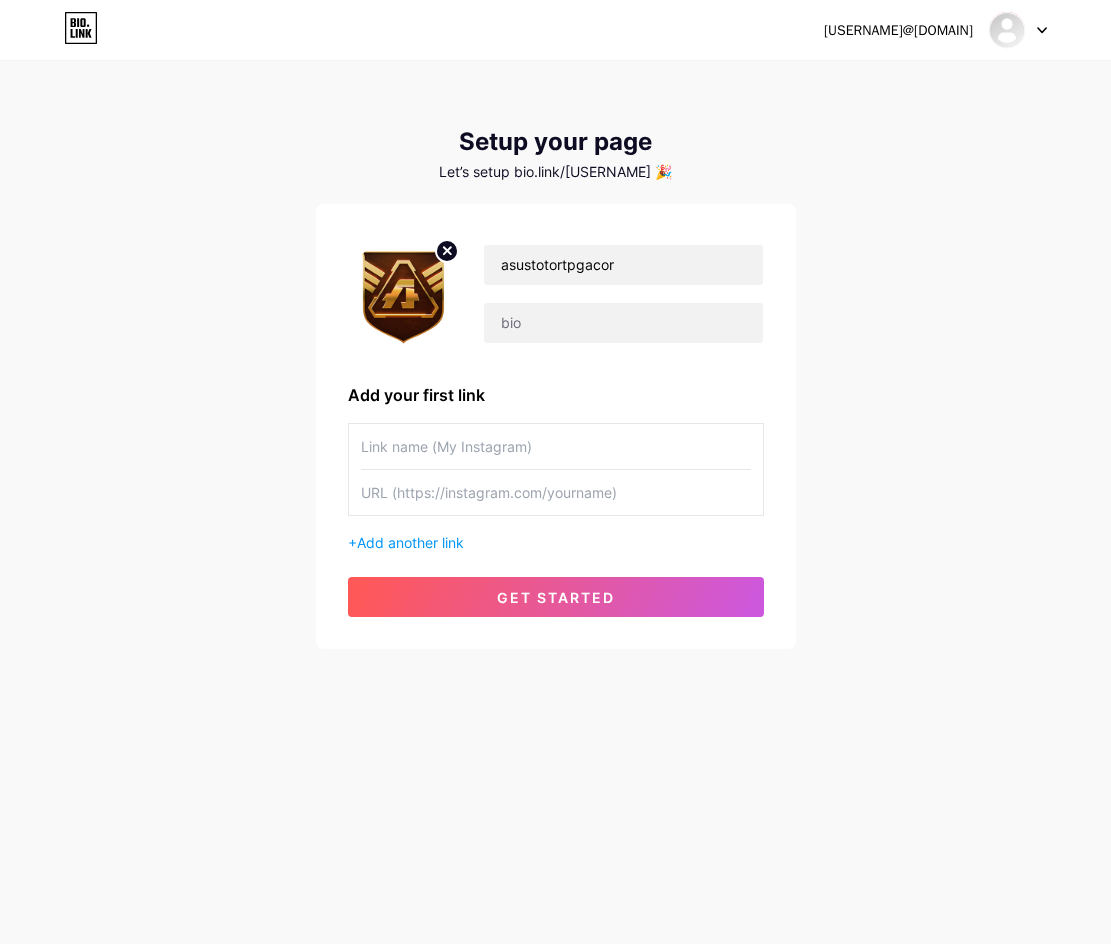 paste on "asustotortpgacor" 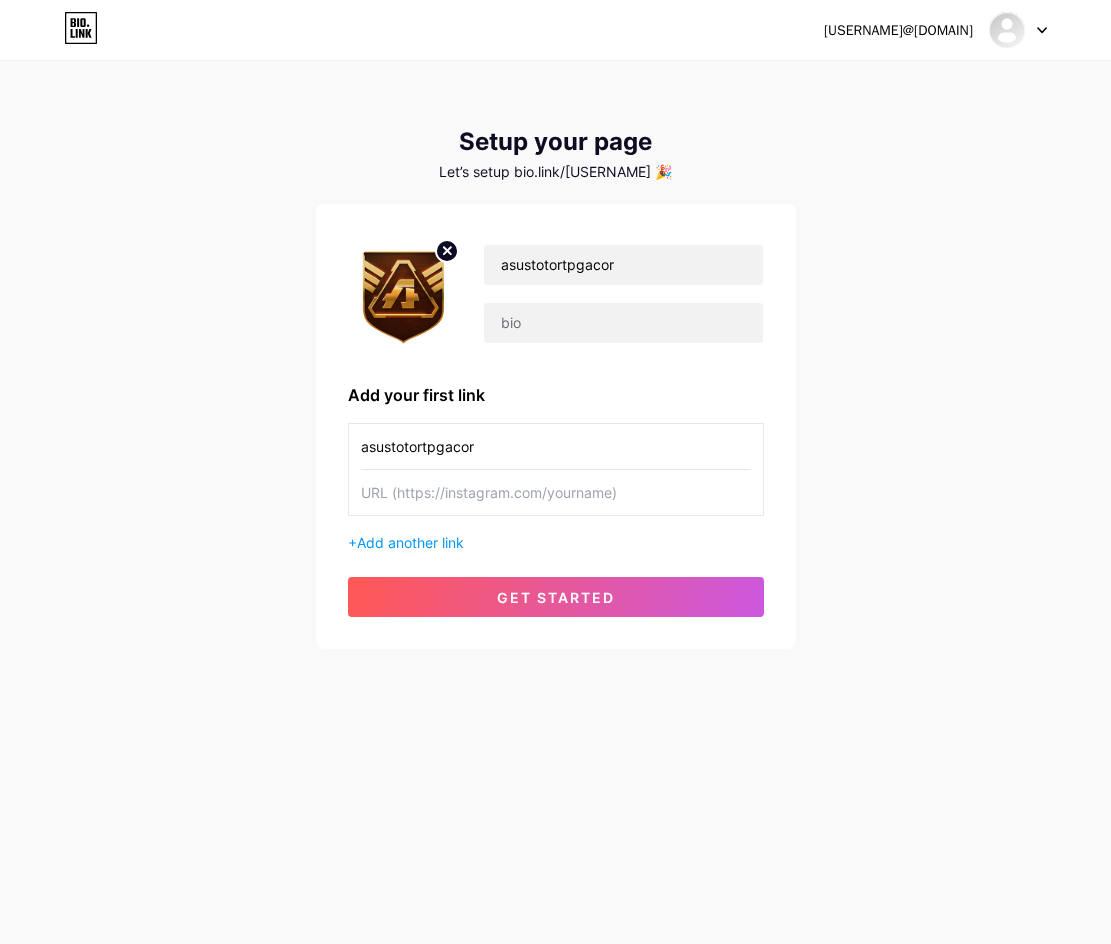 type on "asustotortpgacor" 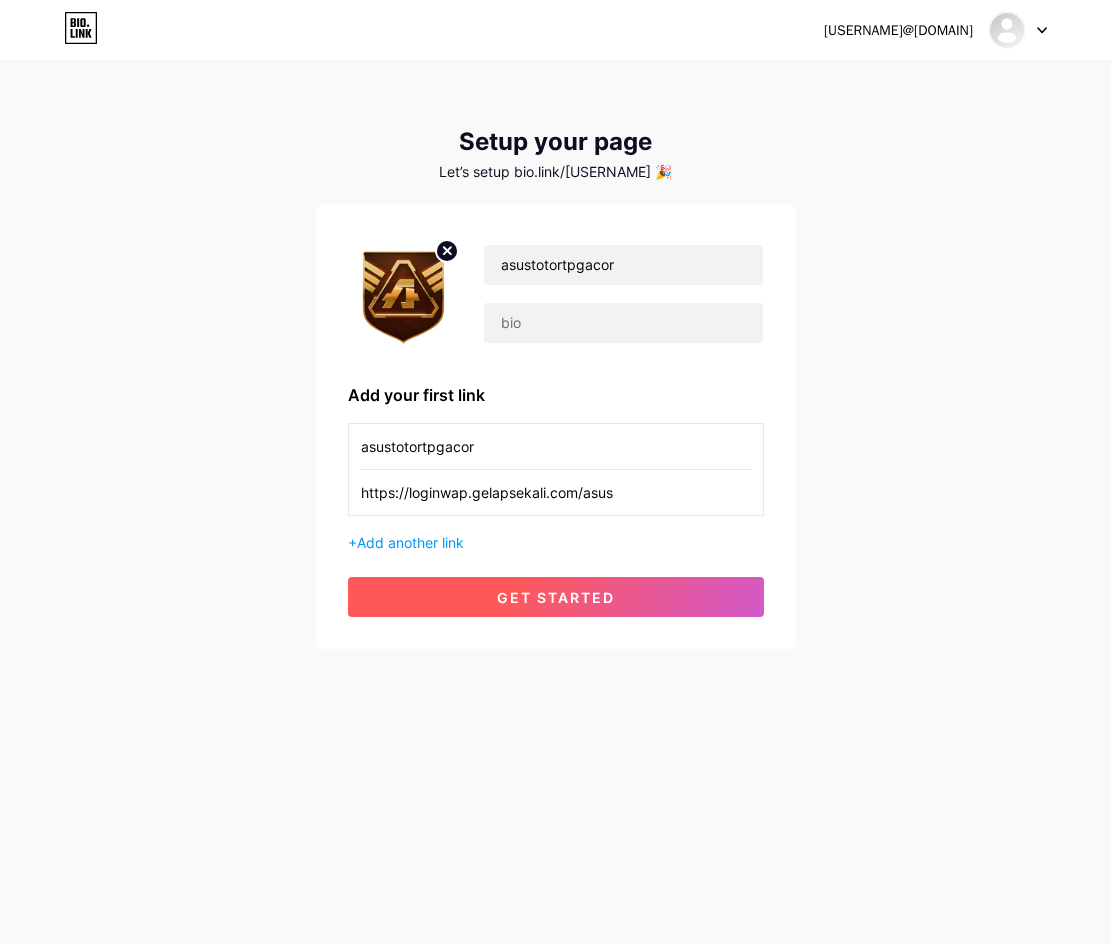 type on "https://loginwap.gelapsekali.com/asus" 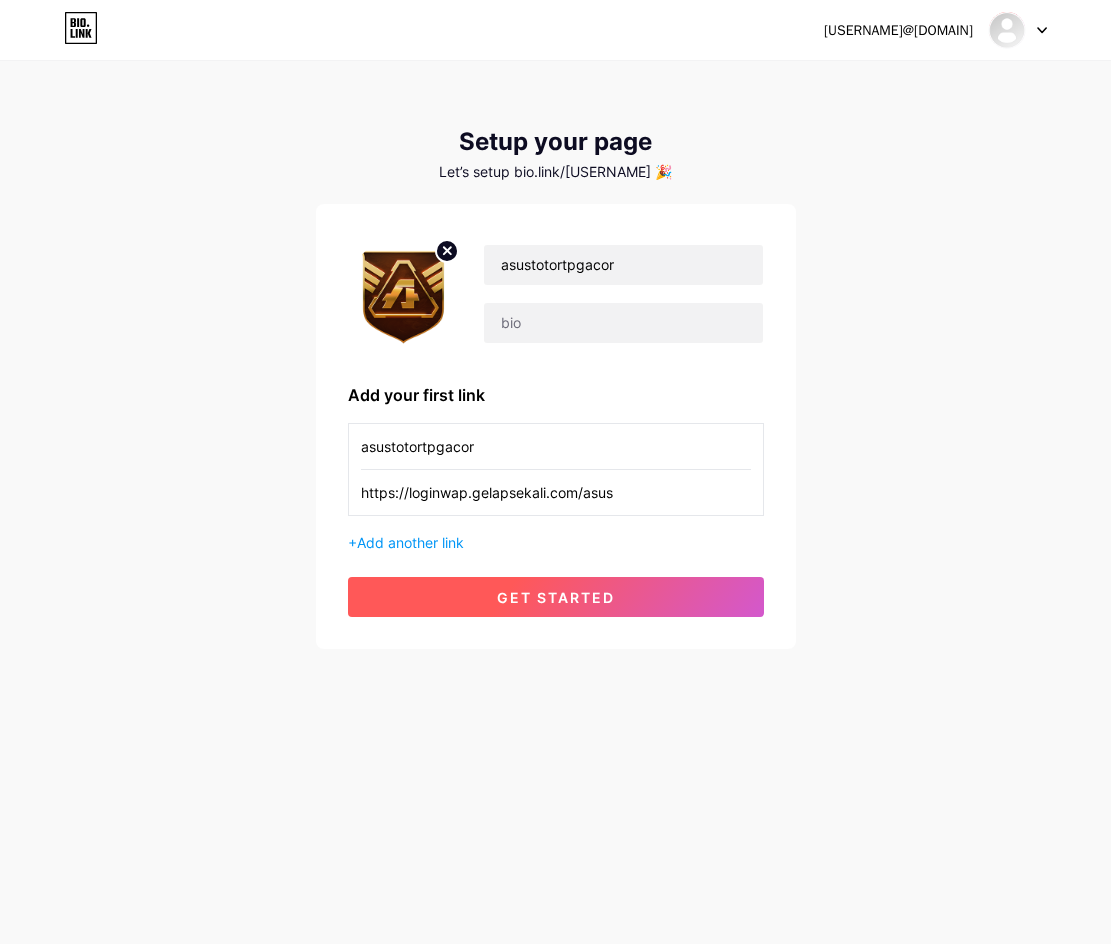 click on "get started" at bounding box center [556, 597] 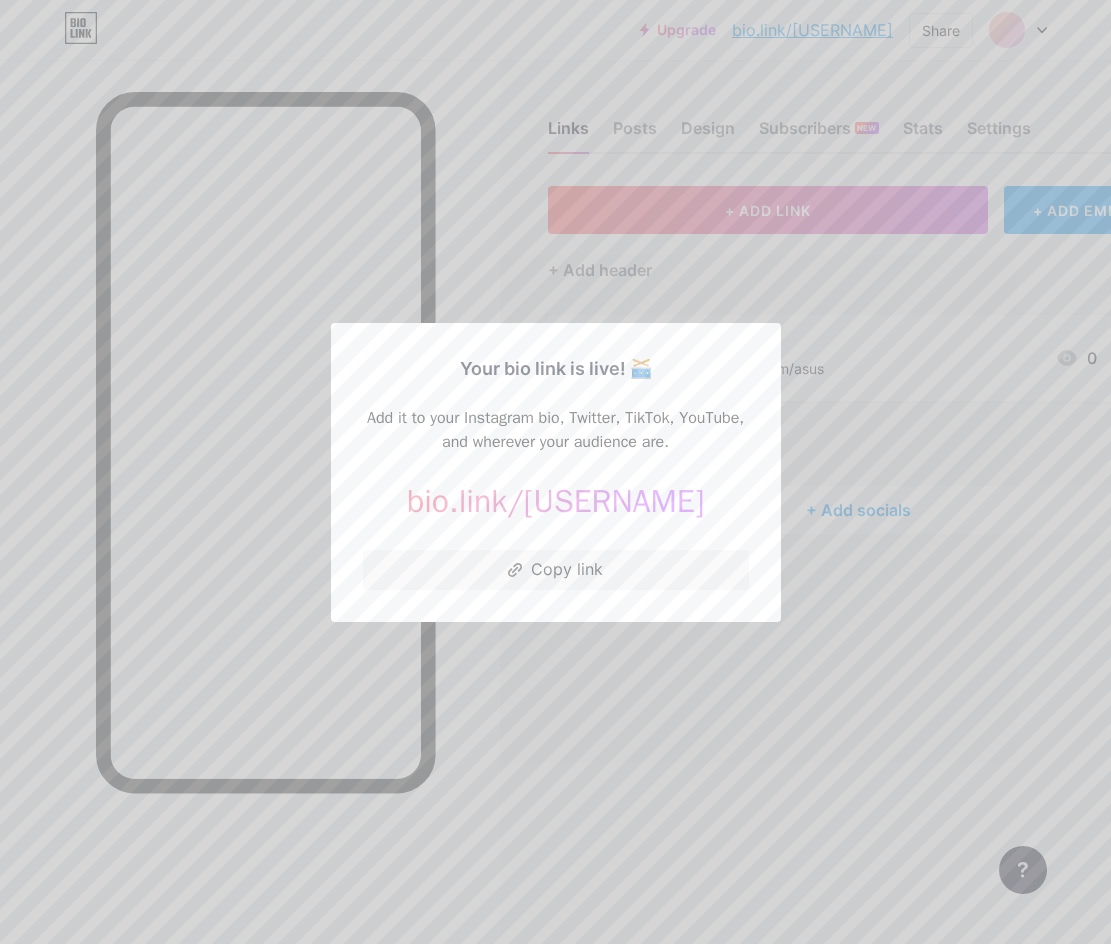 click at bounding box center [555, 472] 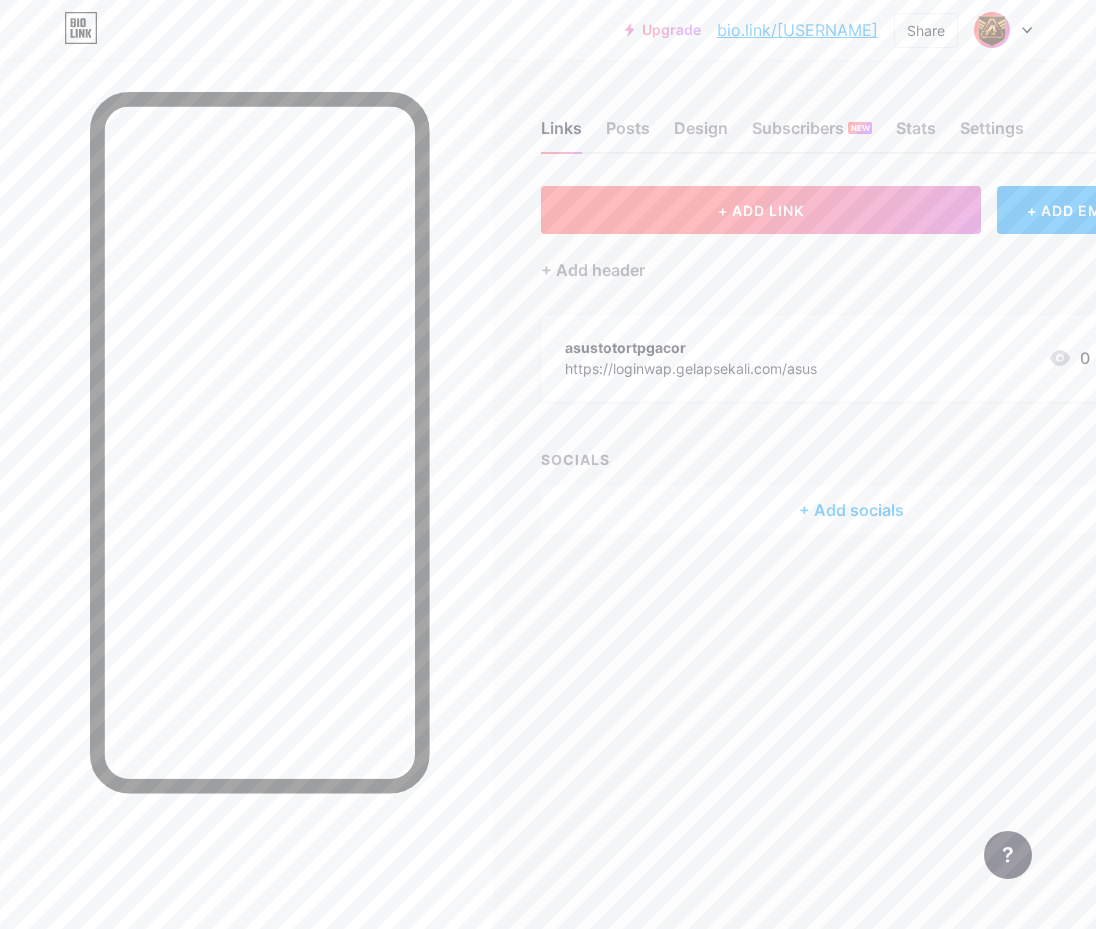 click on "+ ADD LINK" at bounding box center (761, 210) 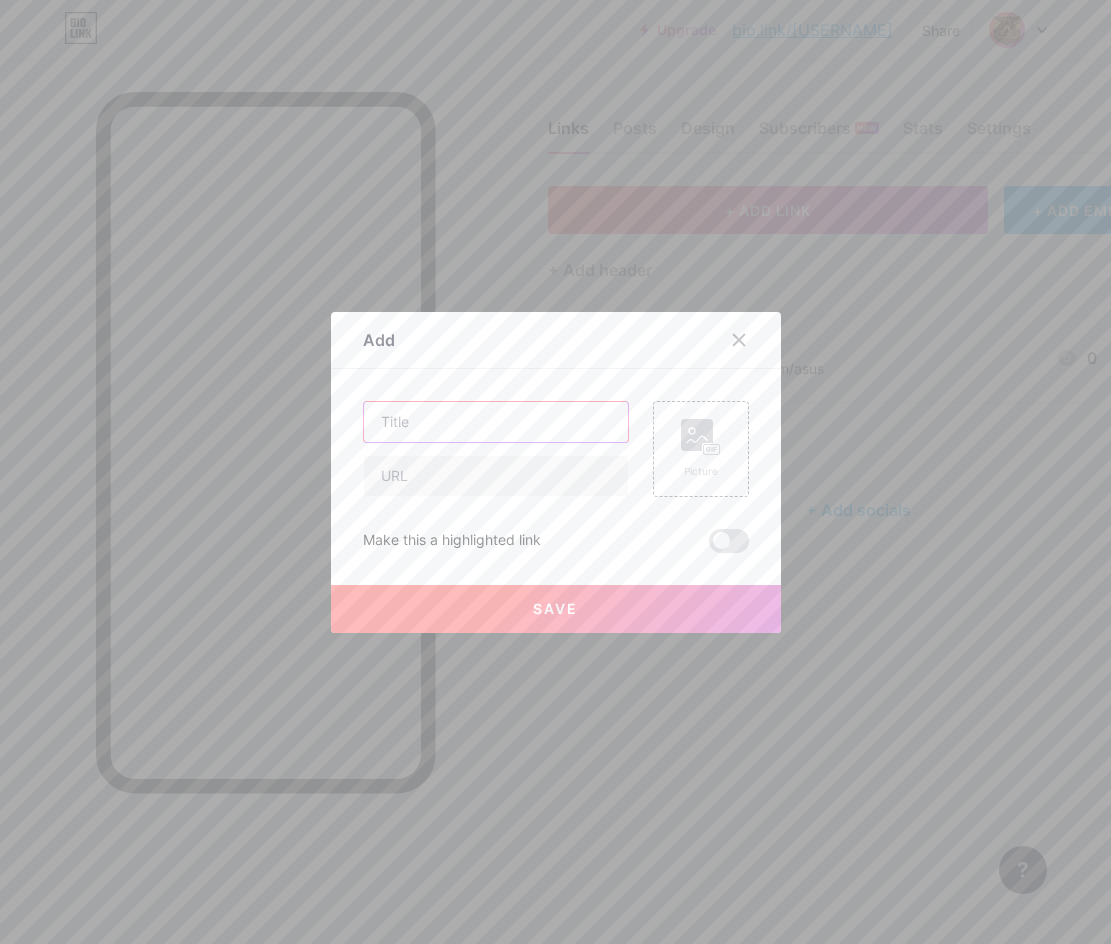 click at bounding box center [496, 422] 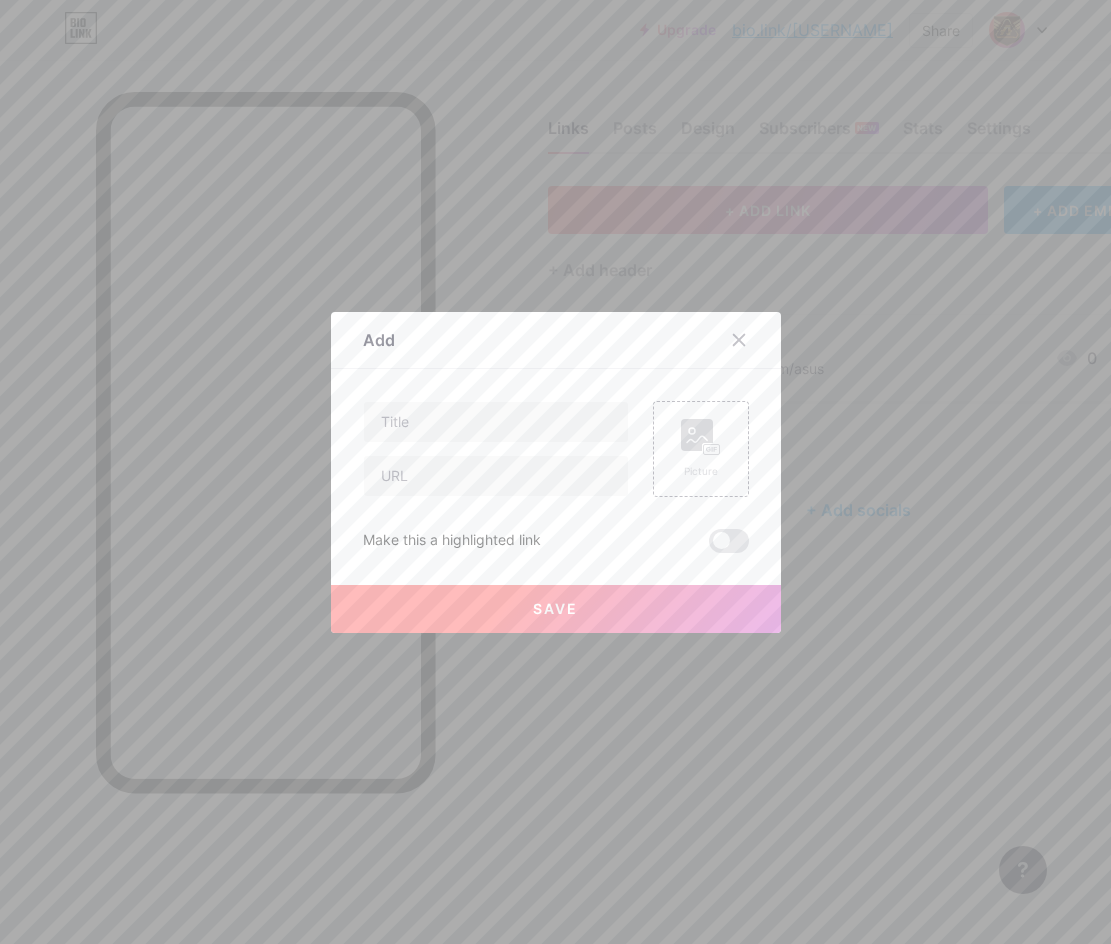 click at bounding box center (496, 476) 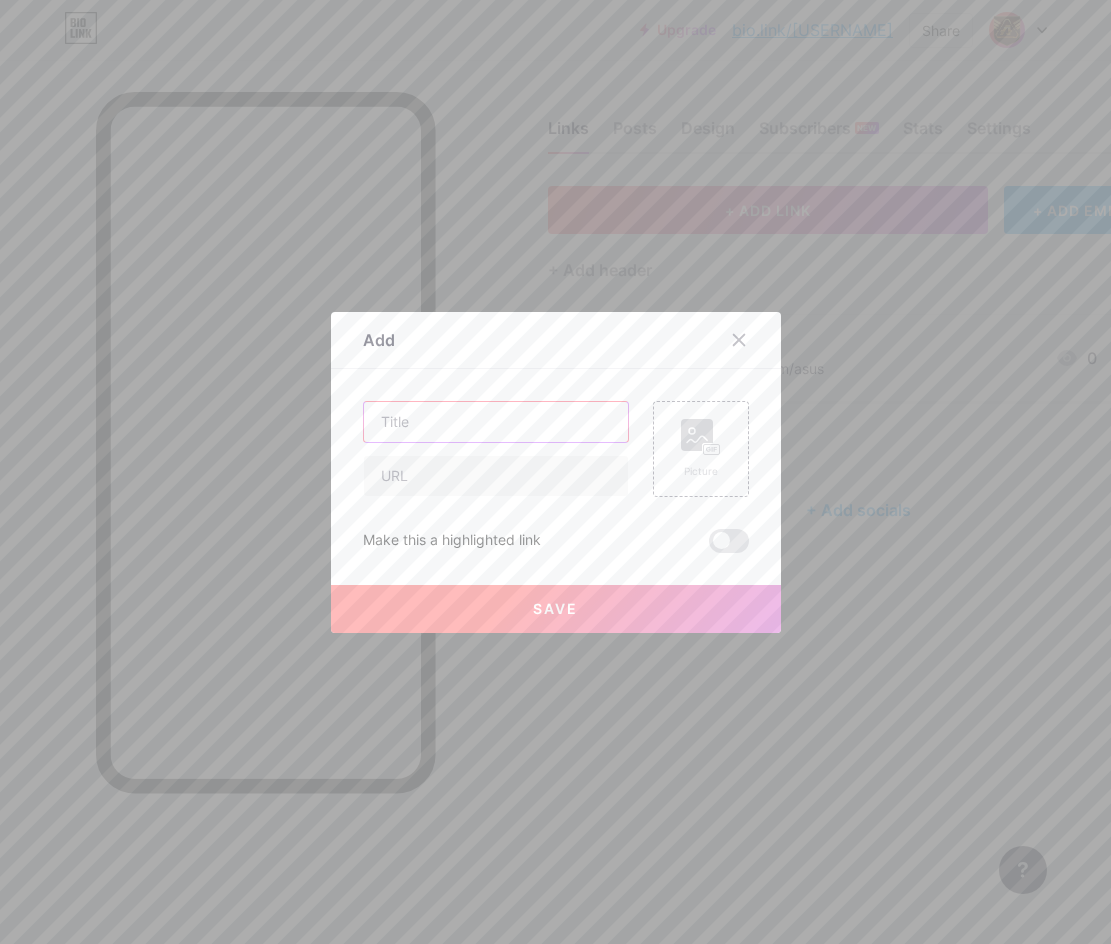 click at bounding box center (496, 422) 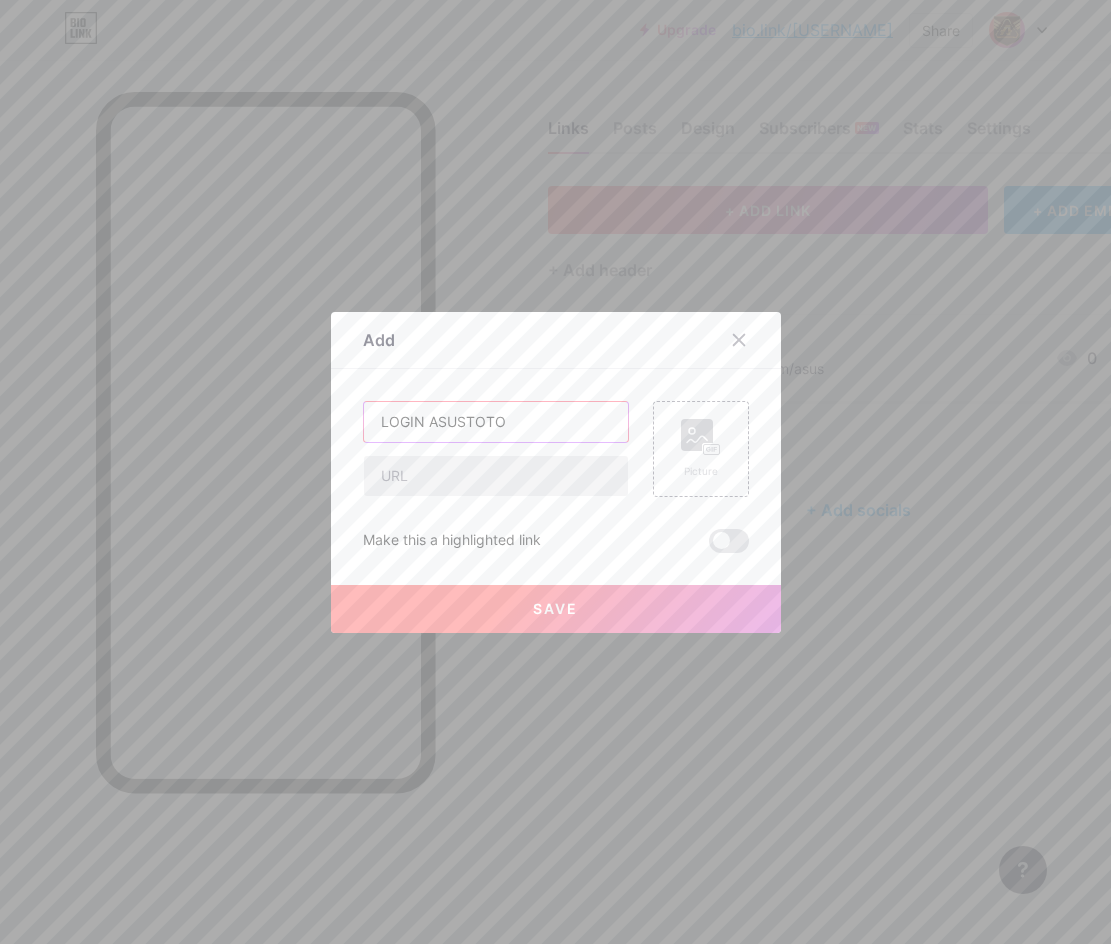 type on "LOGIN ASUSTOTO" 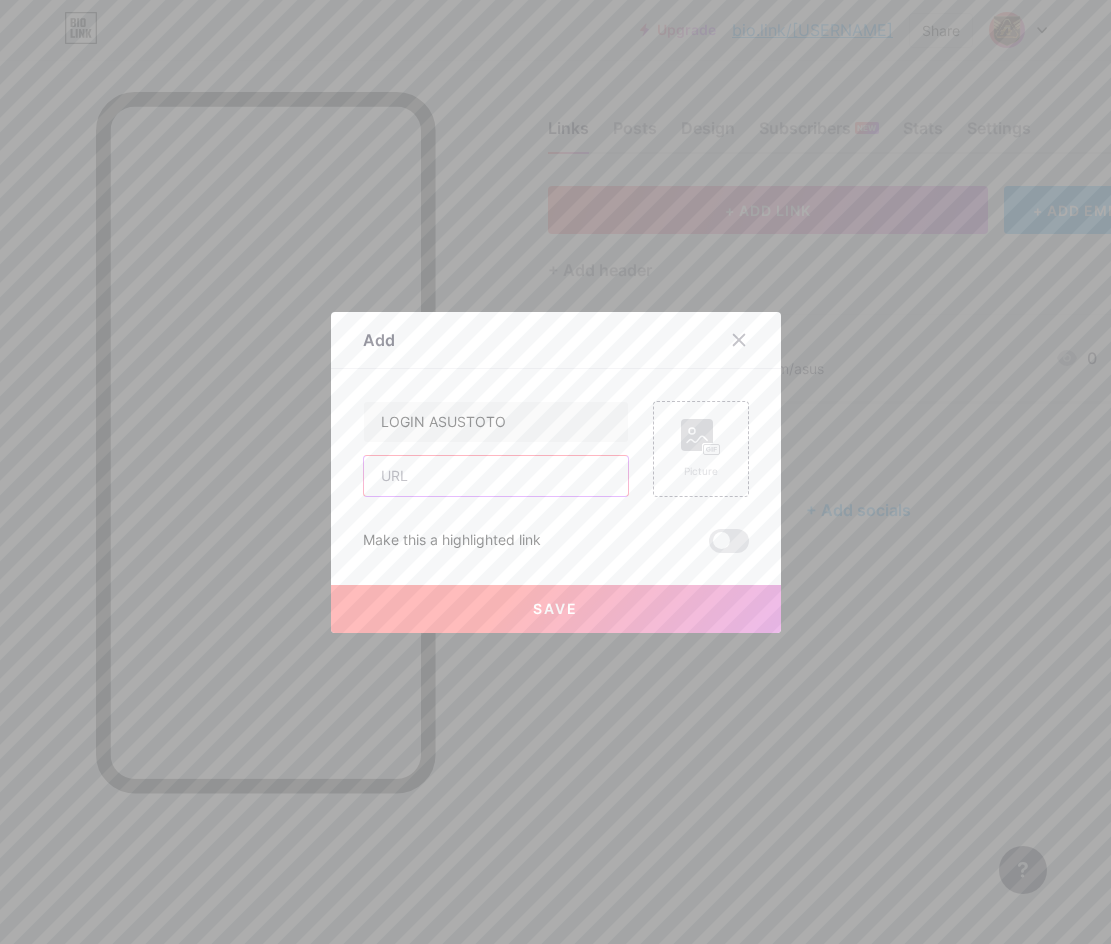 click at bounding box center (496, 476) 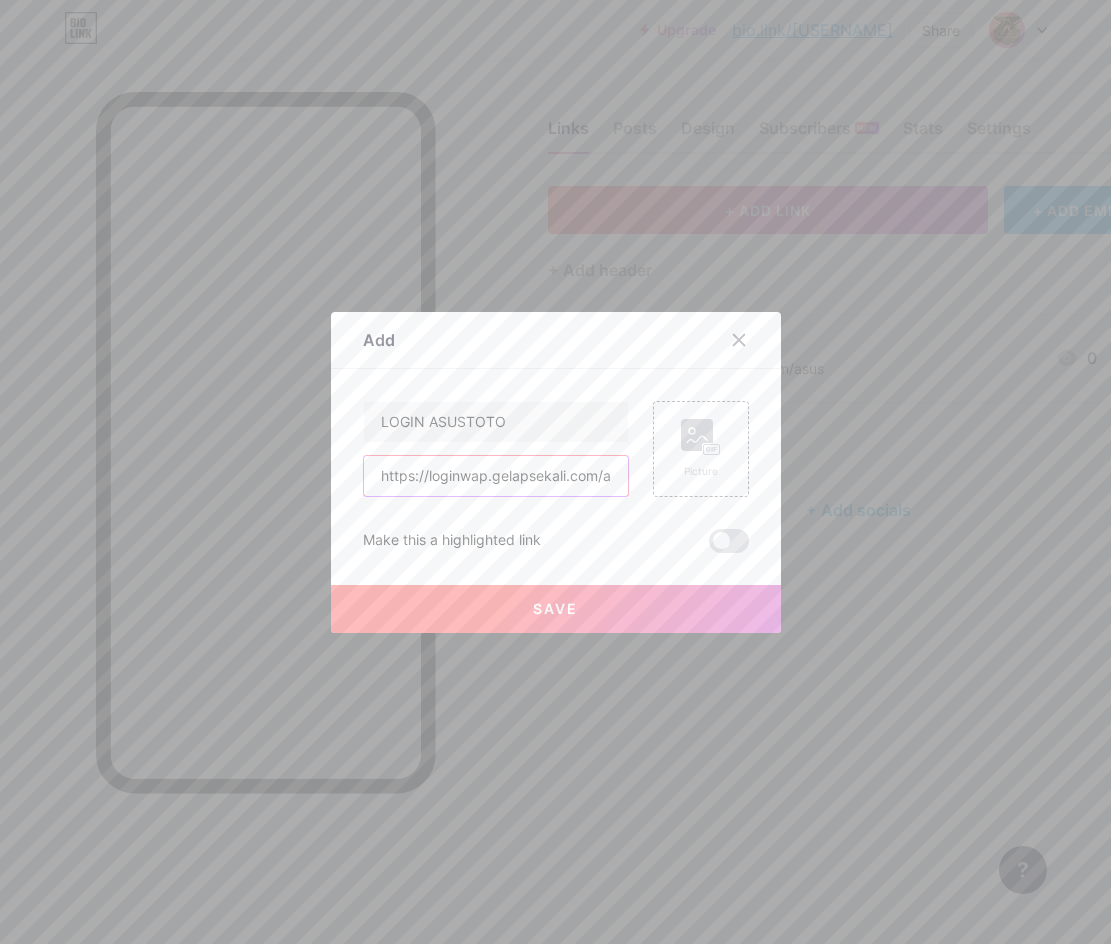 scroll, scrollTop: 0, scrollLeft: 23, axis: horizontal 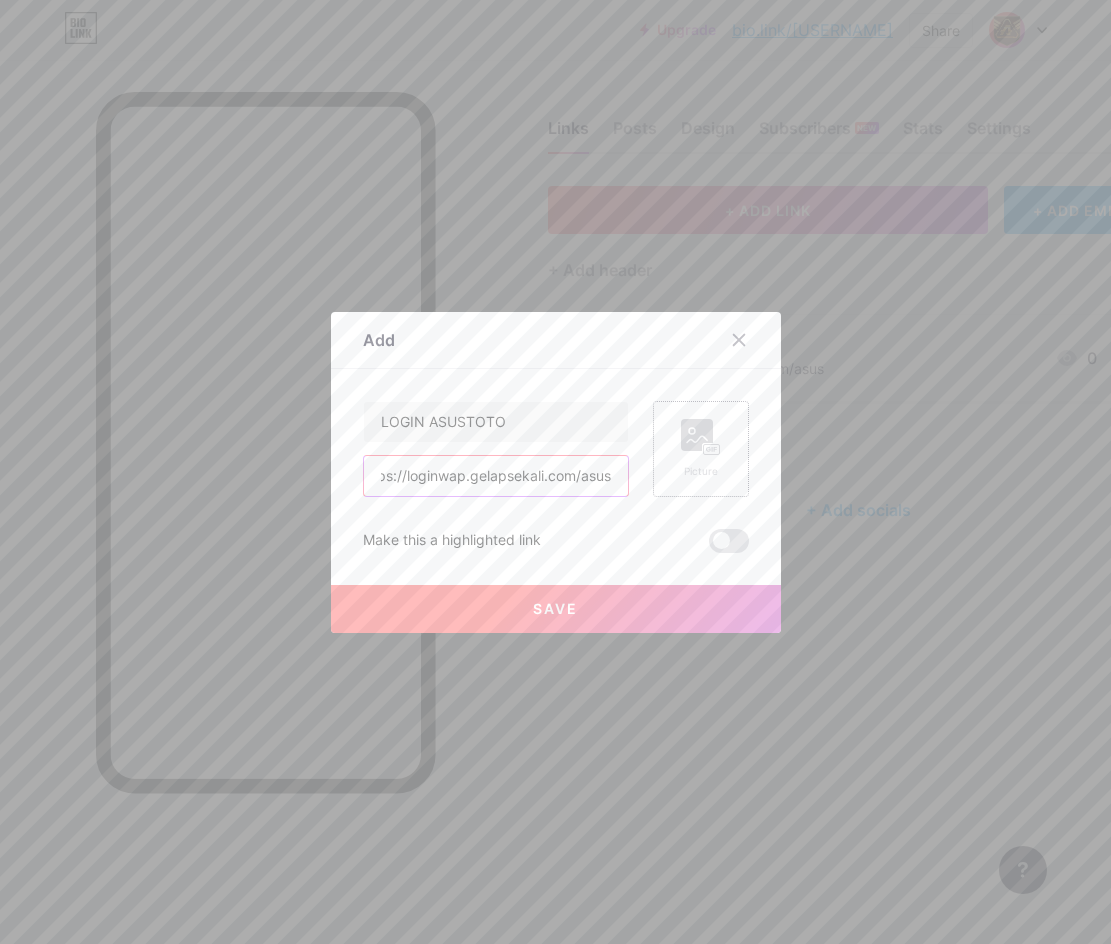 type on "https://loginwap.gelapsekali.com/asus" 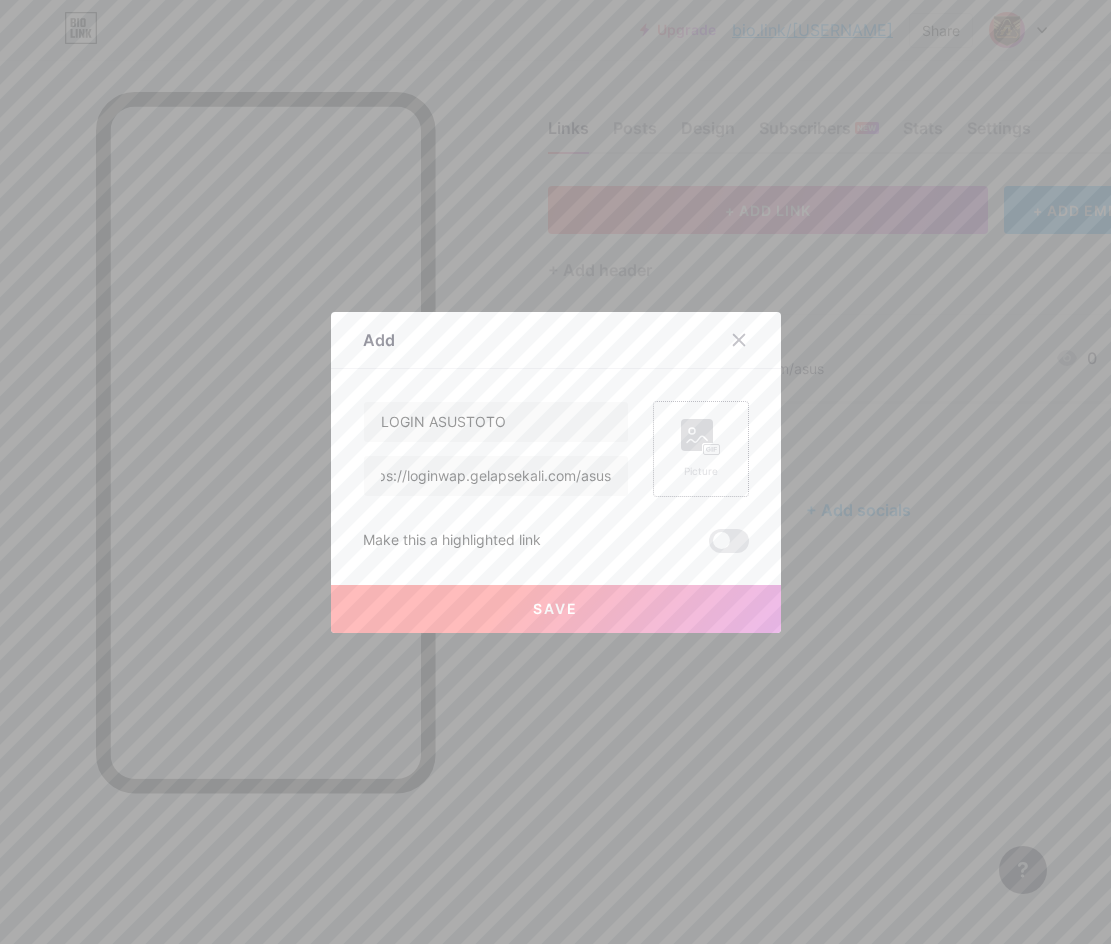 click 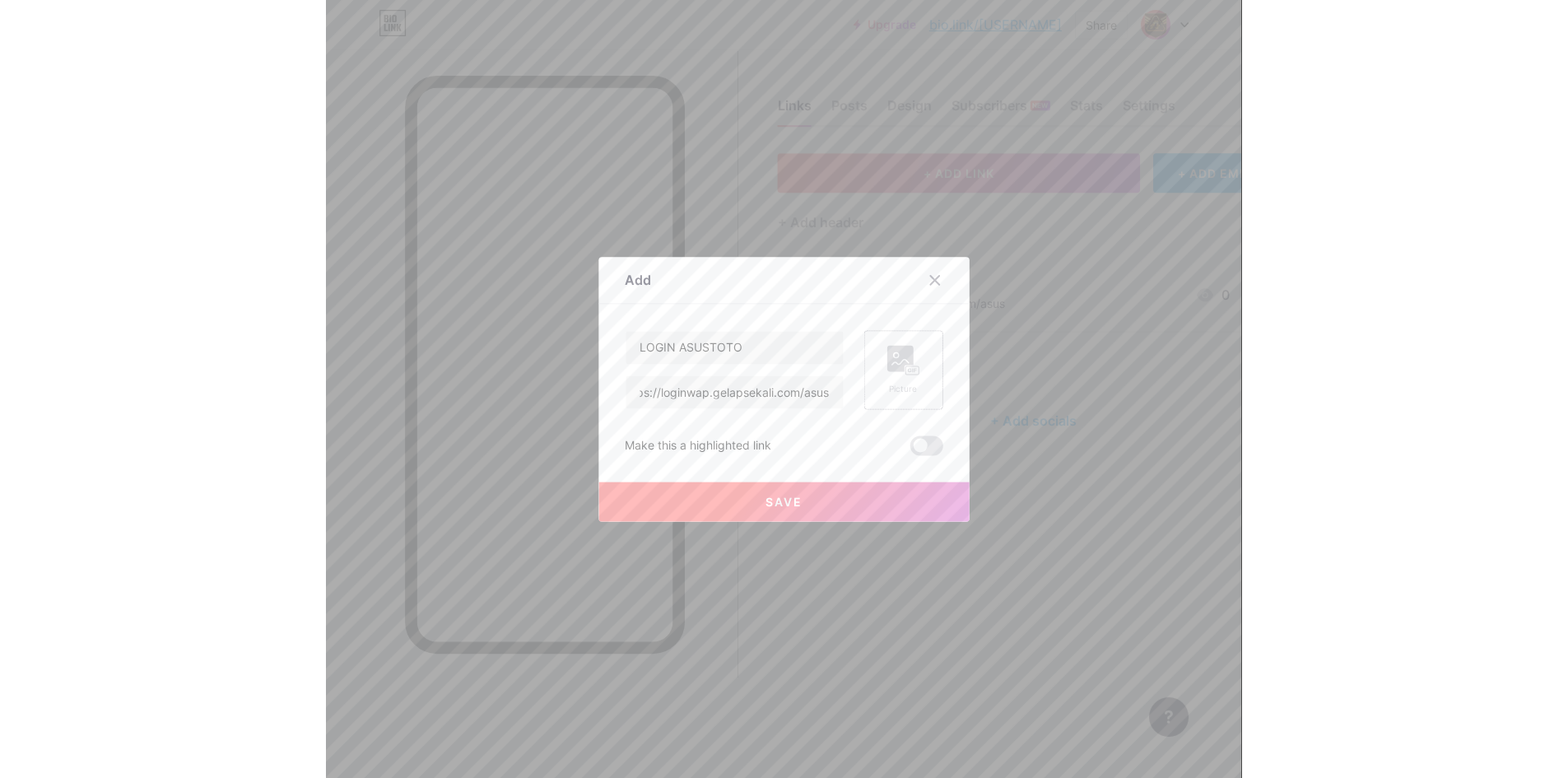 scroll, scrollTop: 0, scrollLeft: 0, axis: both 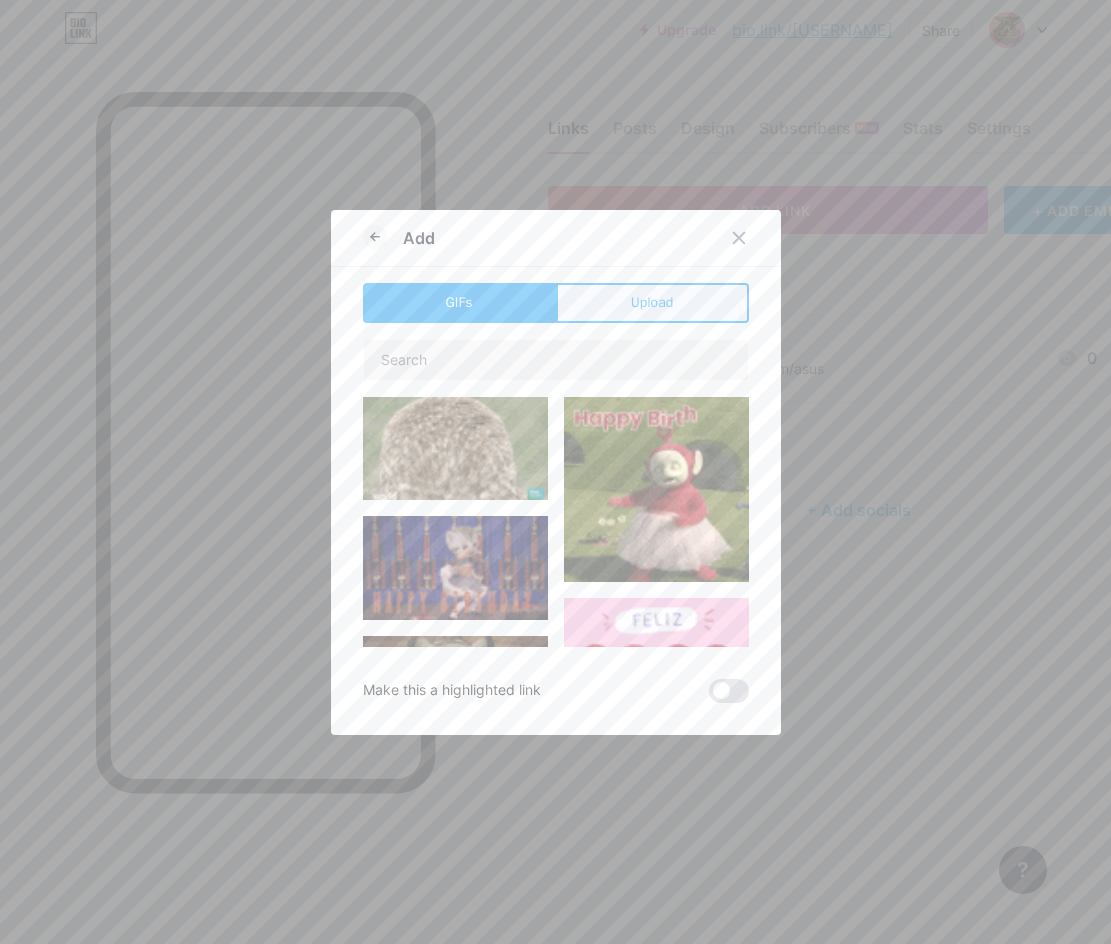 click on "Upload" at bounding box center (652, 303) 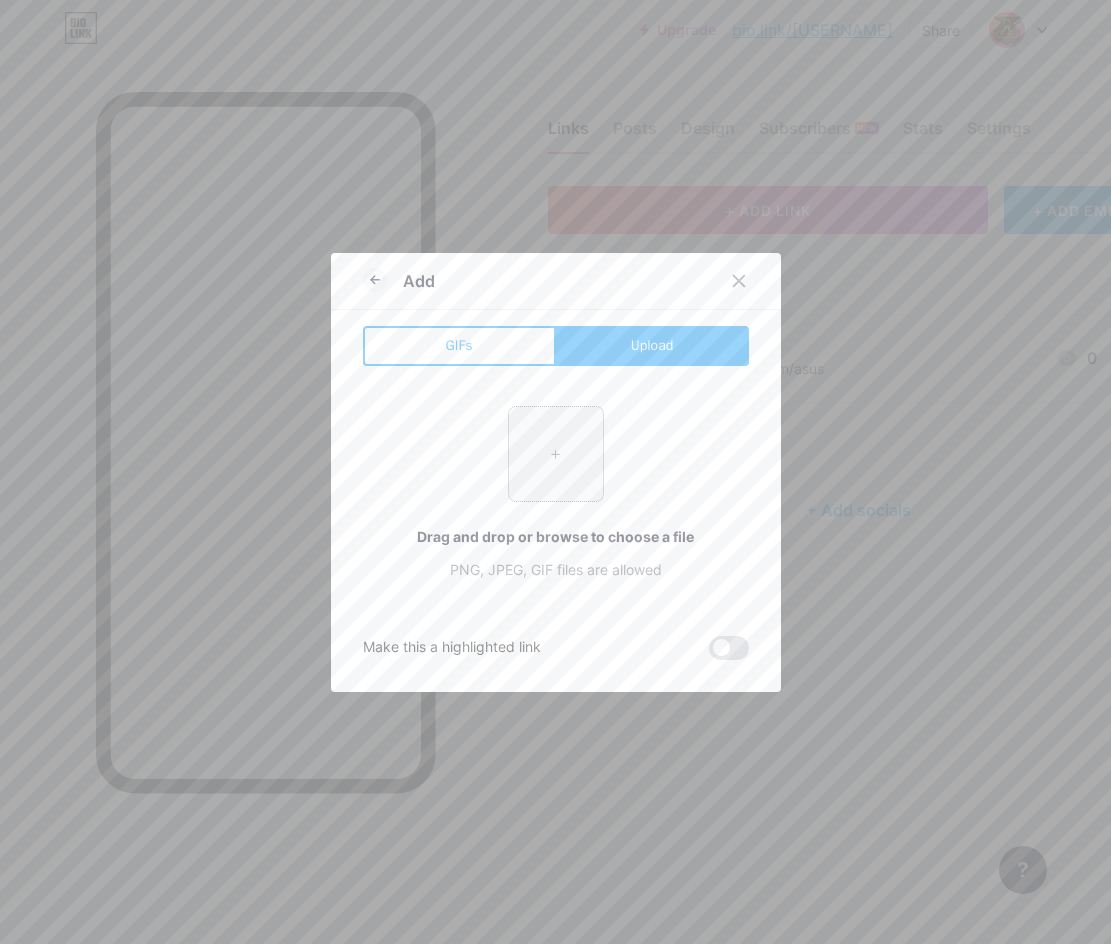 click at bounding box center [556, 454] 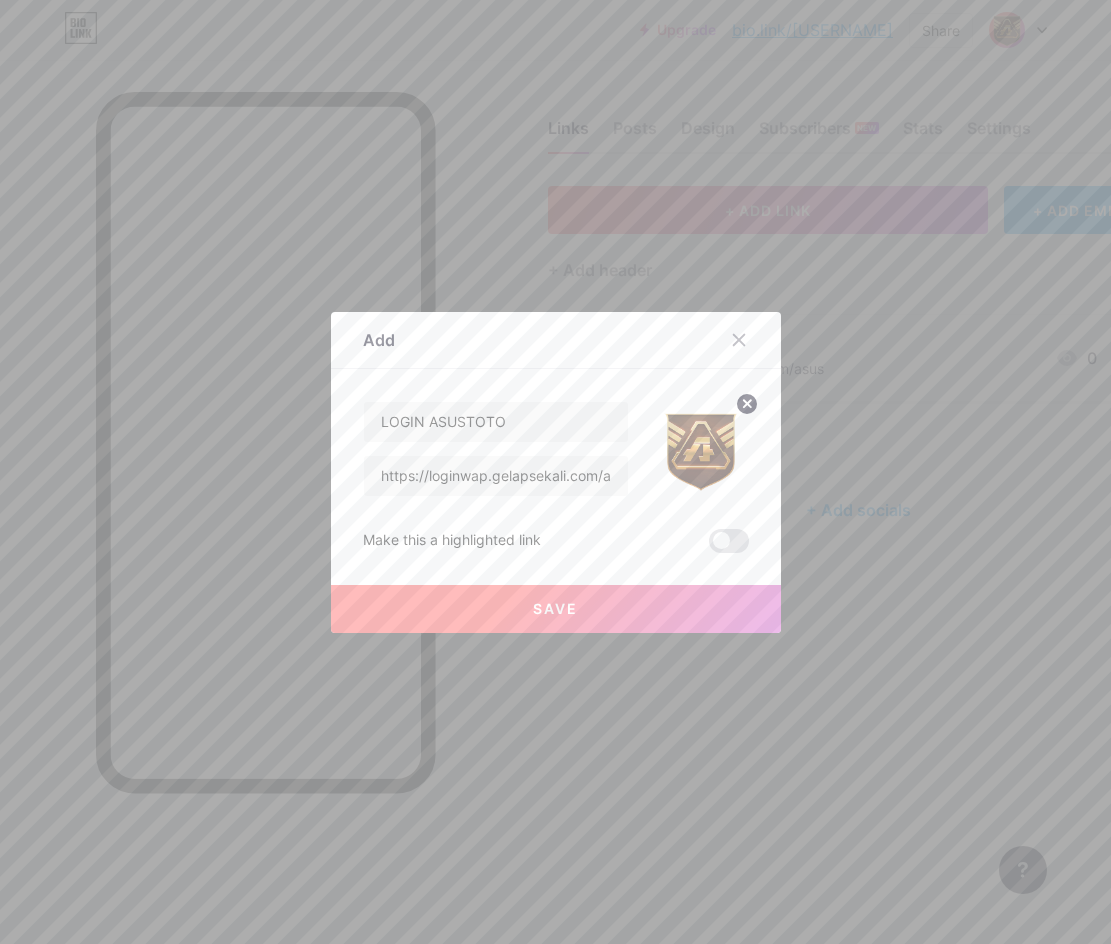 click on "Save" at bounding box center [555, 608] 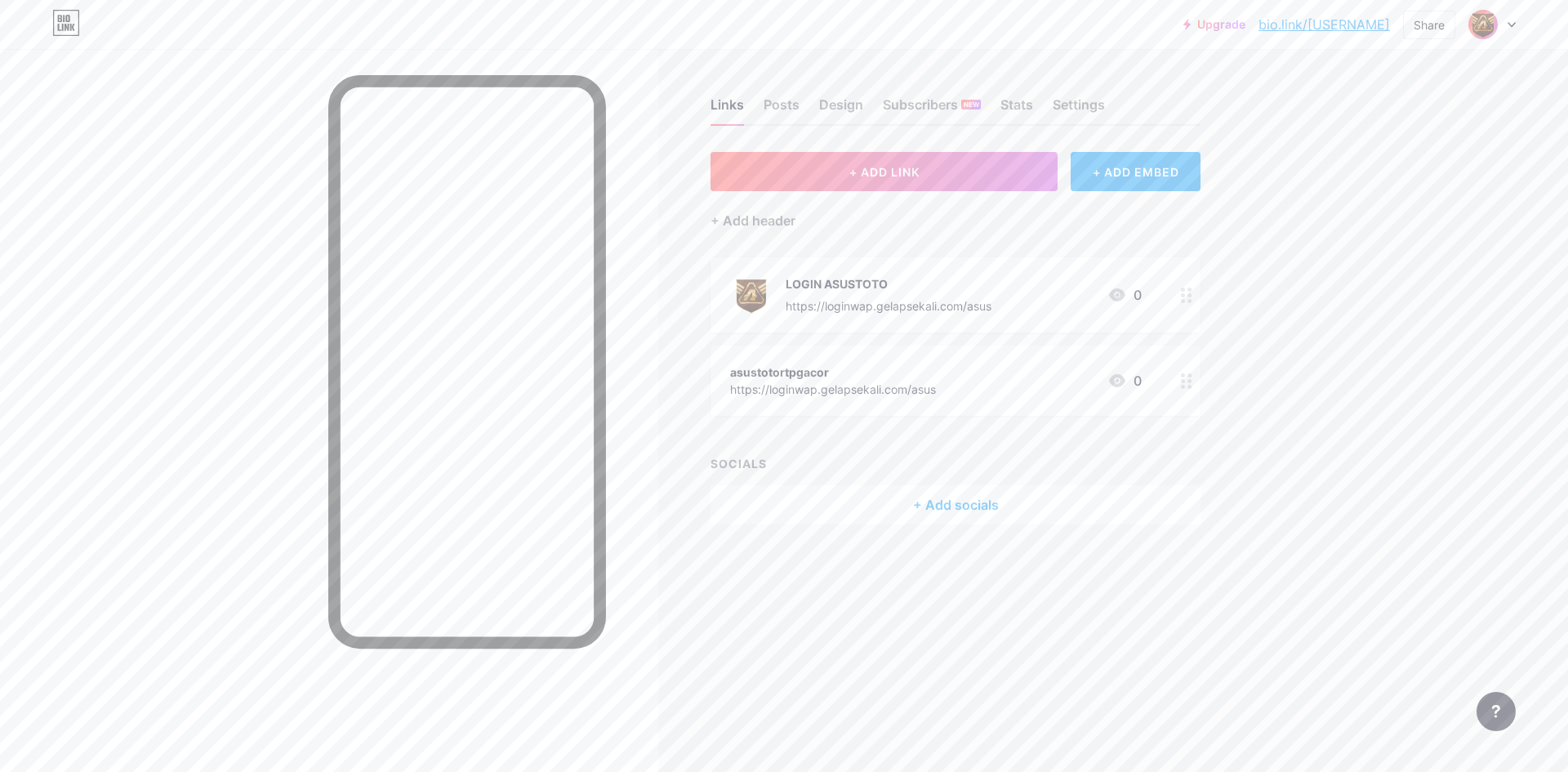 click on "asustotortpgacor
https://loginwap.gelapsekali.com/asus
0" at bounding box center (936, 381) 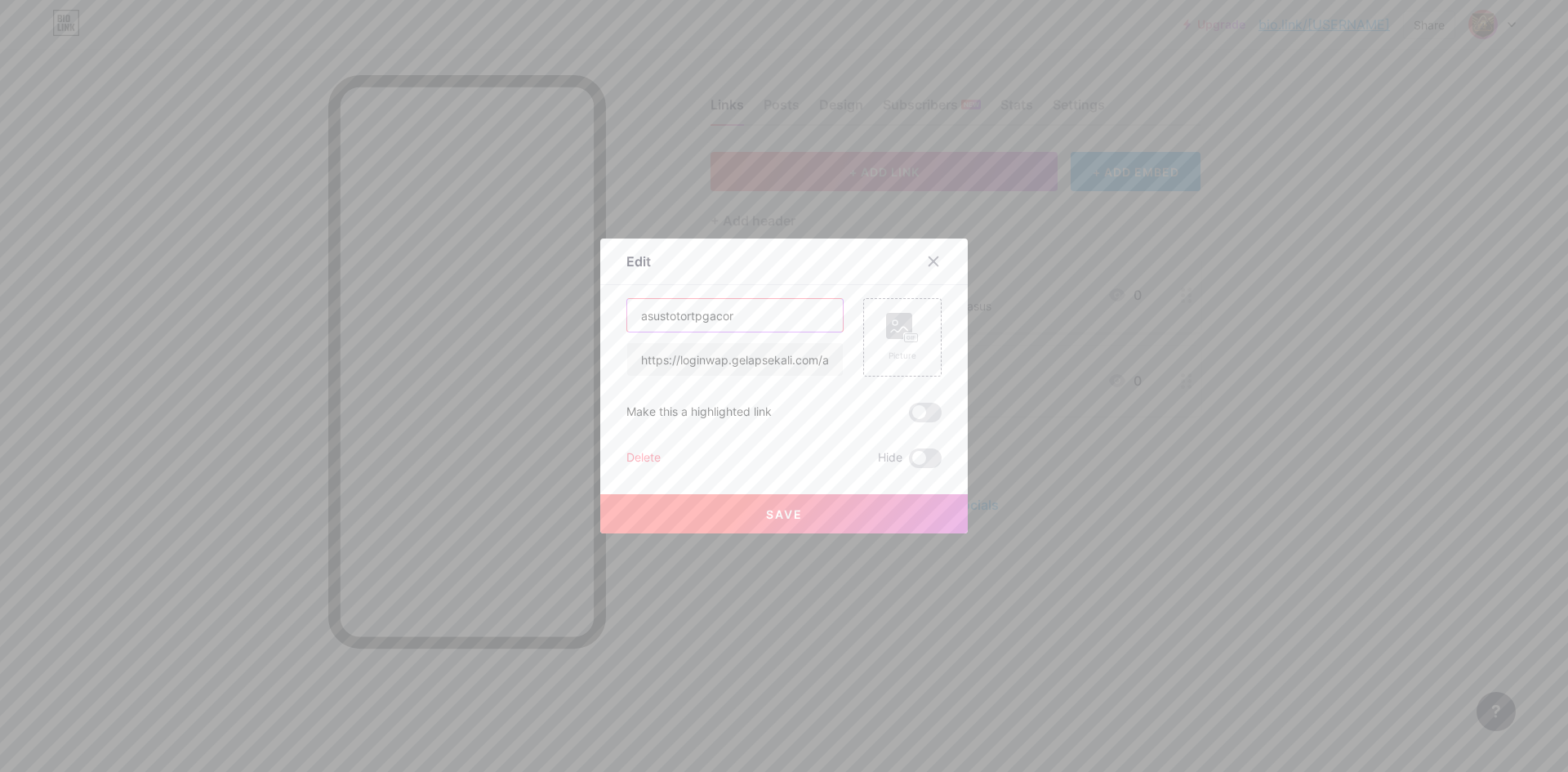 click on "asustotortpgacor" at bounding box center (735, 315) 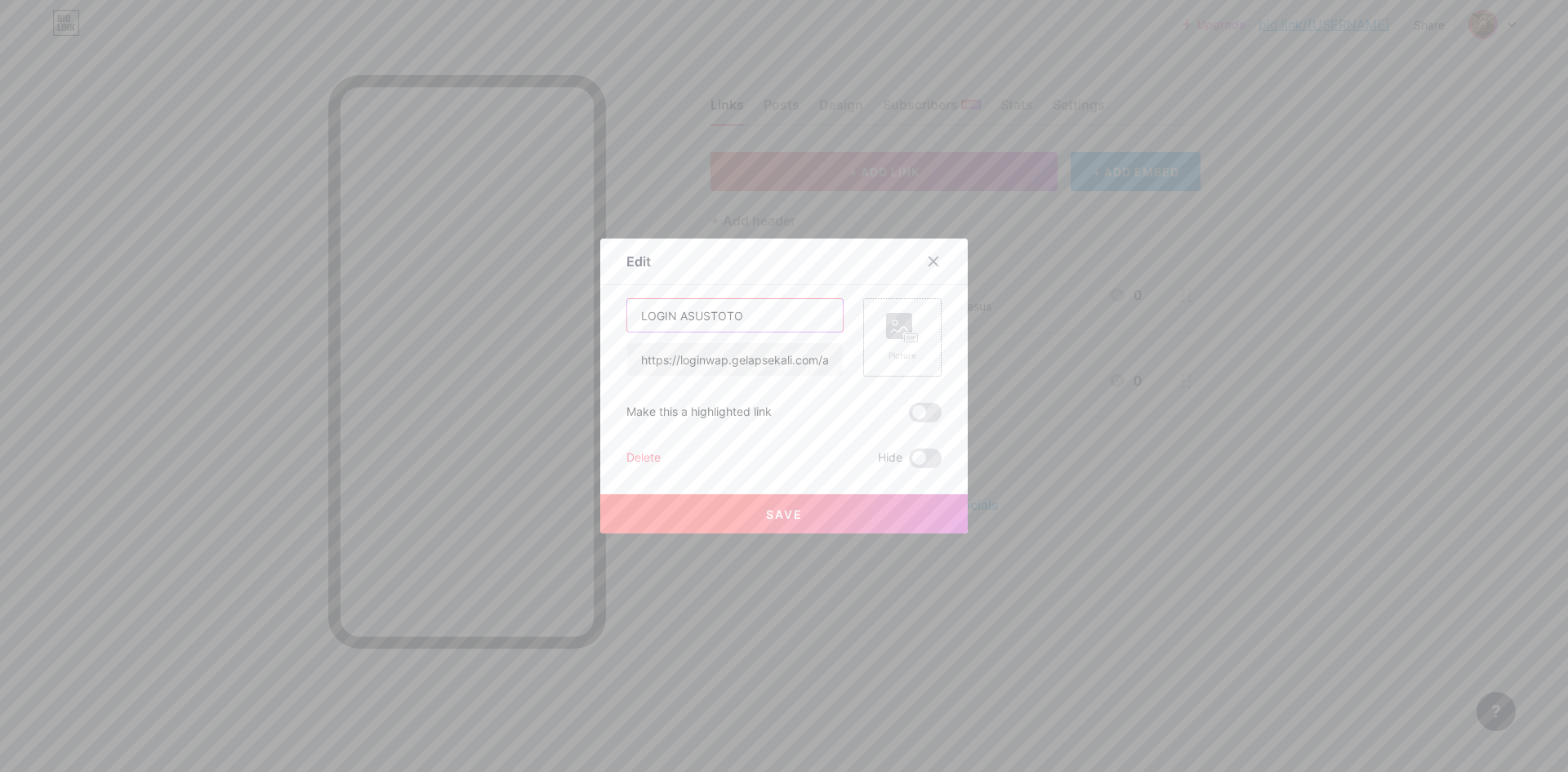 type on "LOGIN ASUSTOTO" 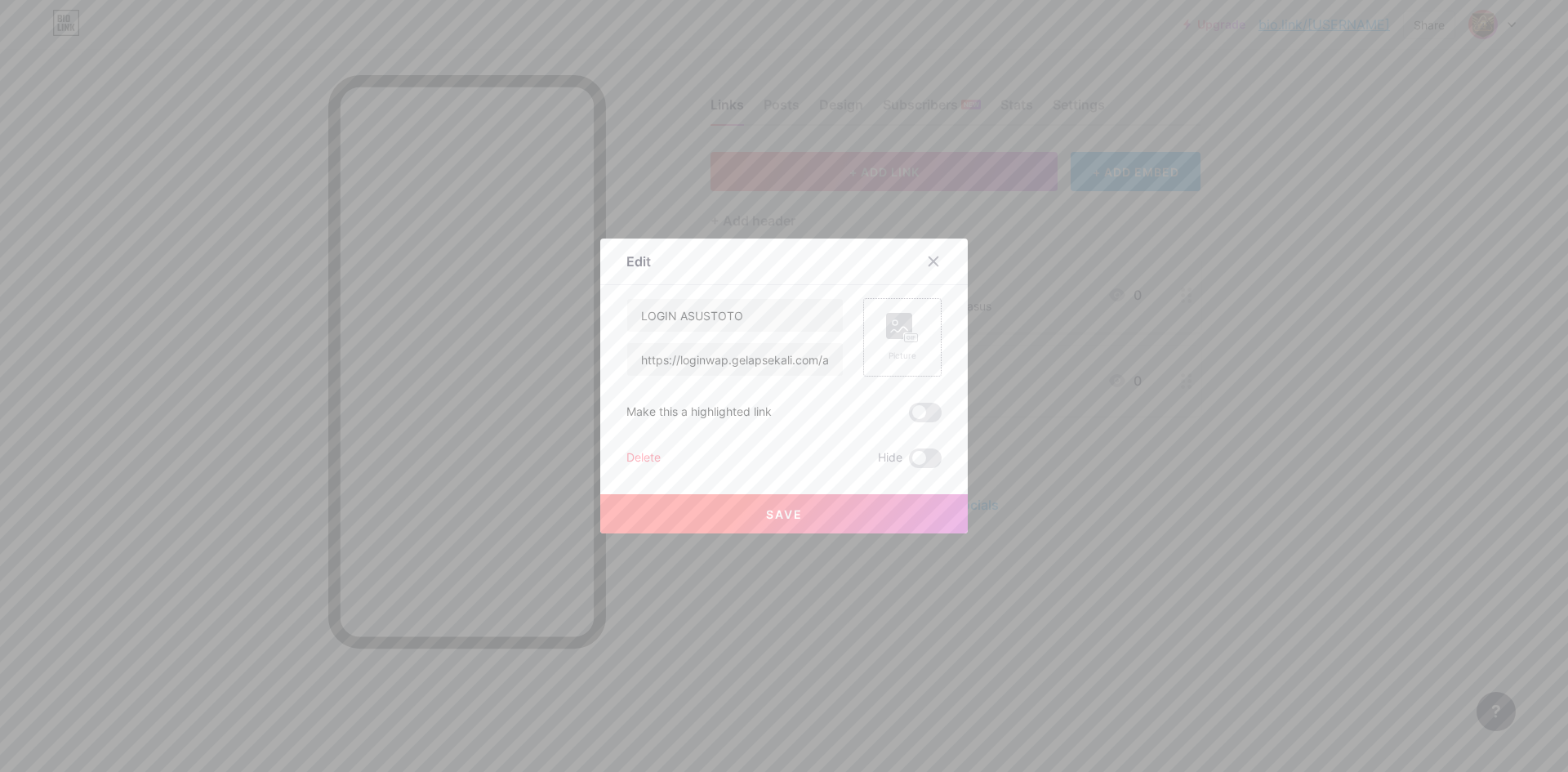 click 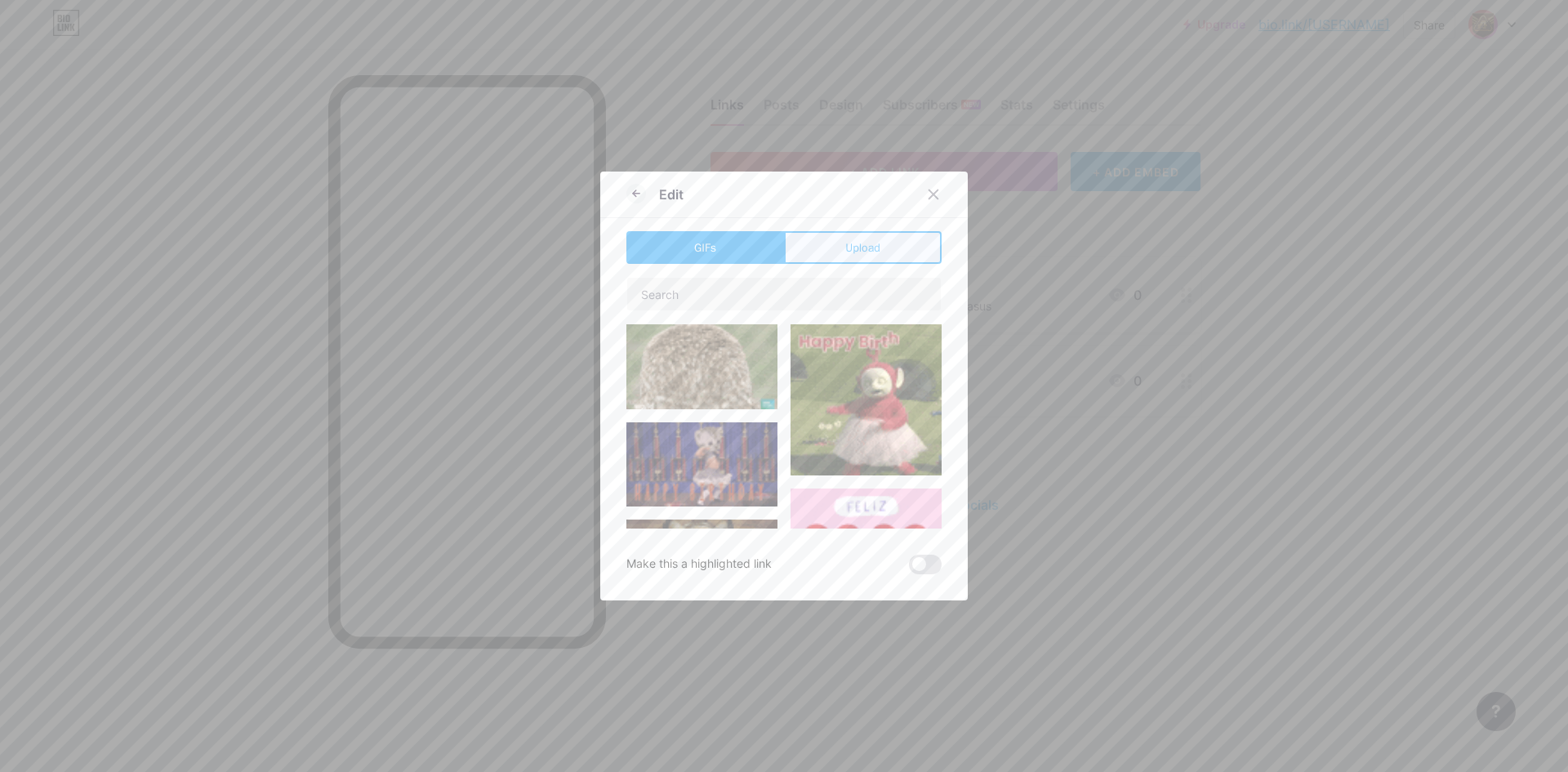 click on "Upload" at bounding box center (862, 248) 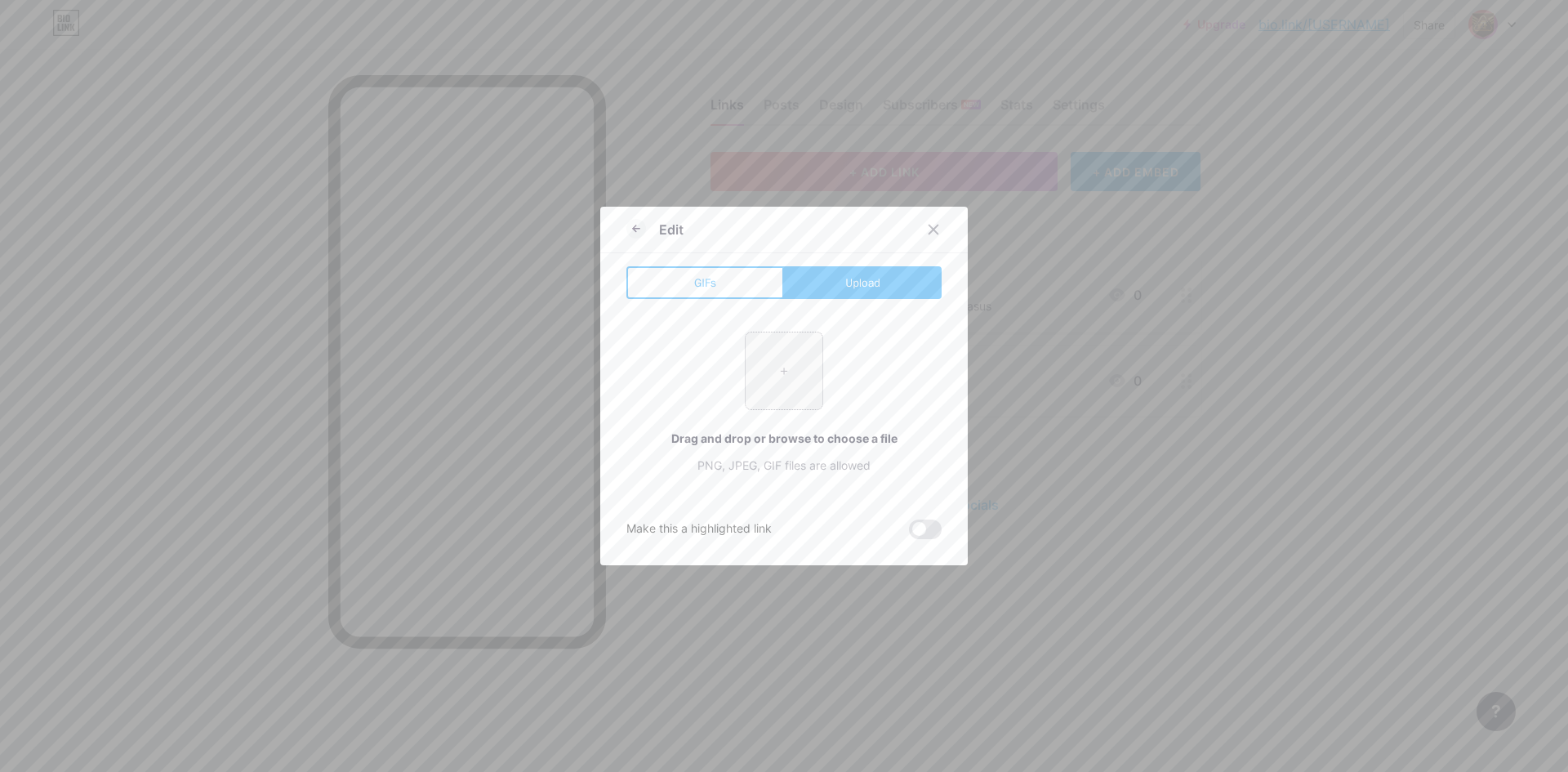 click at bounding box center [784, 371] 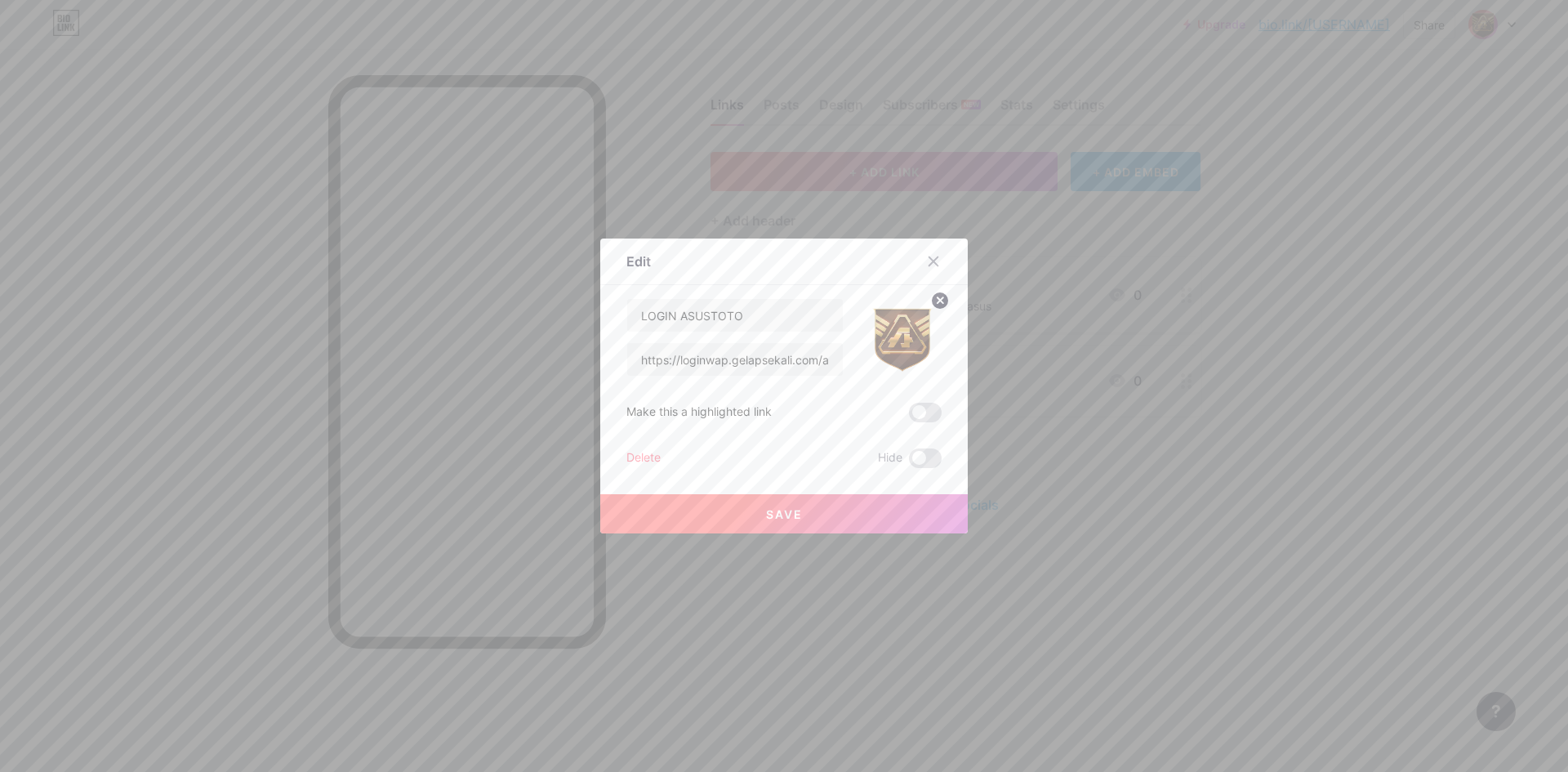 click on "Save" at bounding box center (784, 514) 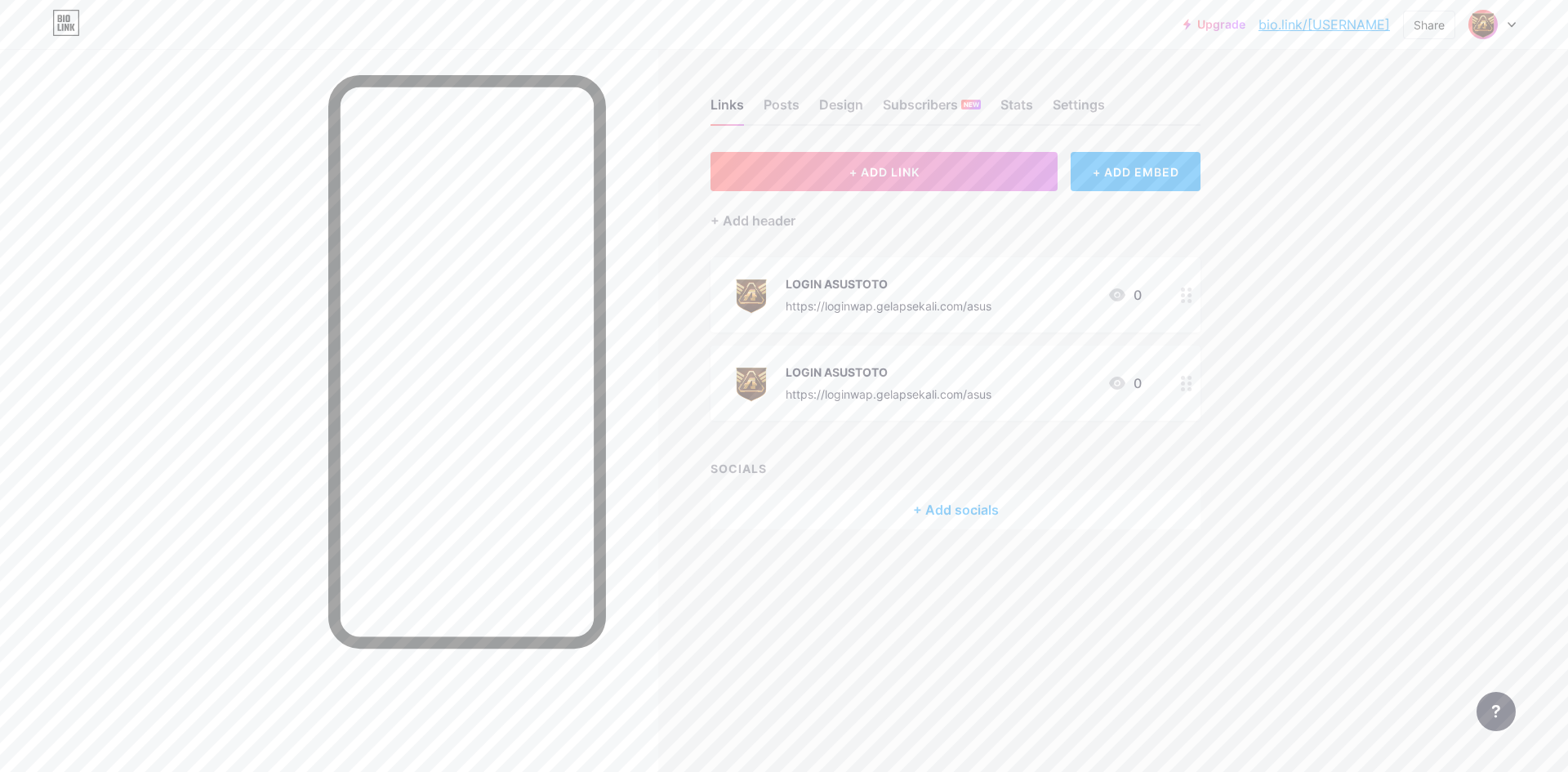 click 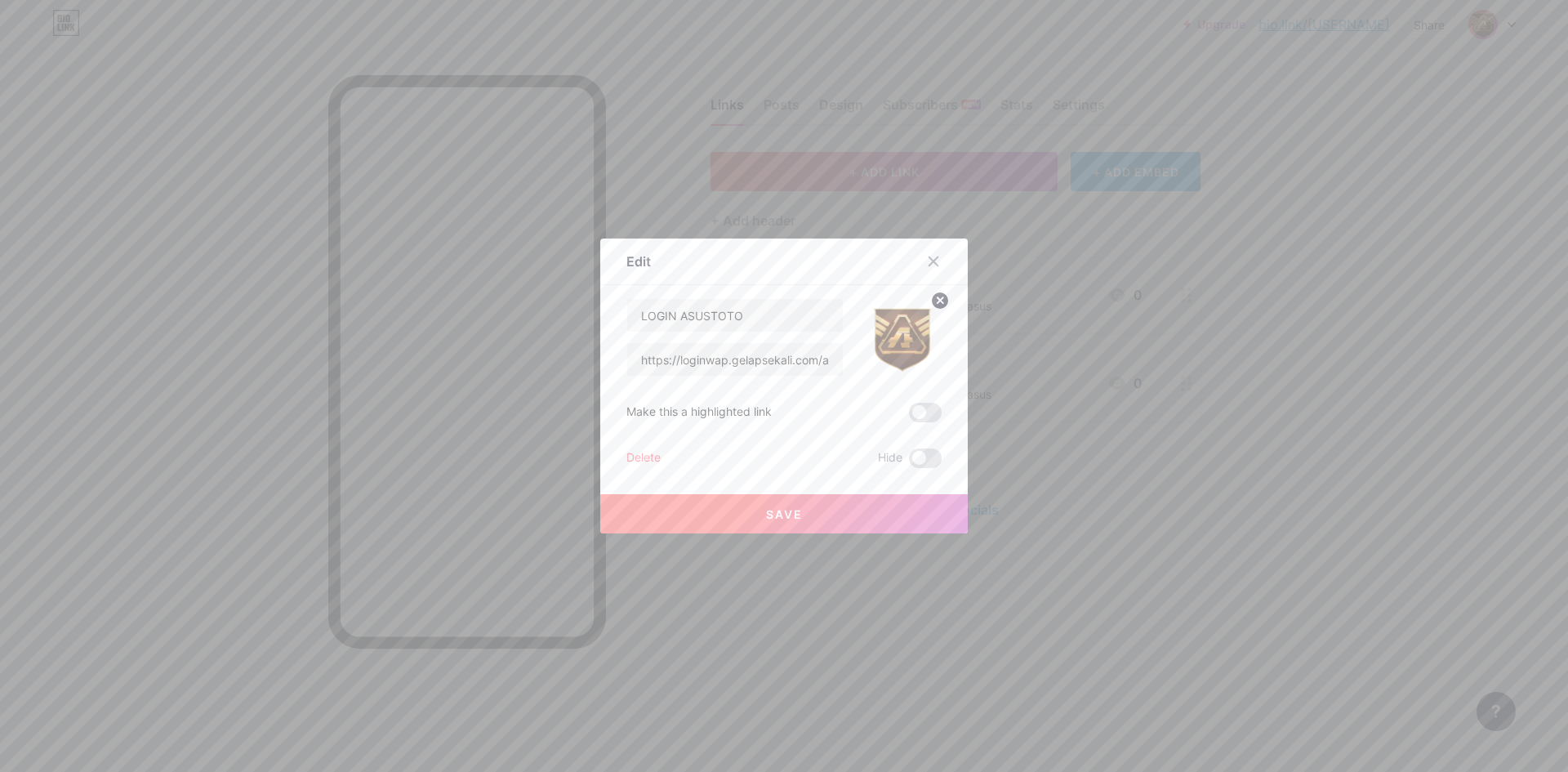 click on "Delete" at bounding box center (644, 458) 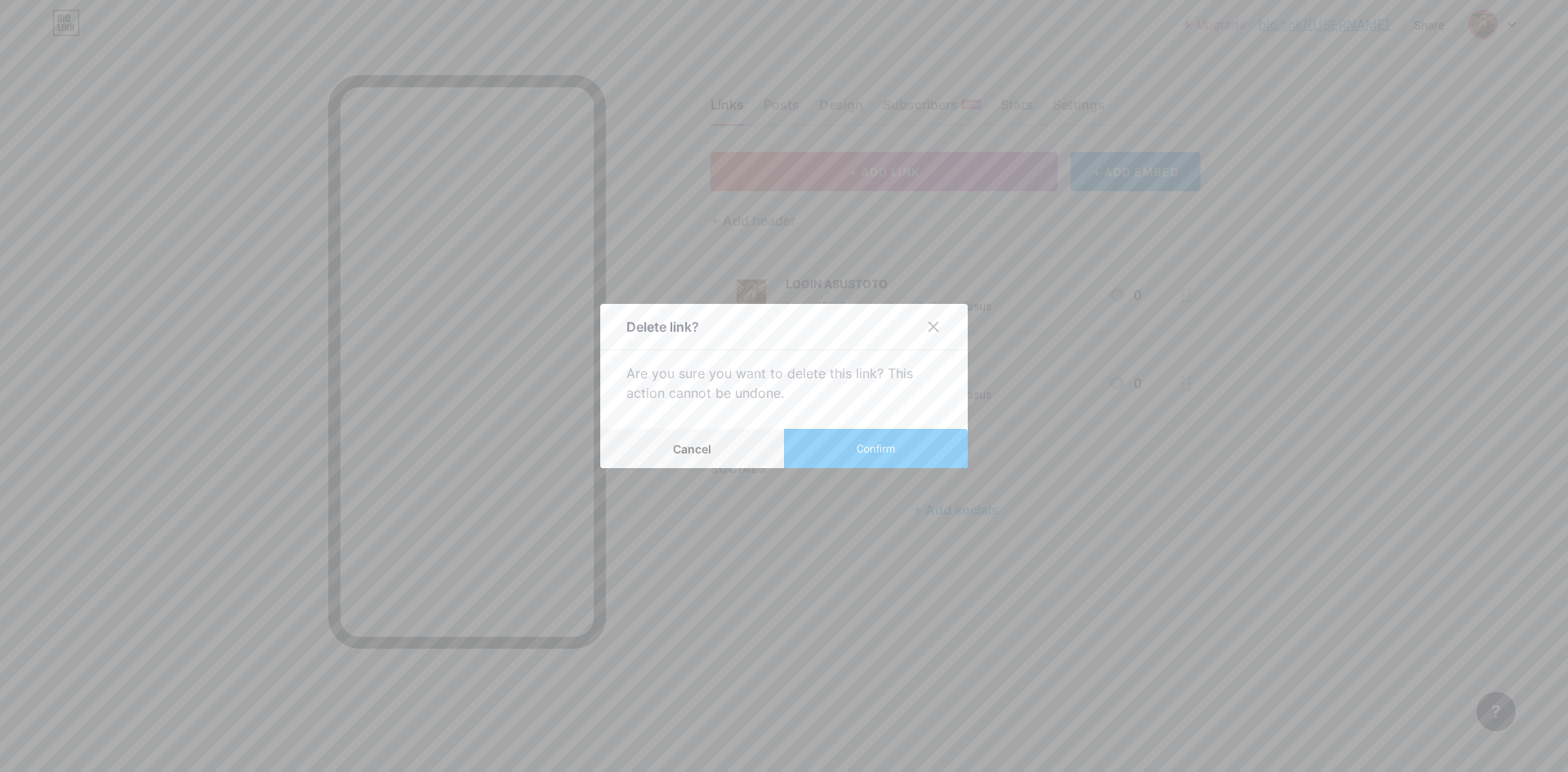 click on "Confirm" at bounding box center [875, 448] 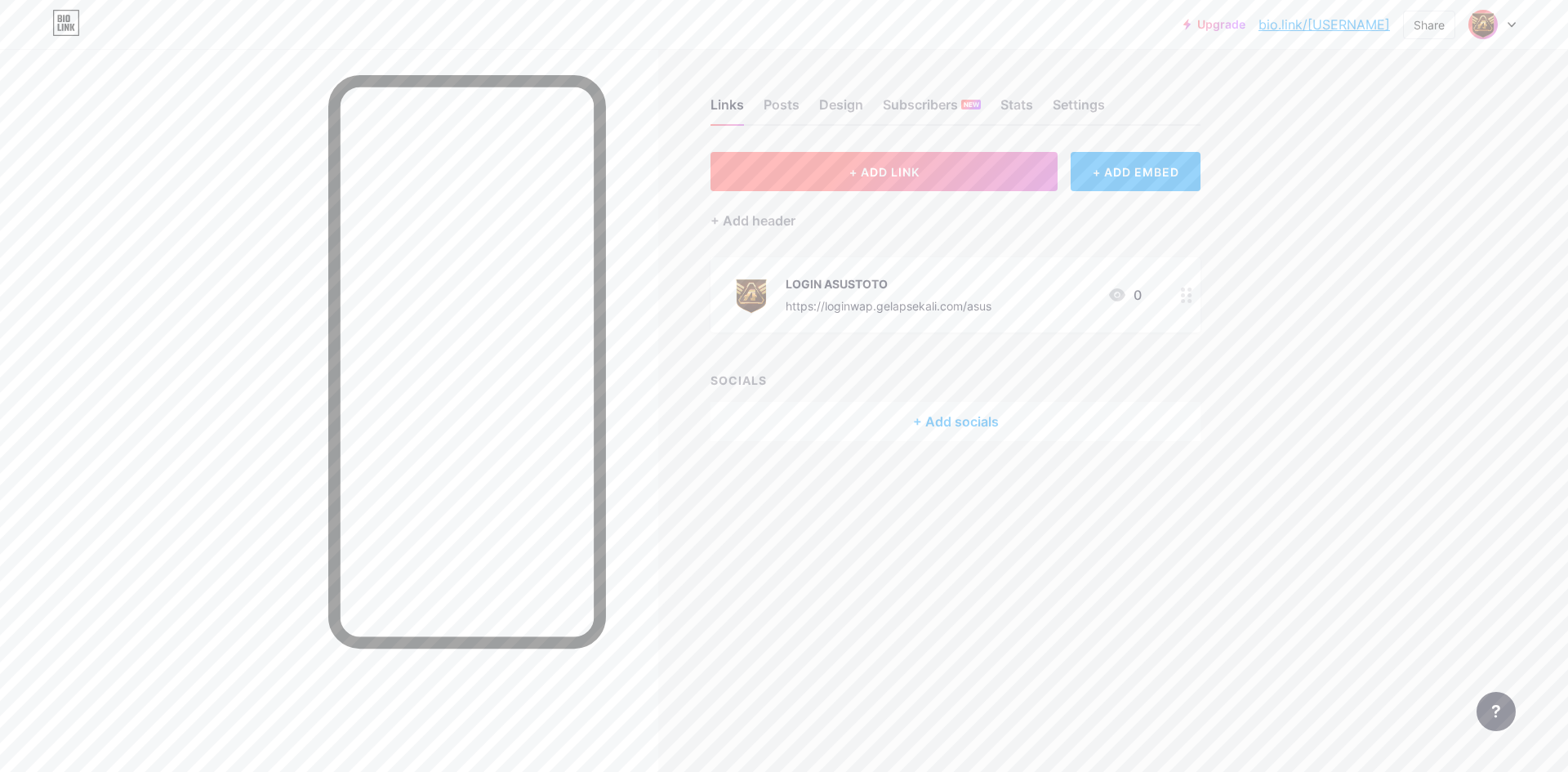 click on "+ ADD LINK" at bounding box center [884, 172] 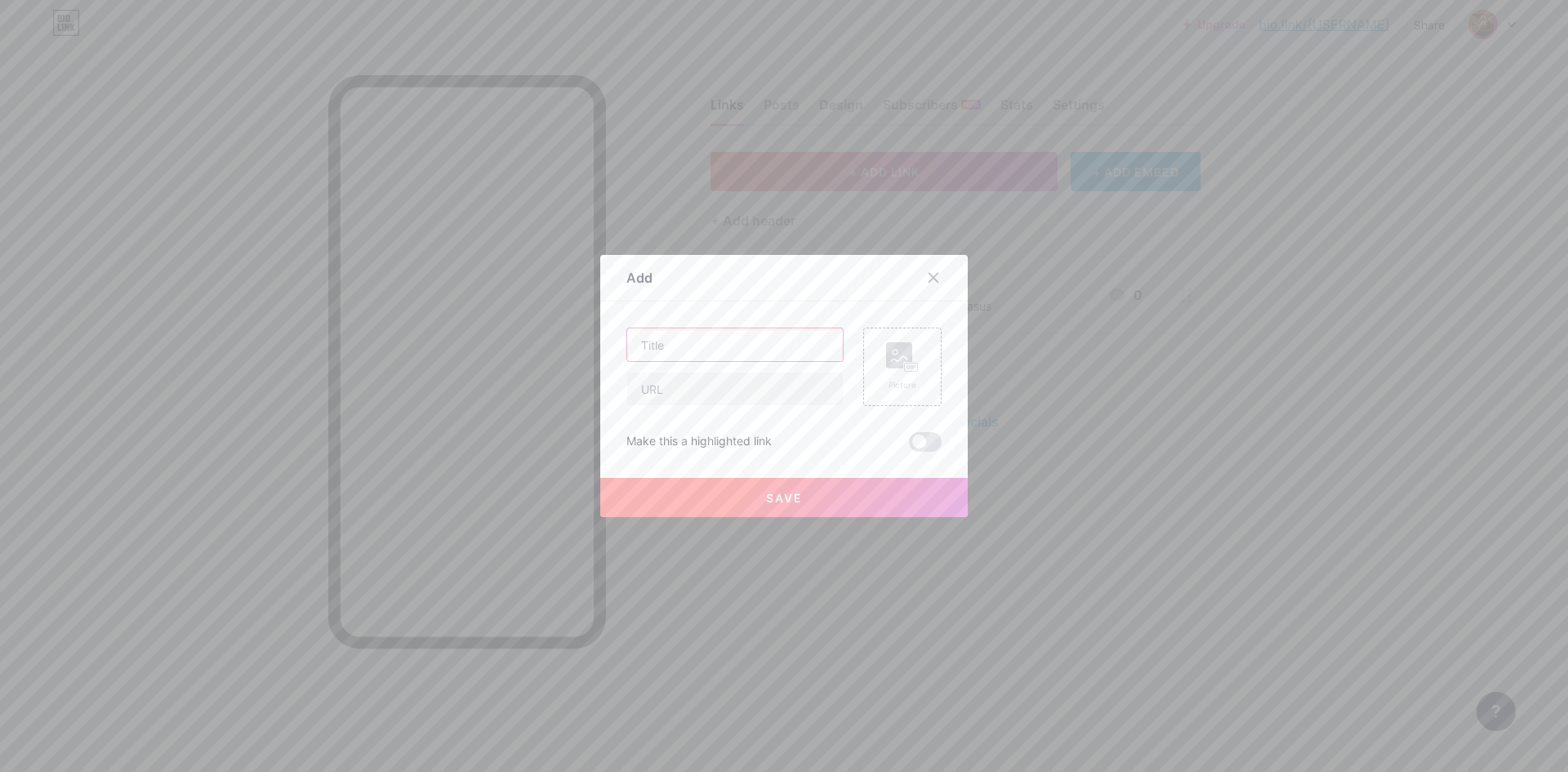 drag, startPoint x: 749, startPoint y: 339, endPoint x: 763, endPoint y: 431, distance: 93.05912 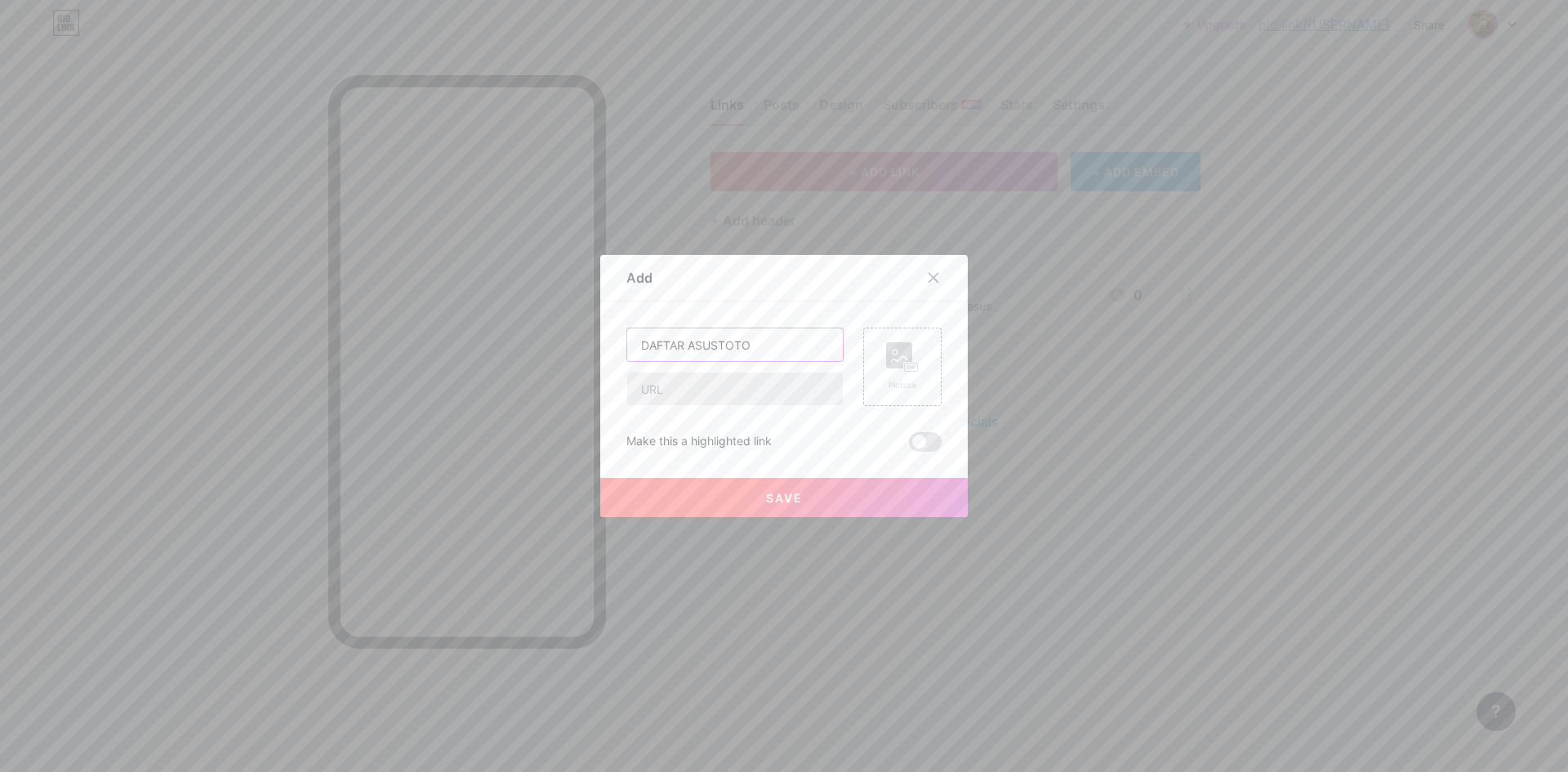 type on "DAFTAR ASUSTOTO" 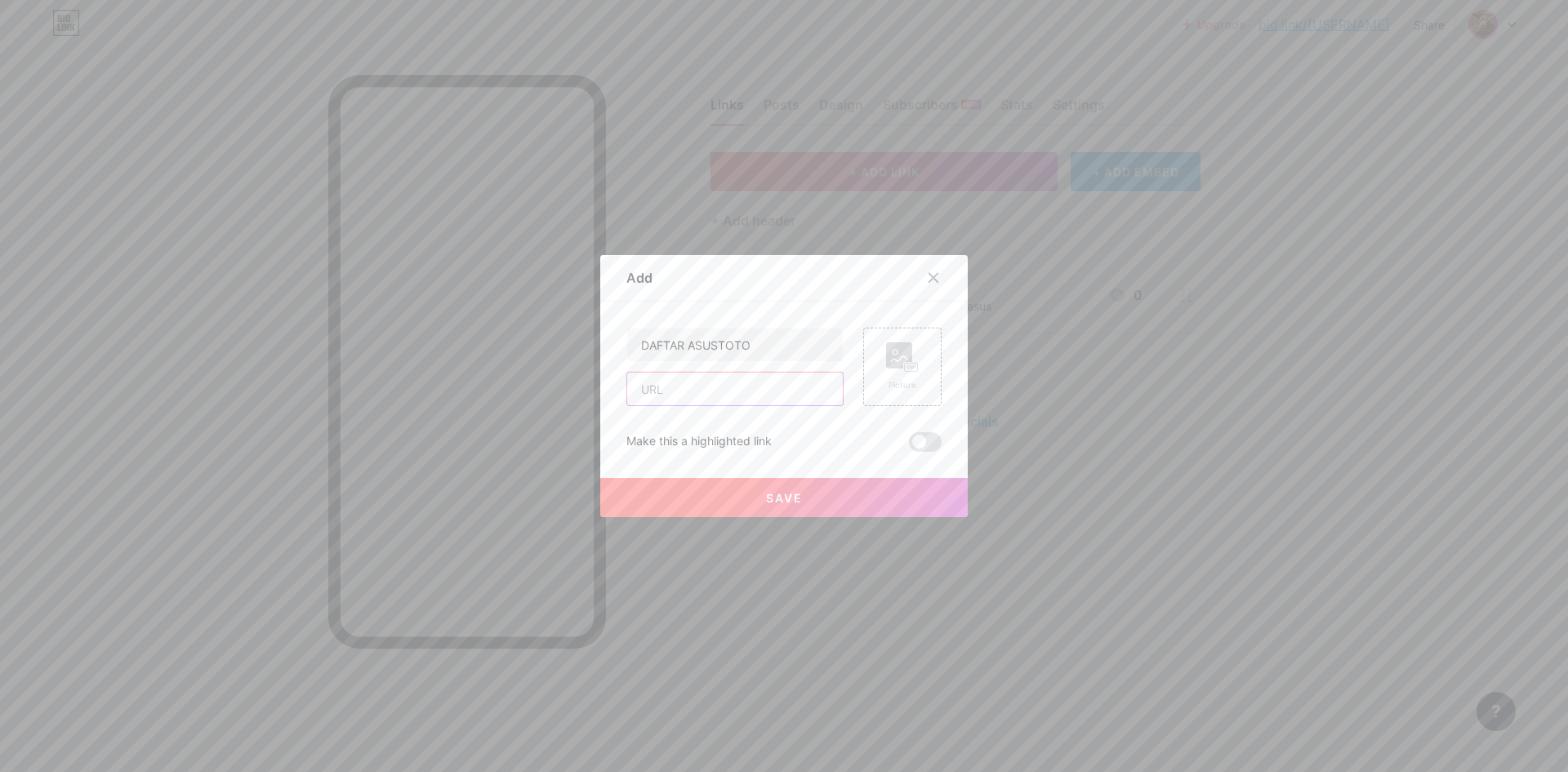 click at bounding box center (735, 389) 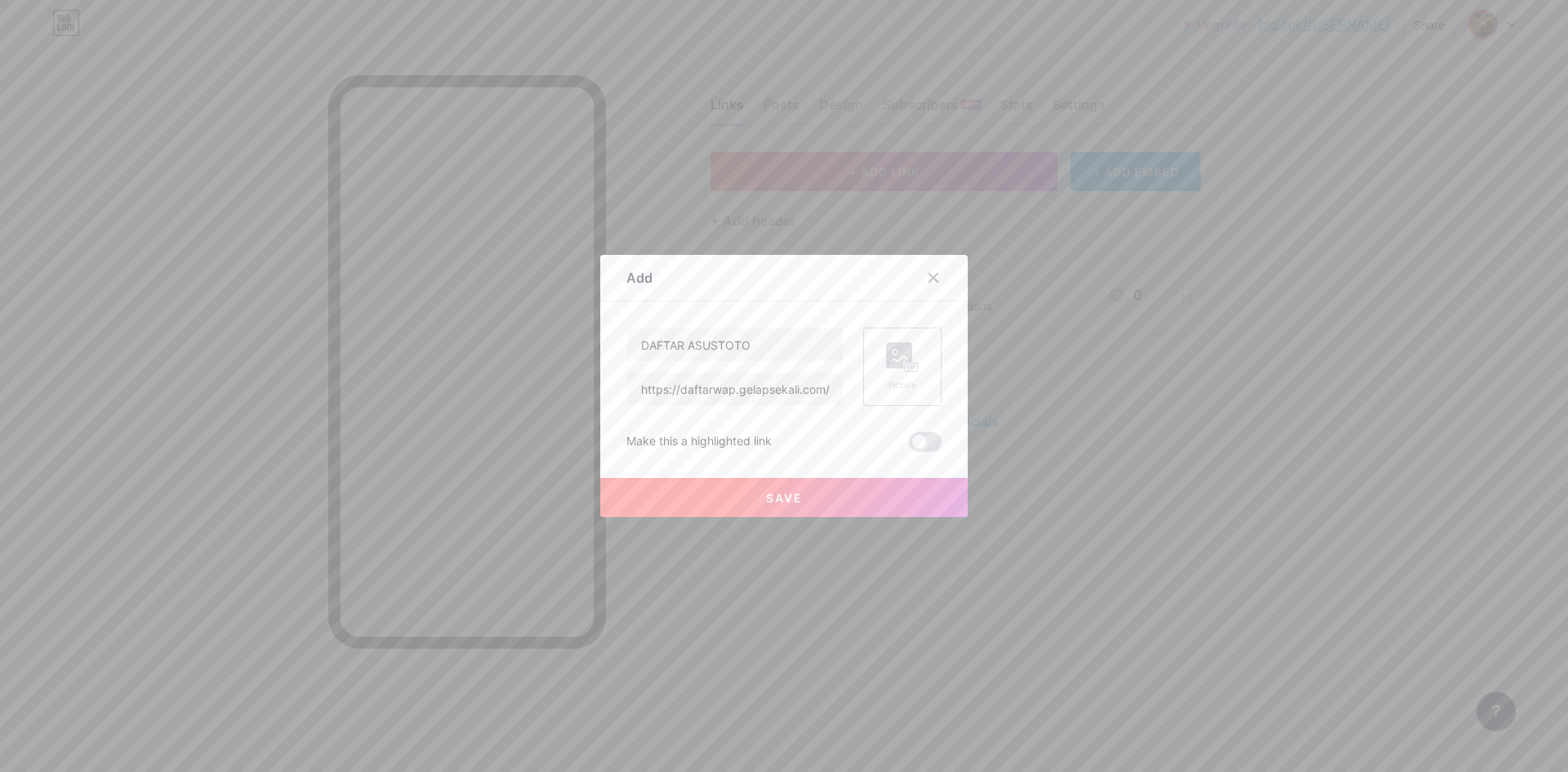 click on "Picture" at bounding box center [902, 367] 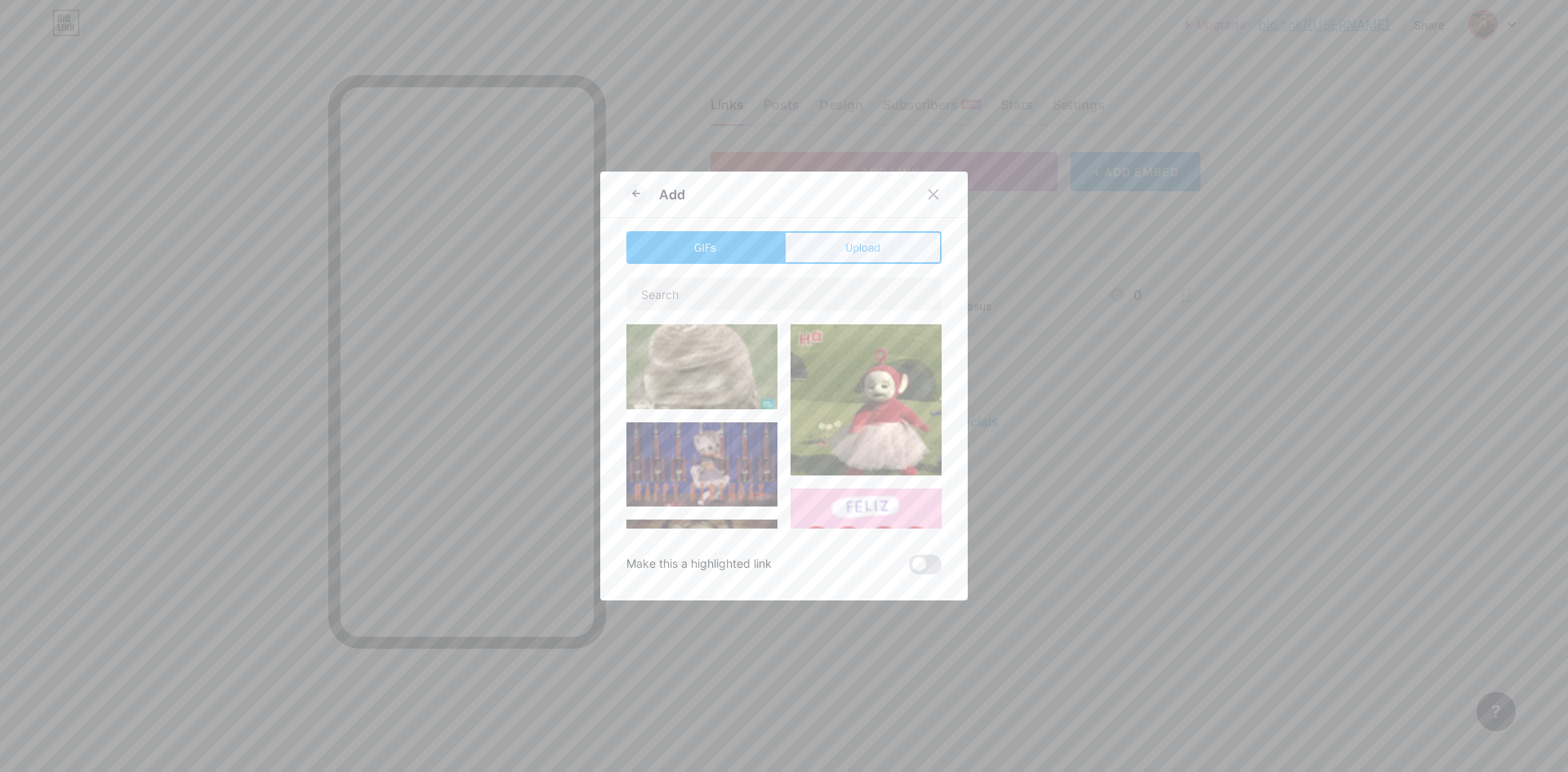 click on "Upload" at bounding box center (862, 248) 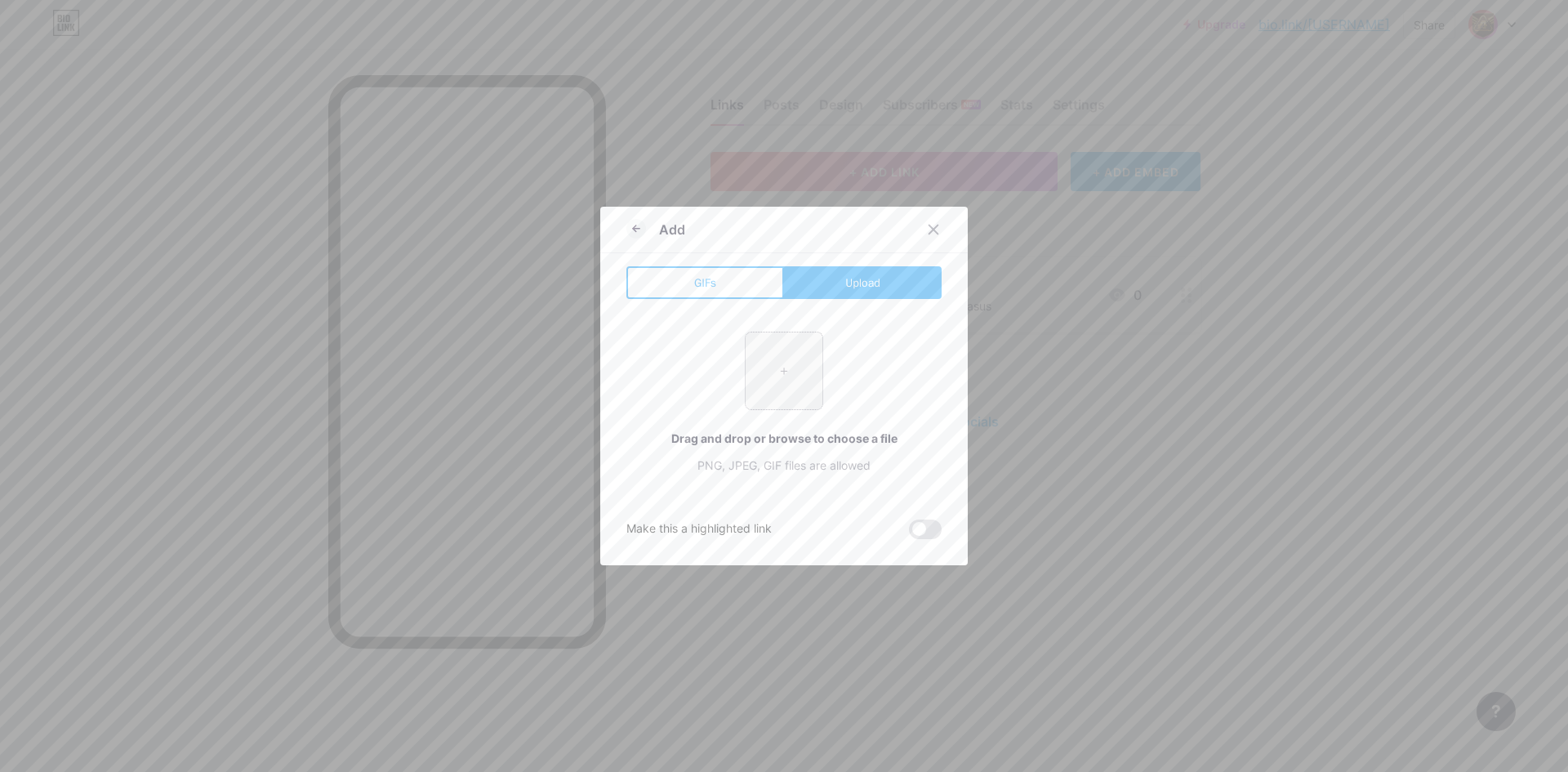 click at bounding box center (784, 371) 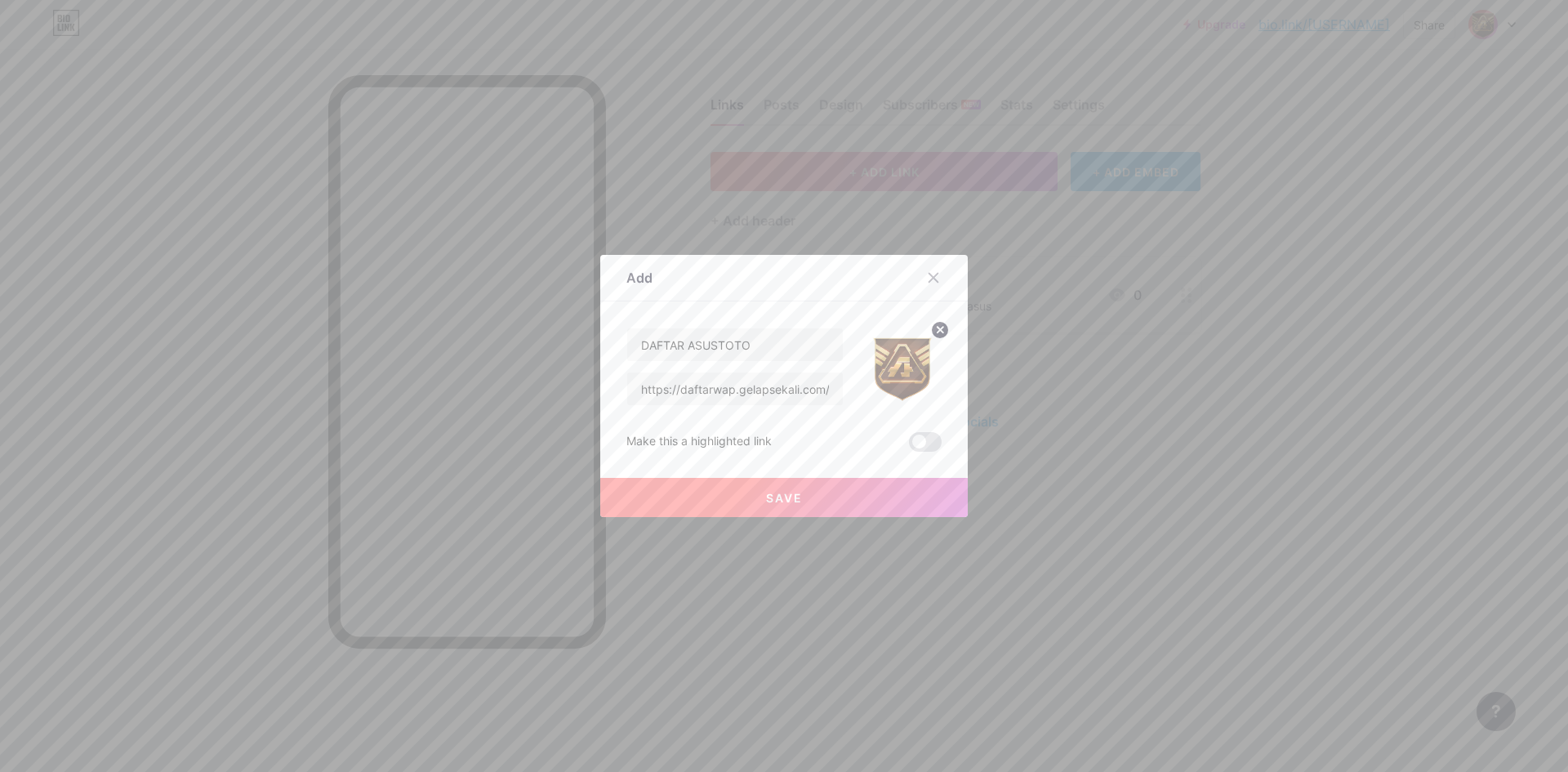 click at bounding box center (784, 386) 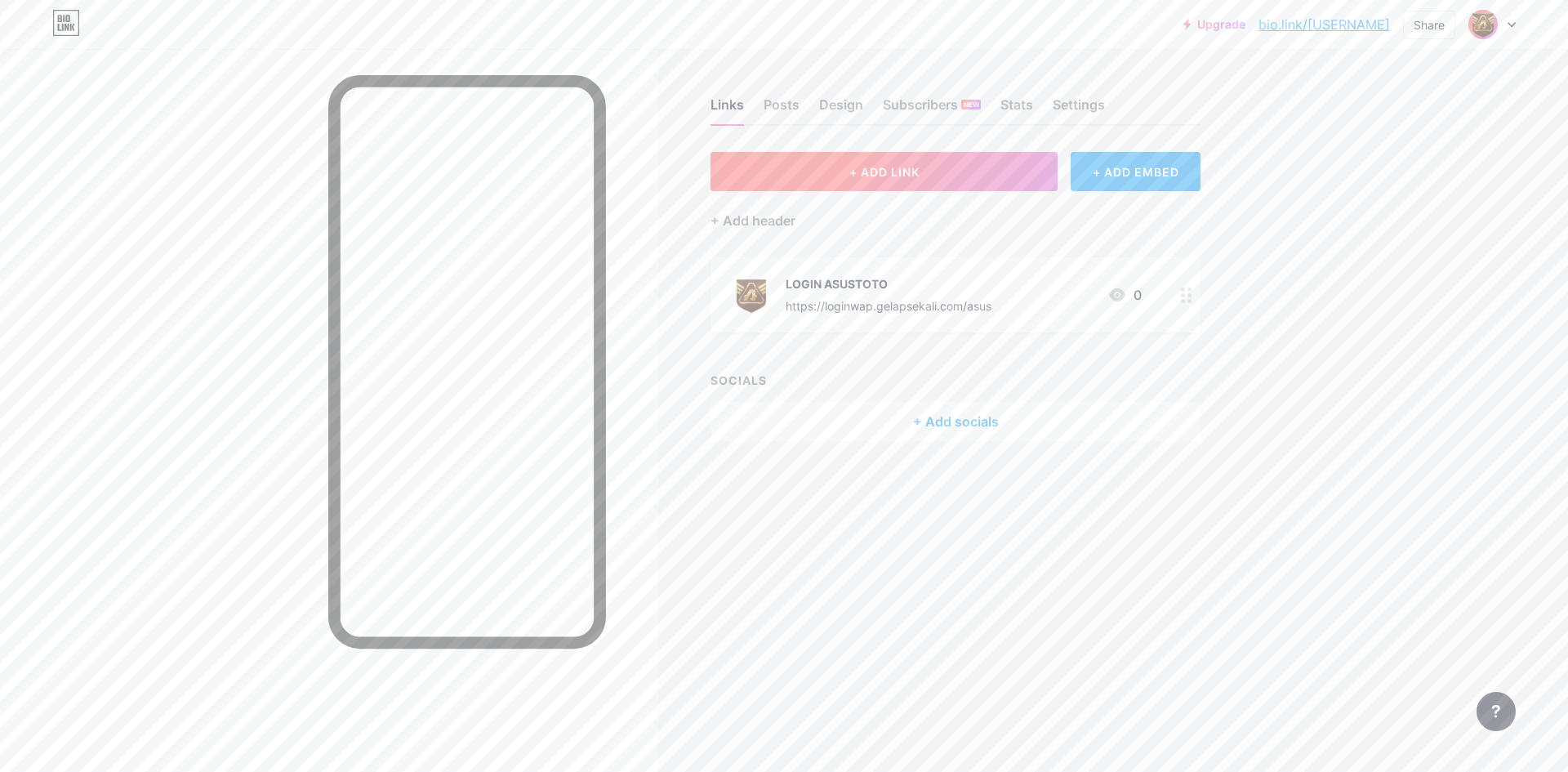 click on "+ ADD LINK" at bounding box center (884, 172) 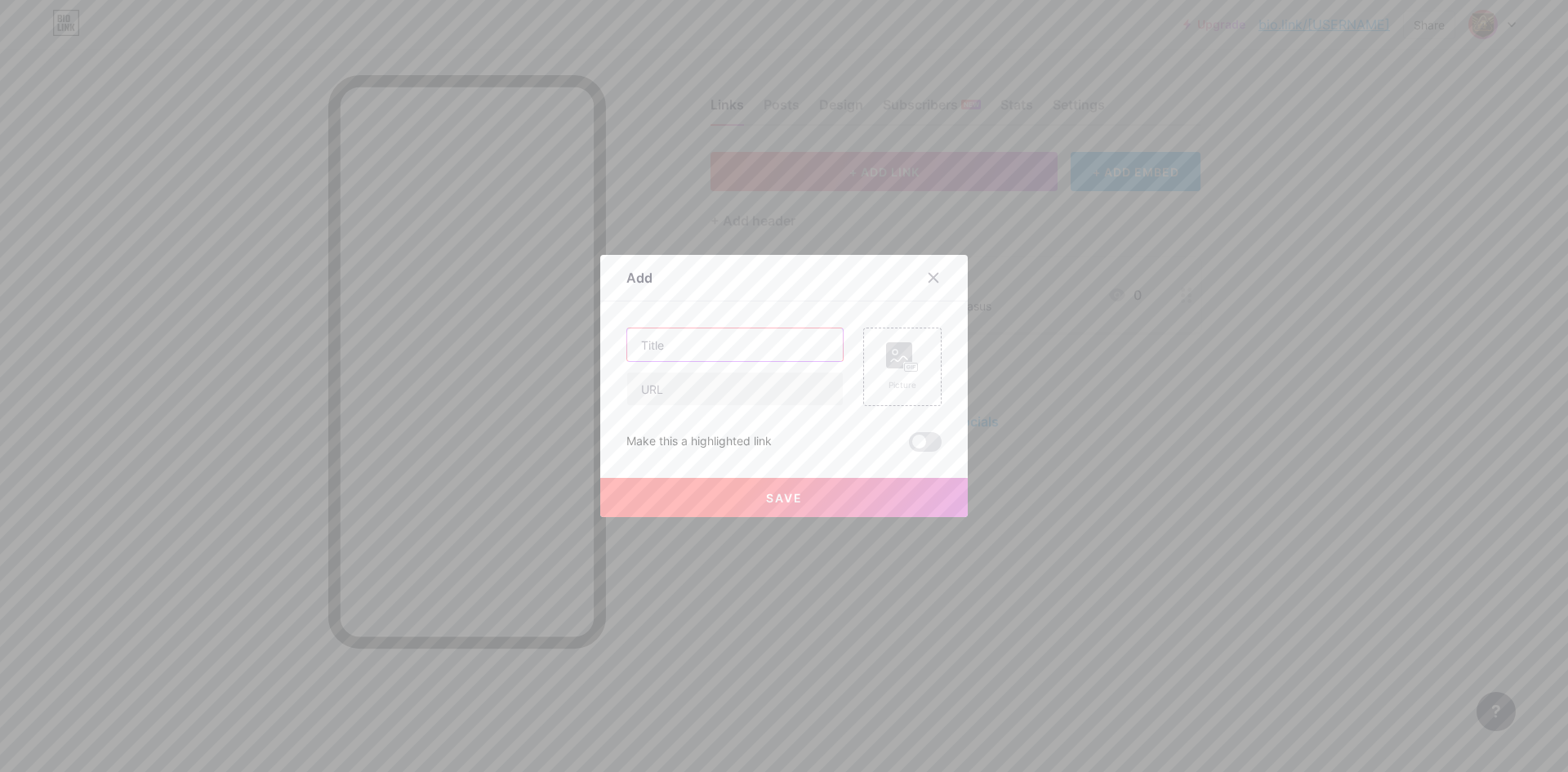click at bounding box center [735, 345] 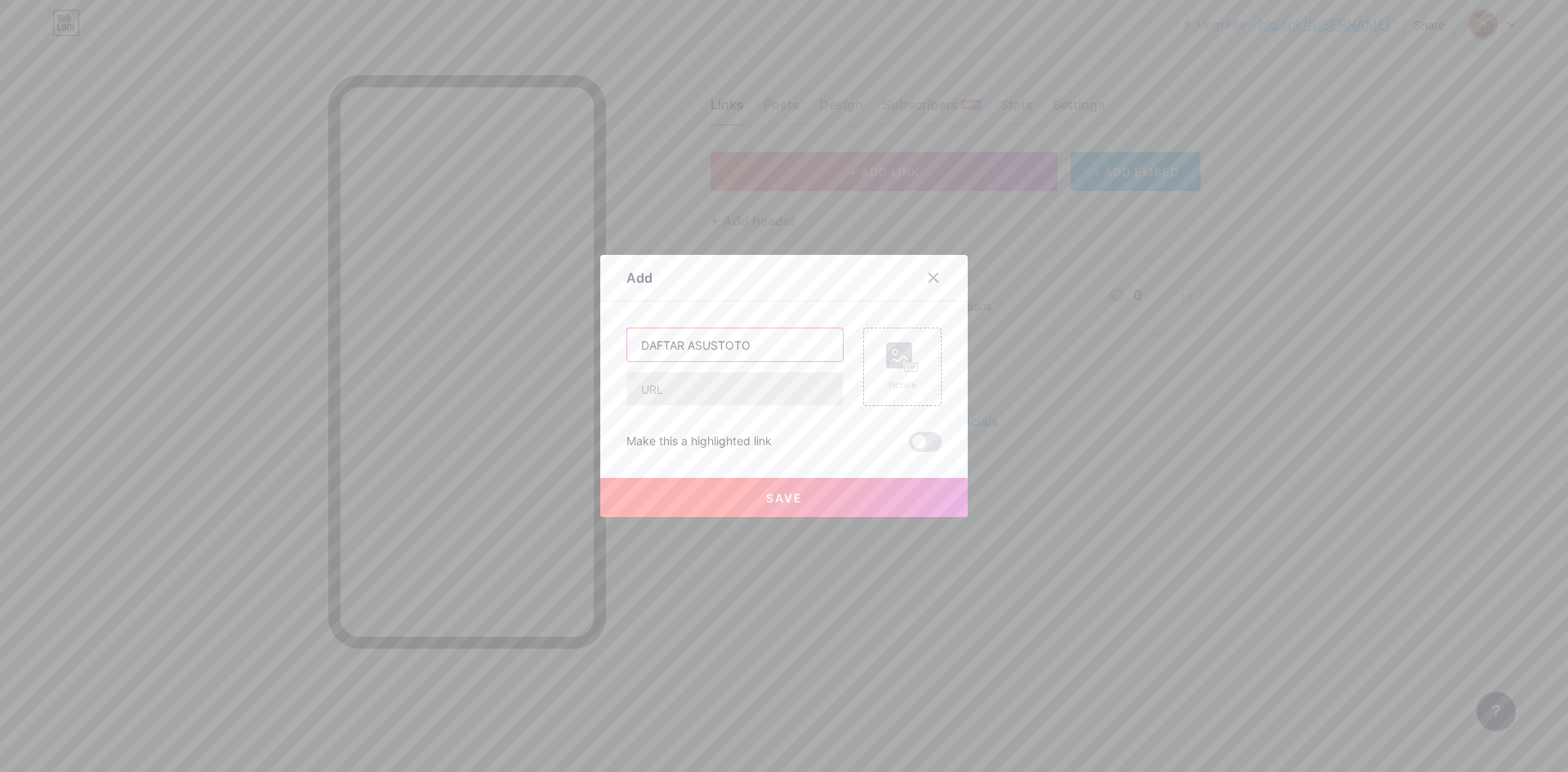 type on "DAFTAR ASUSTOTO" 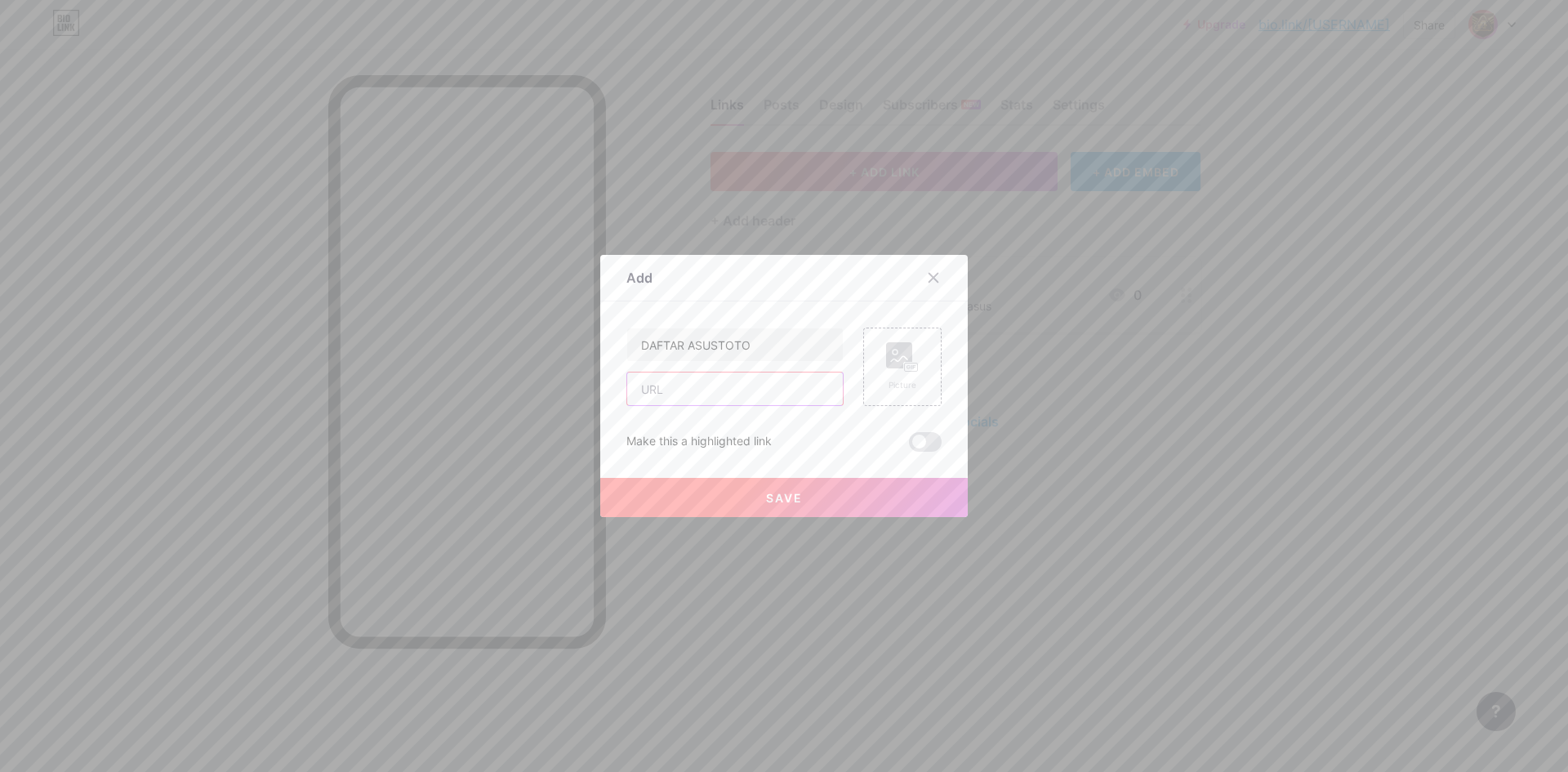 click at bounding box center [735, 389] 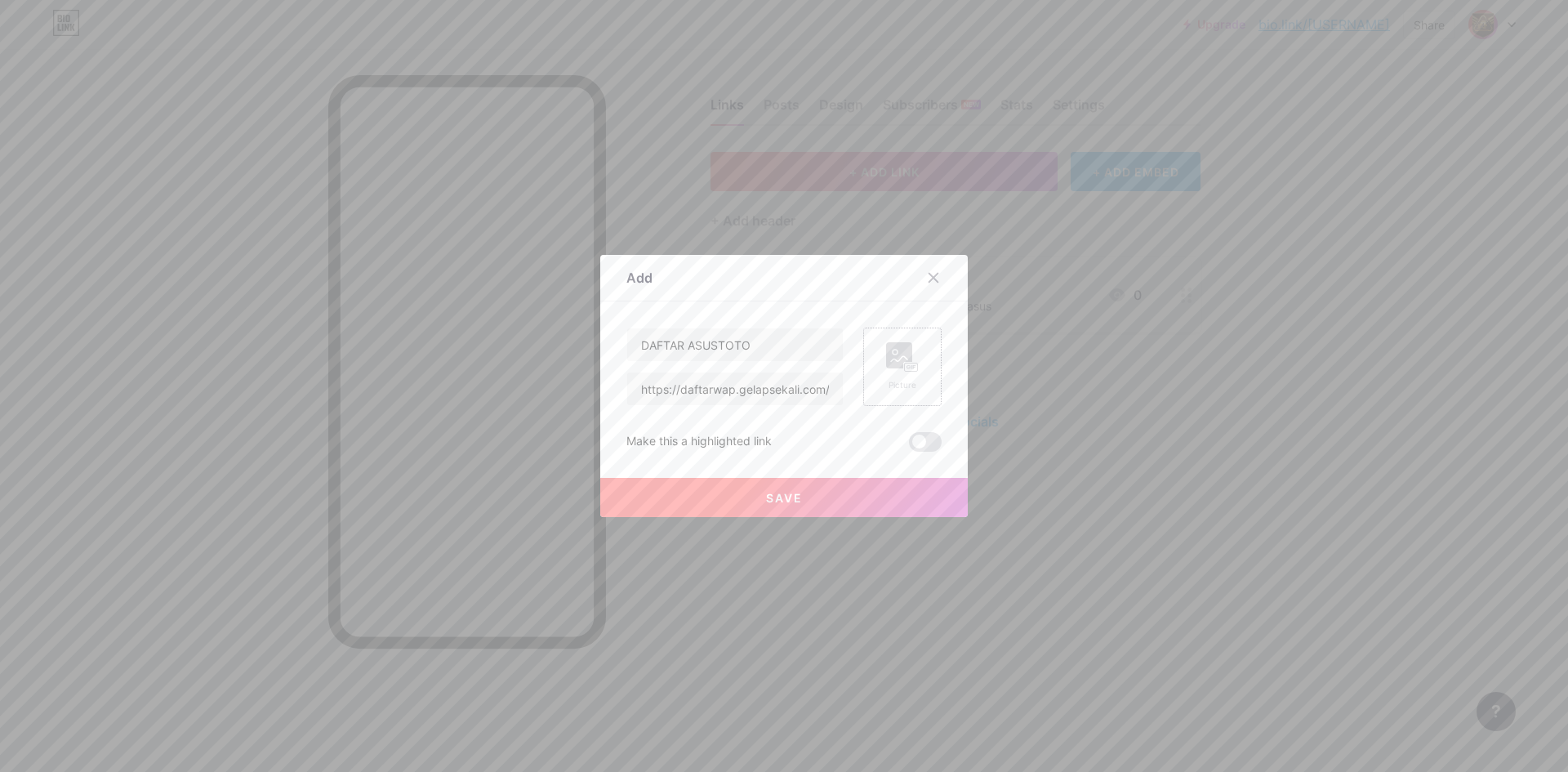 click on "Picture" at bounding box center [902, 367] 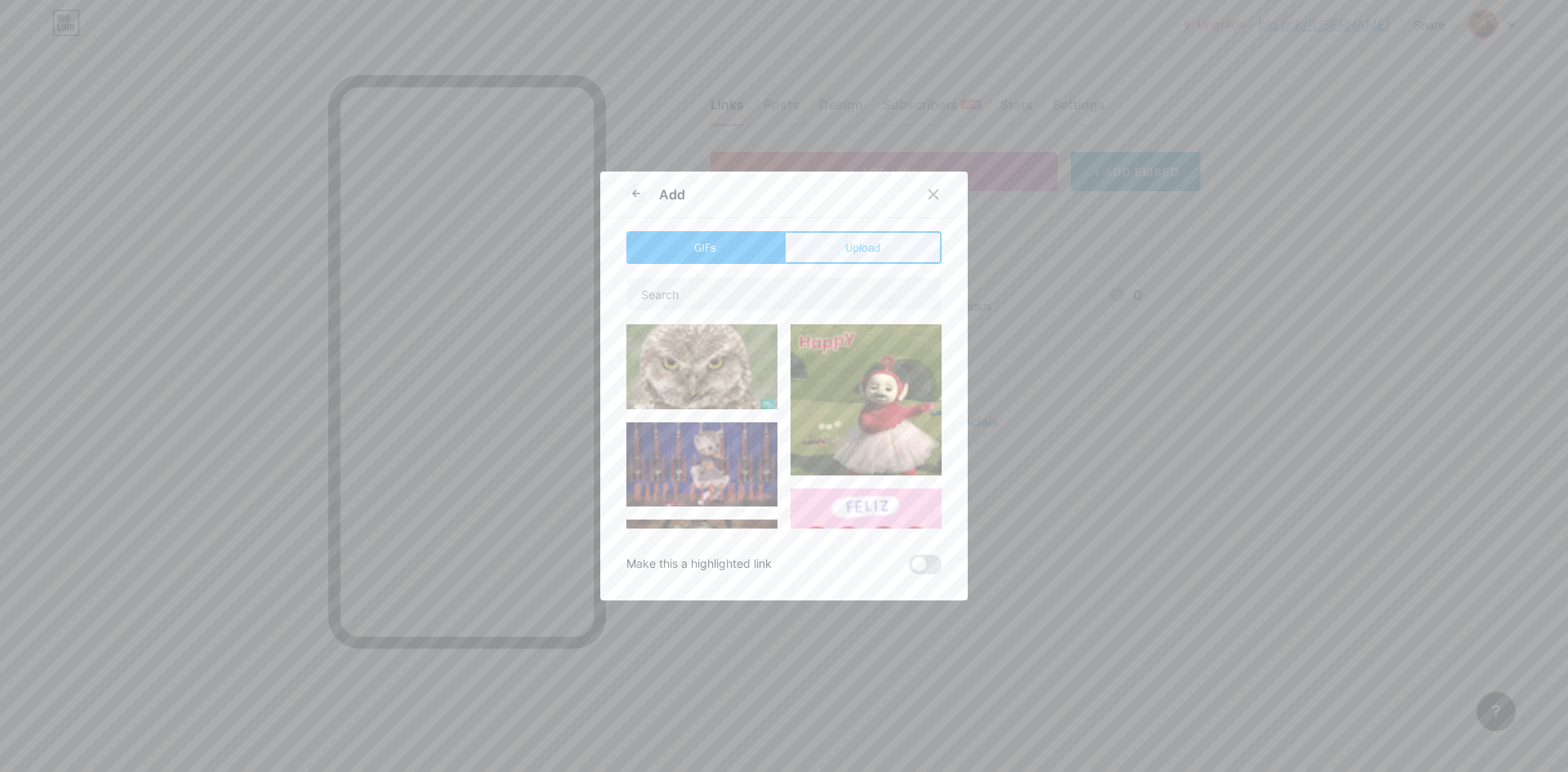click on "Upload" at bounding box center [862, 248] 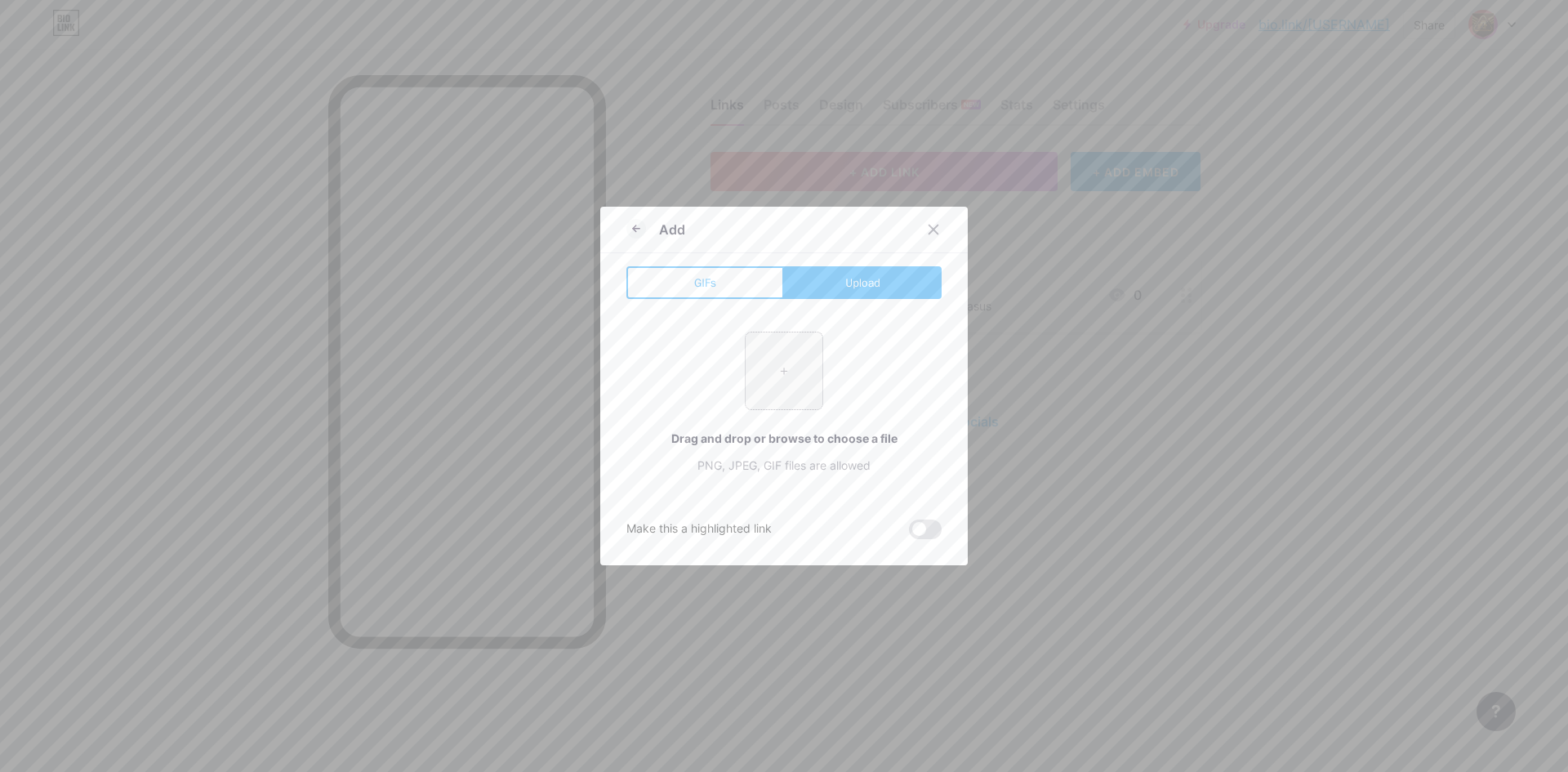 click at bounding box center [784, 371] 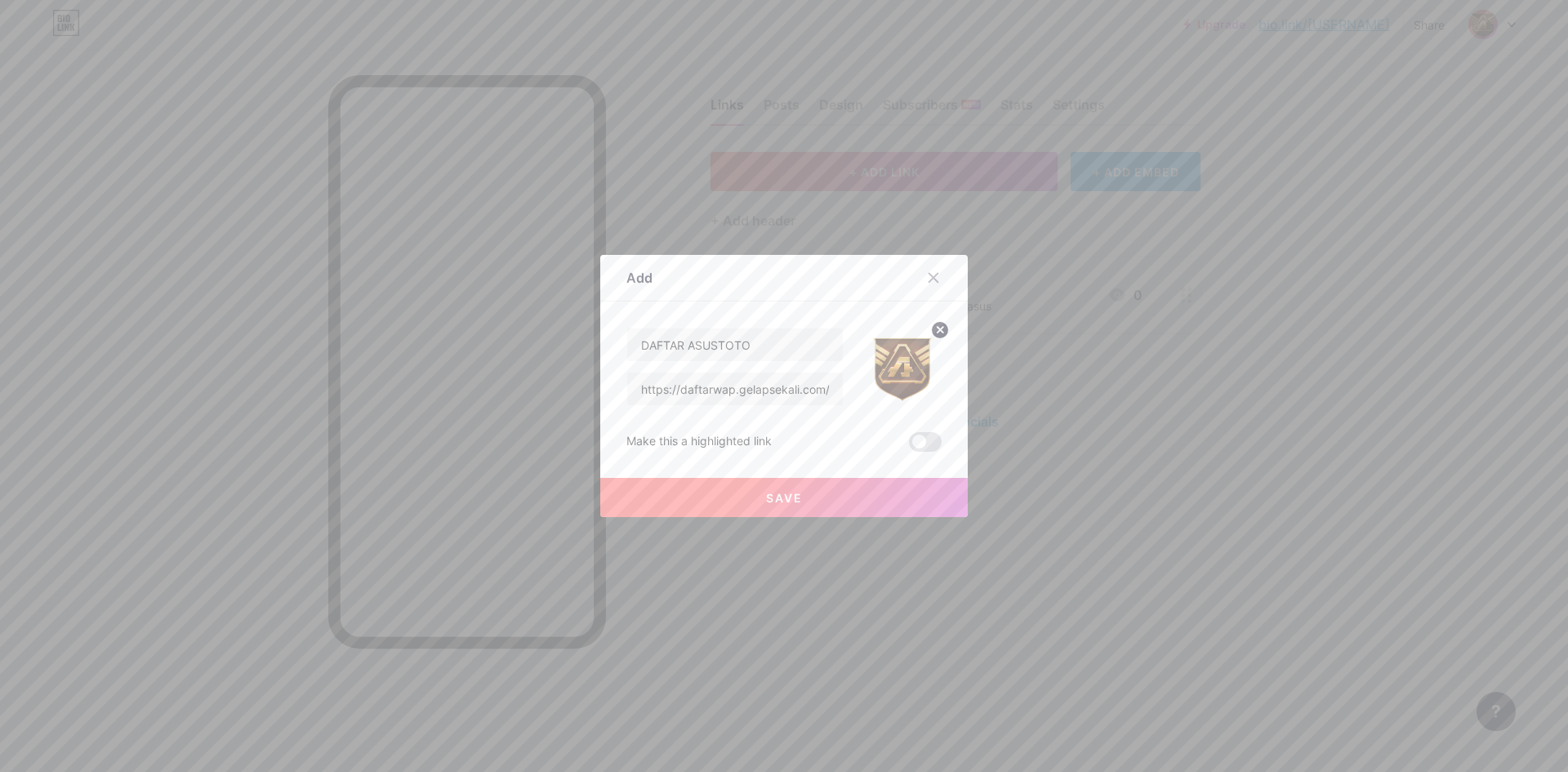 click on "Save" at bounding box center (784, 498) 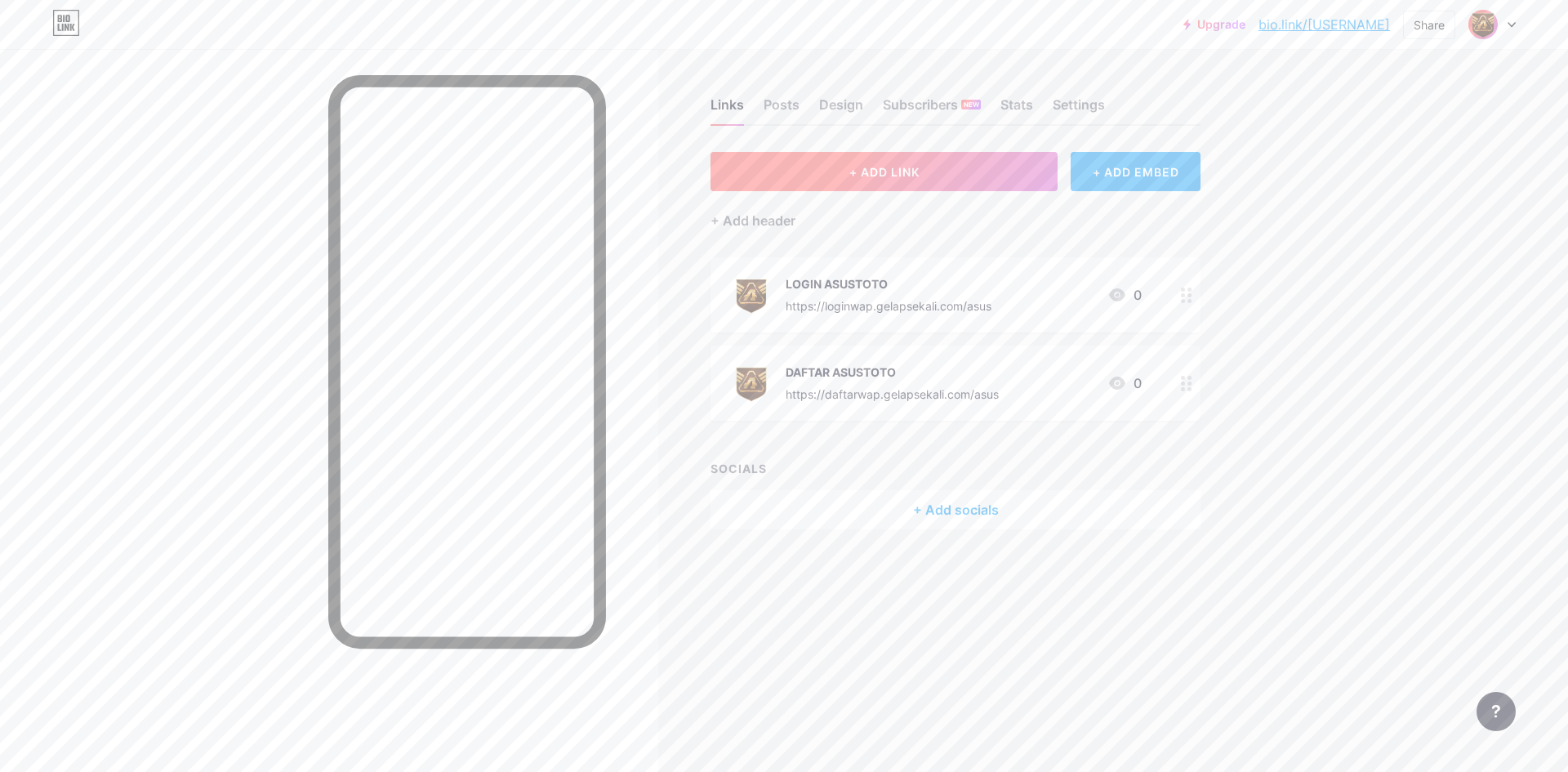click on "+ ADD LINK" at bounding box center [884, 172] 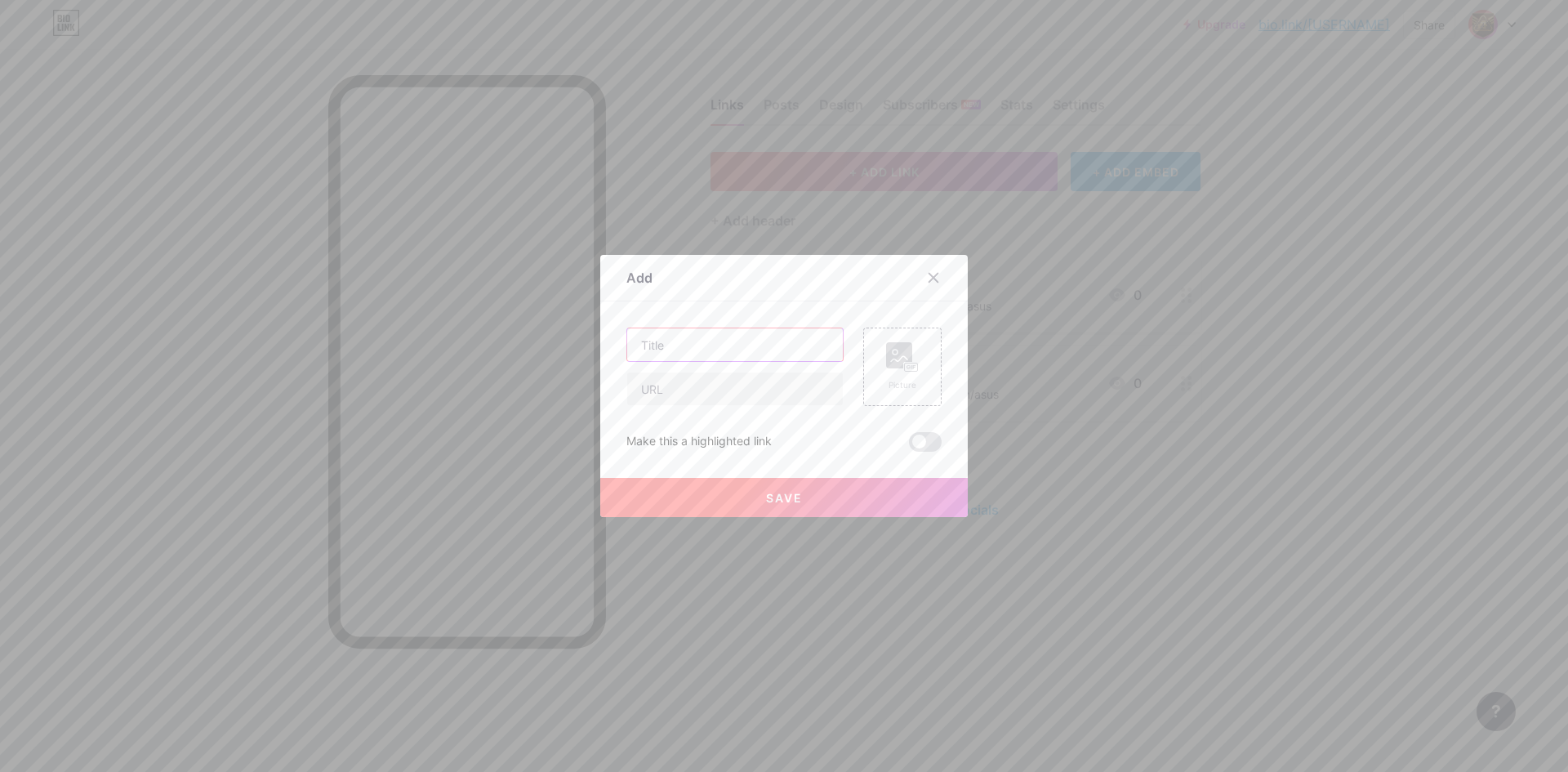 click at bounding box center (735, 345) 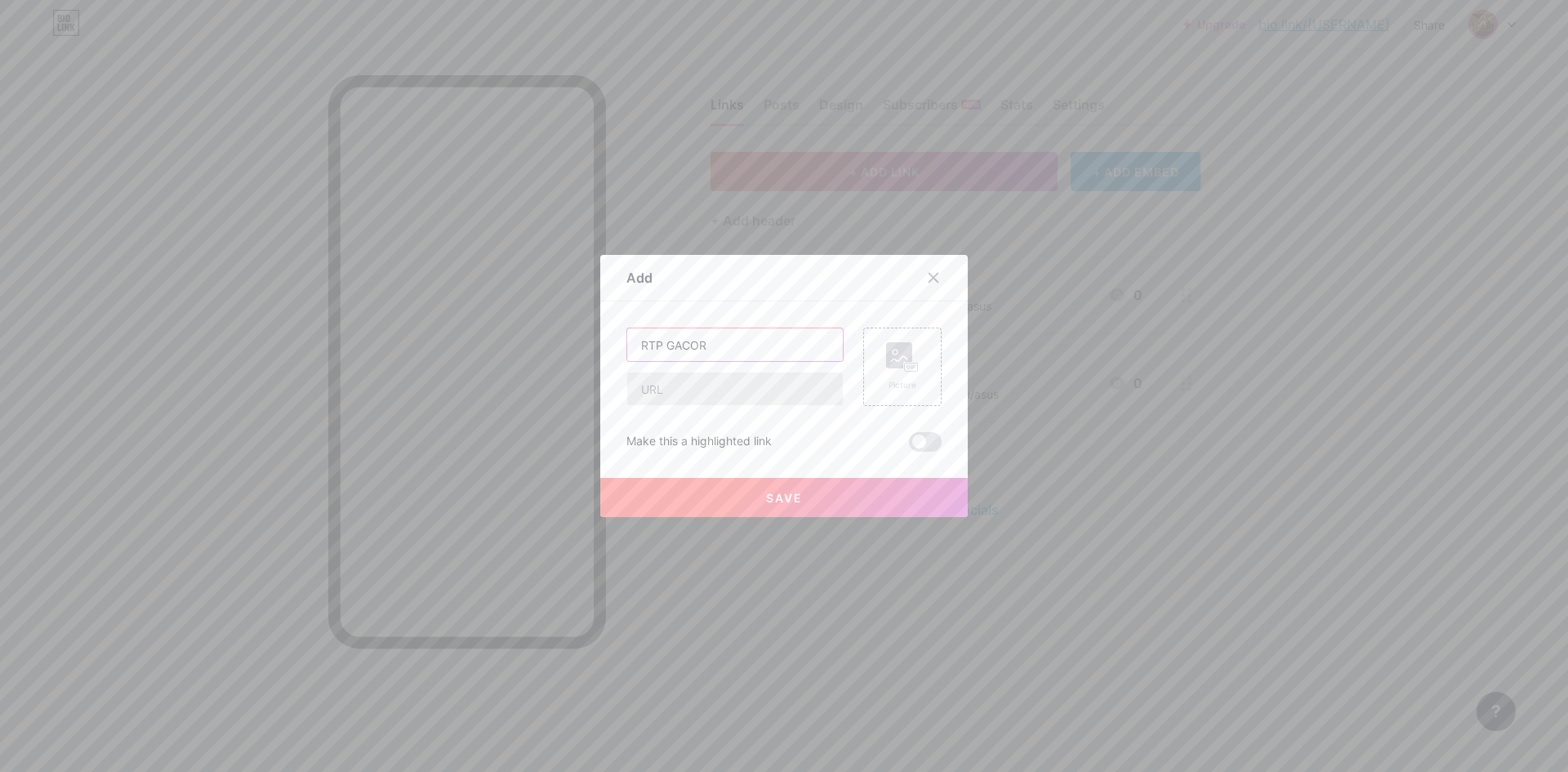 type on "RTP GACOR" 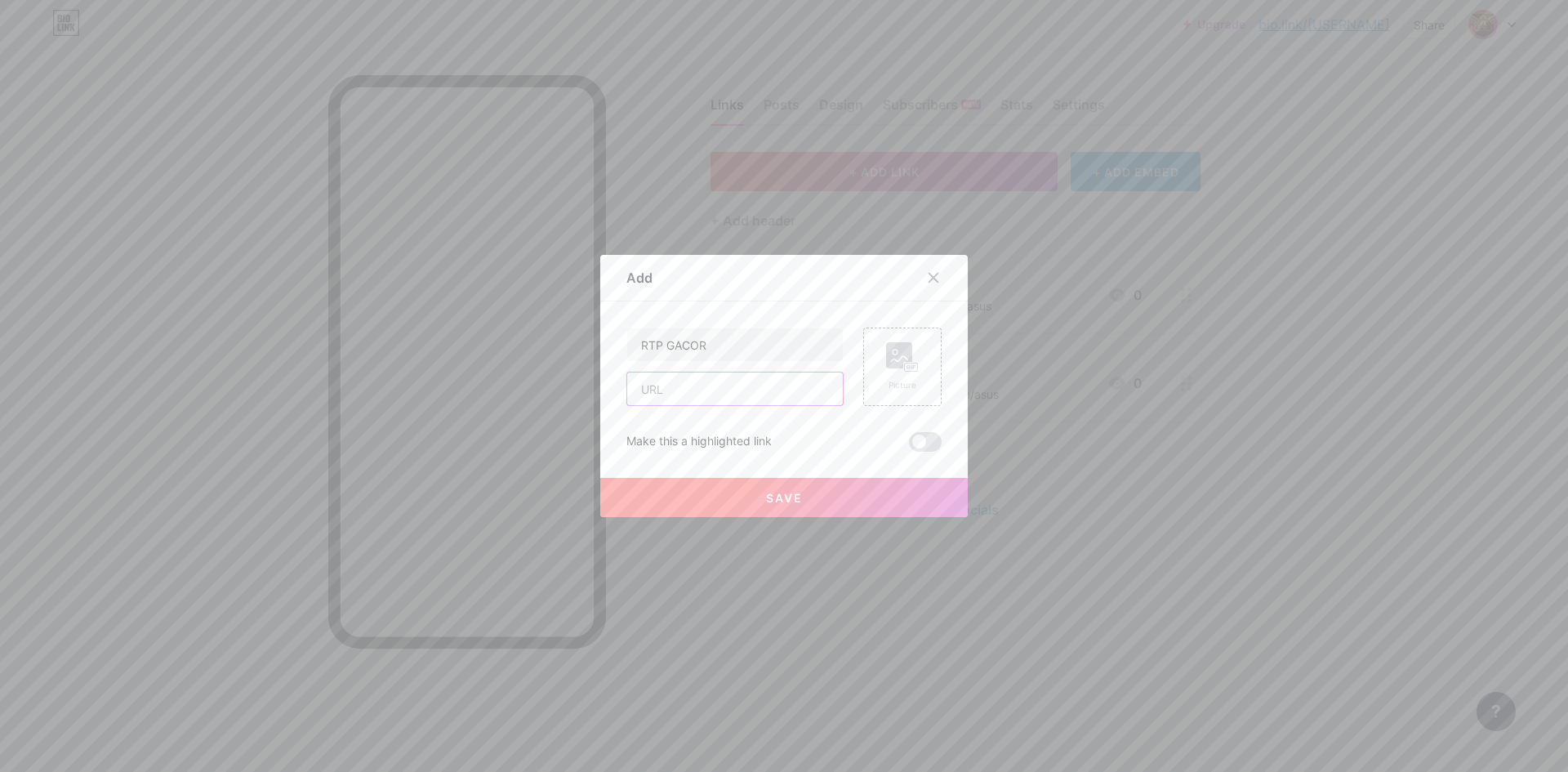 click at bounding box center [735, 389] 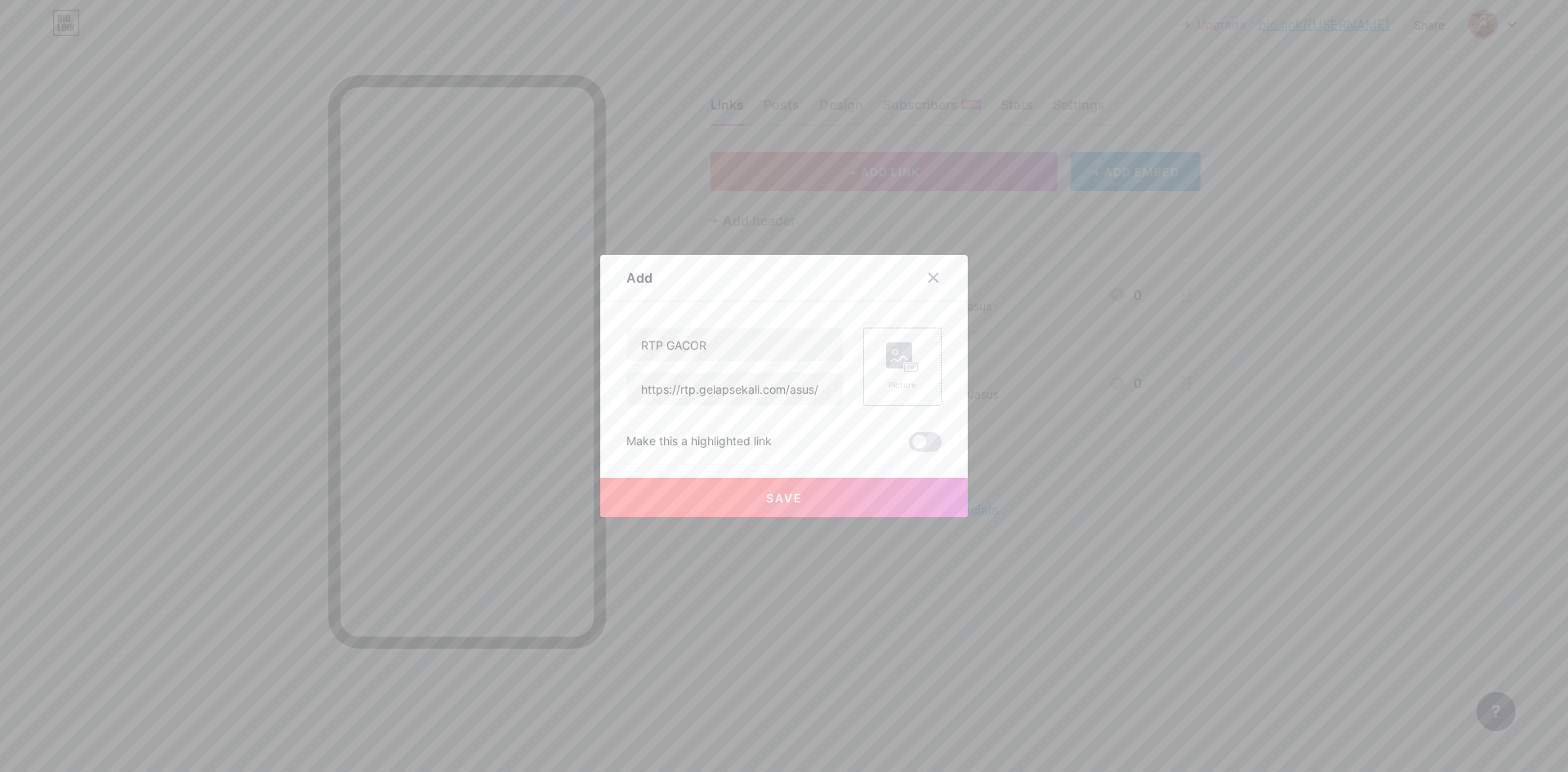 click on "Picture" at bounding box center [902, 367] 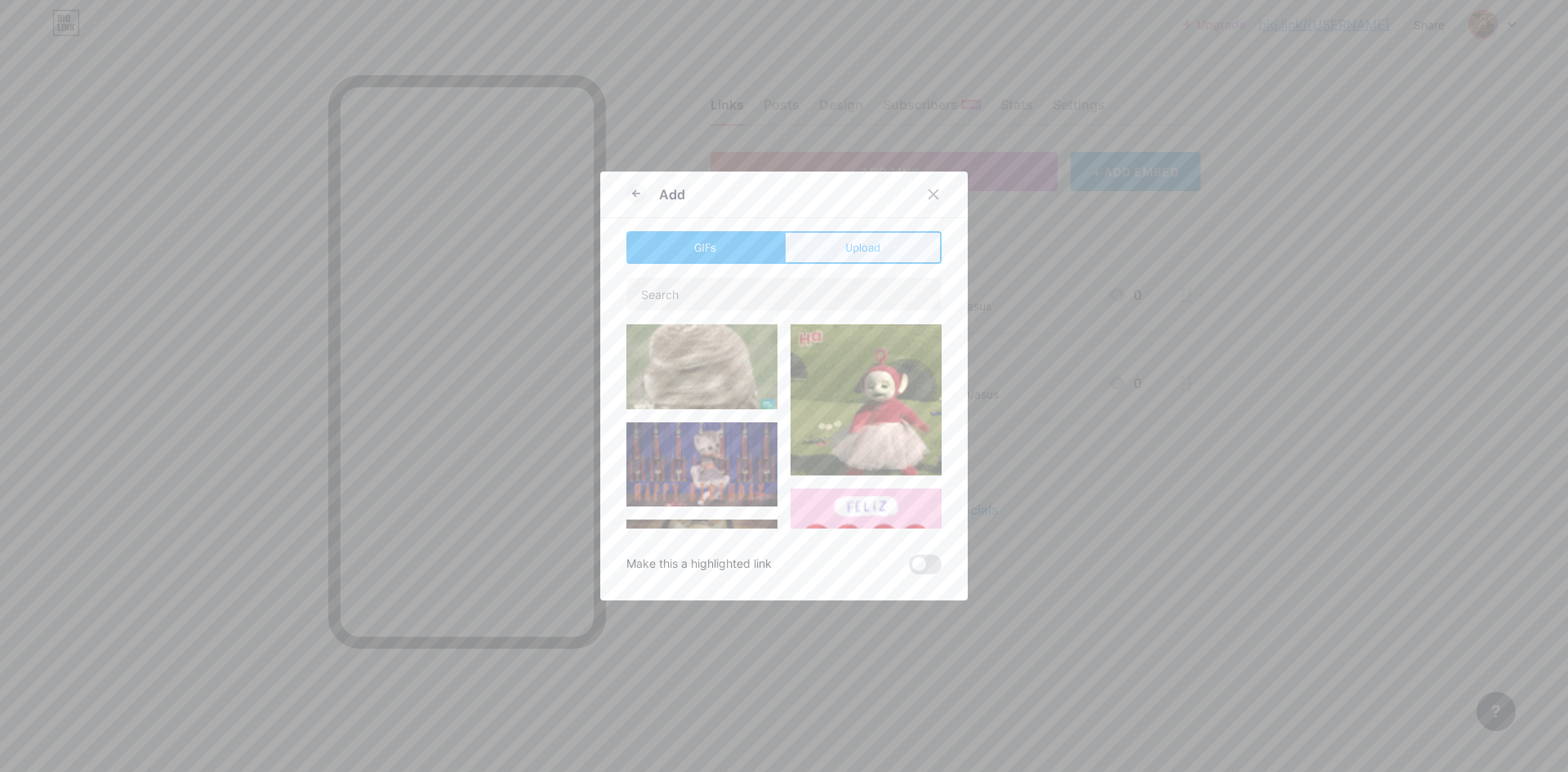 click on "Upload" at bounding box center [862, 248] 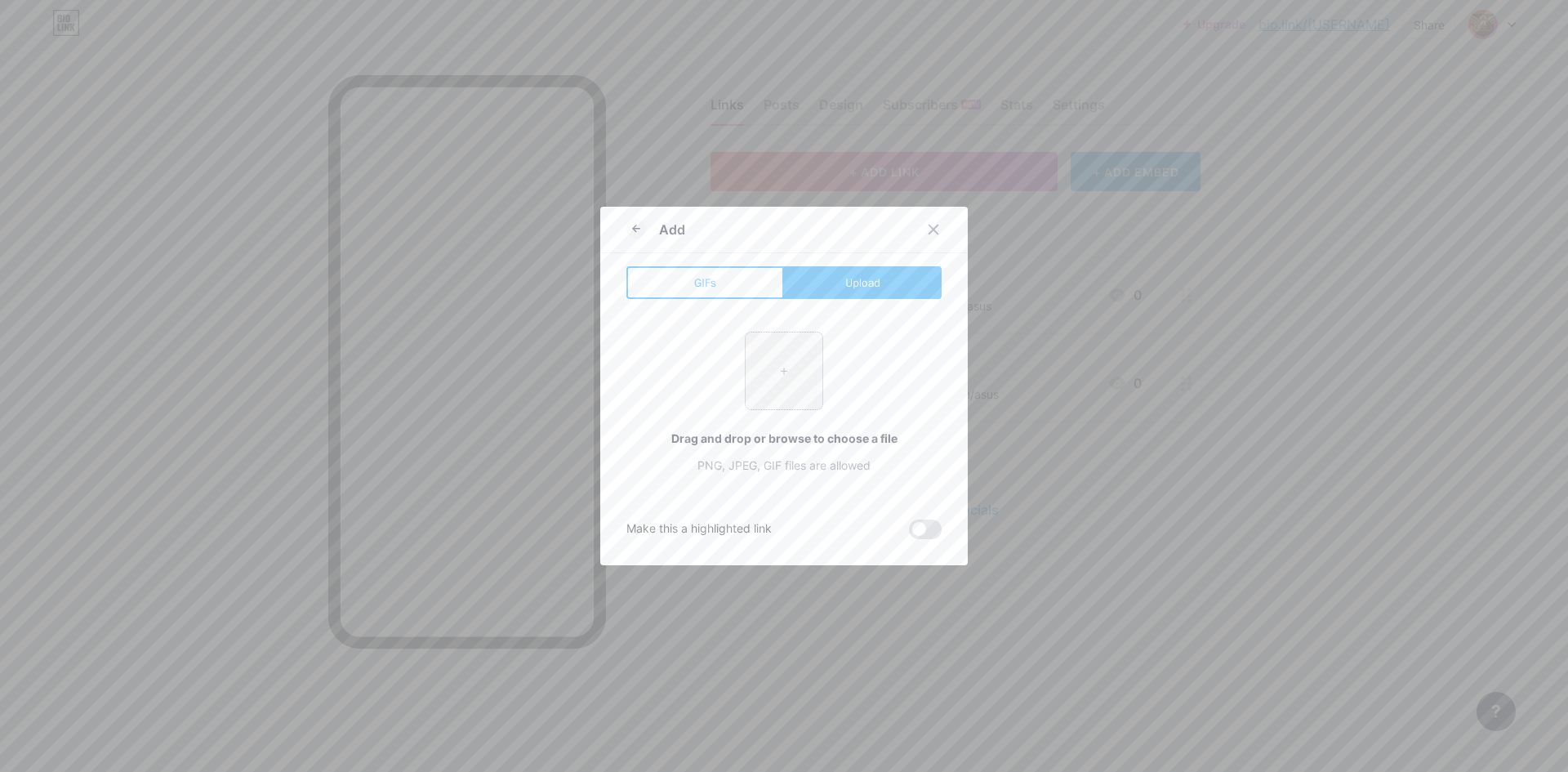 click at bounding box center (784, 371) 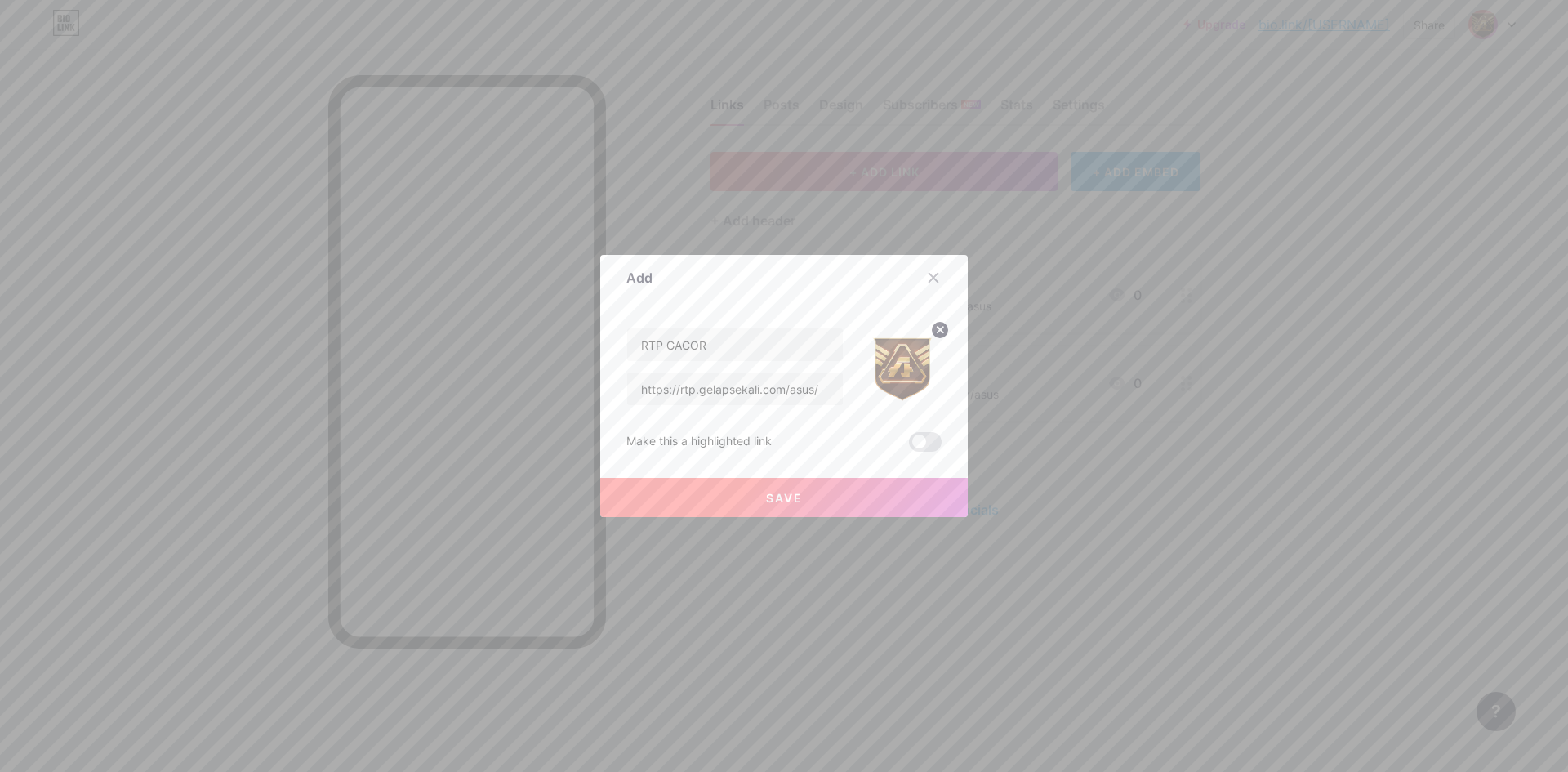 click on "Save" at bounding box center (784, 498) 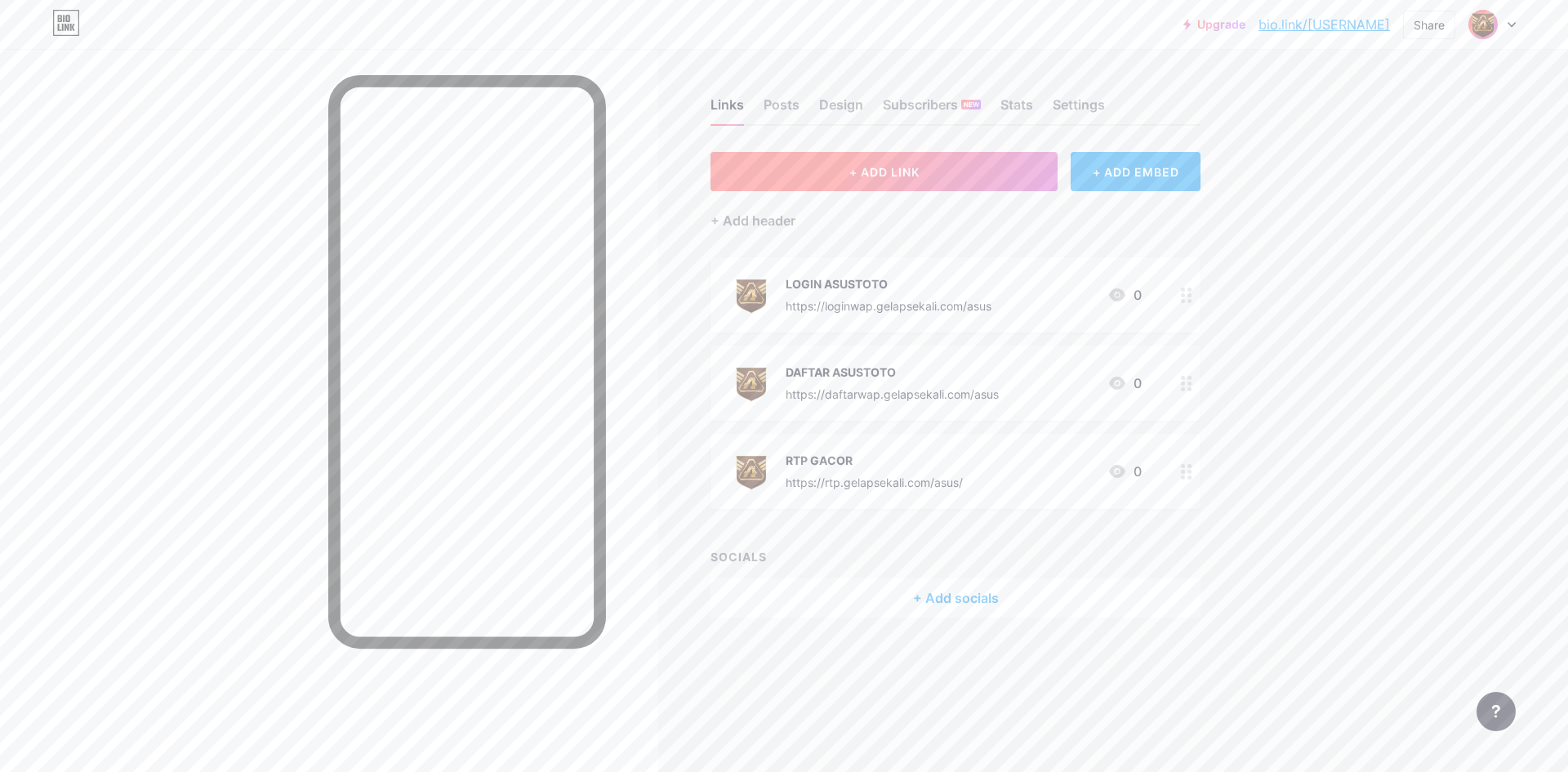 click on "+ ADD LINK" at bounding box center (884, 172) 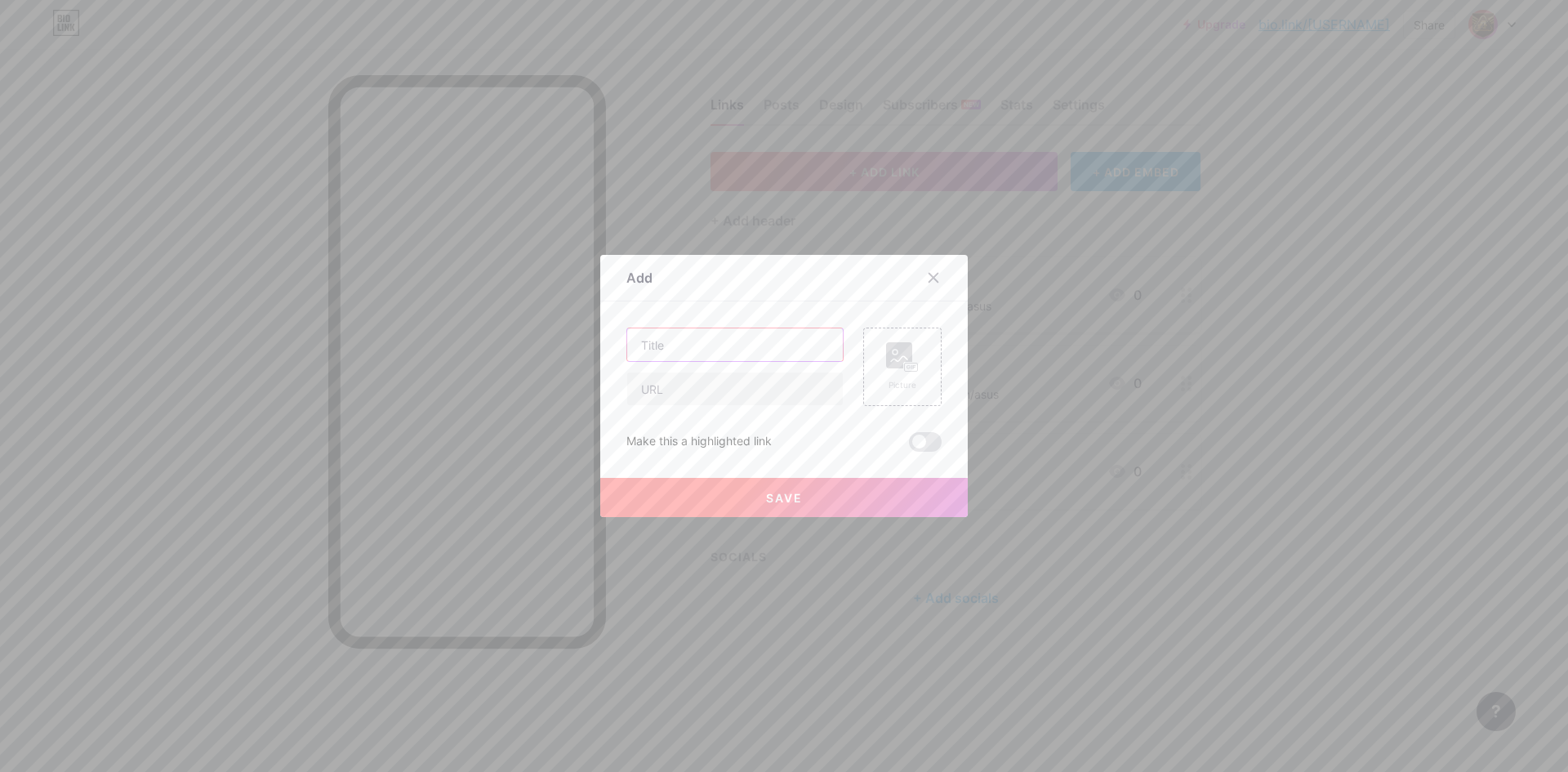 click at bounding box center [735, 345] 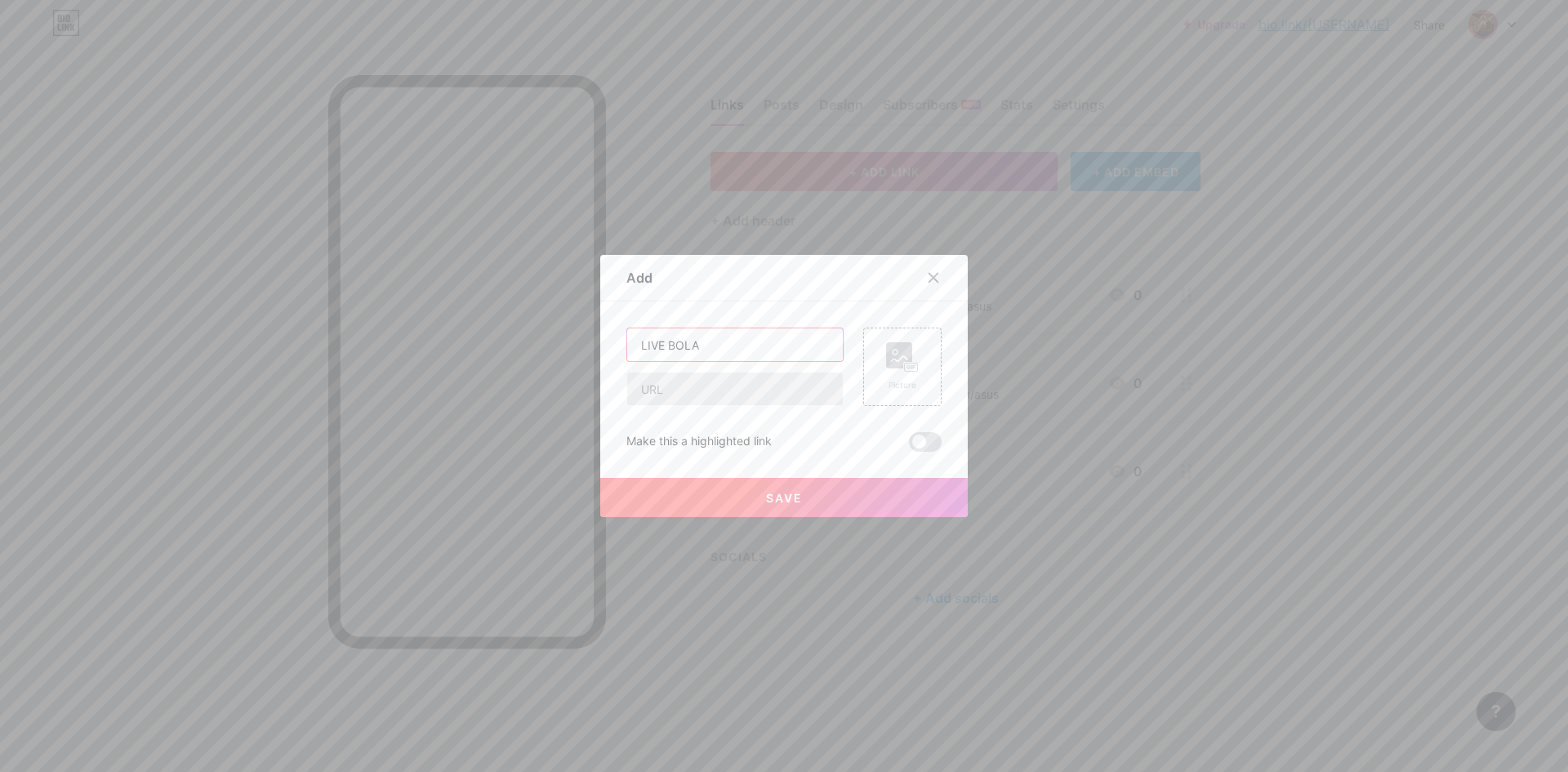 type on "LIVE BOLA" 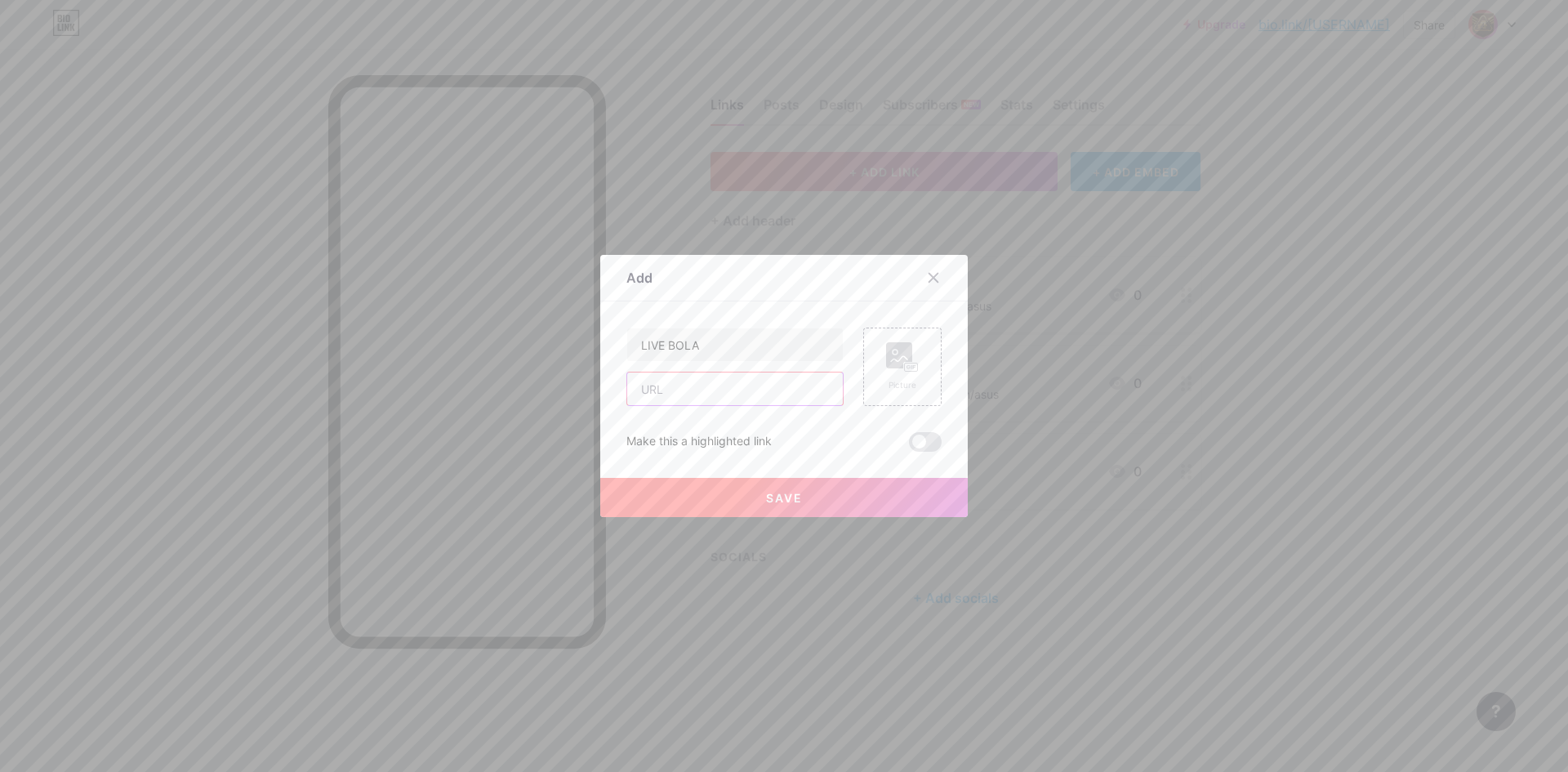 click at bounding box center [735, 389] 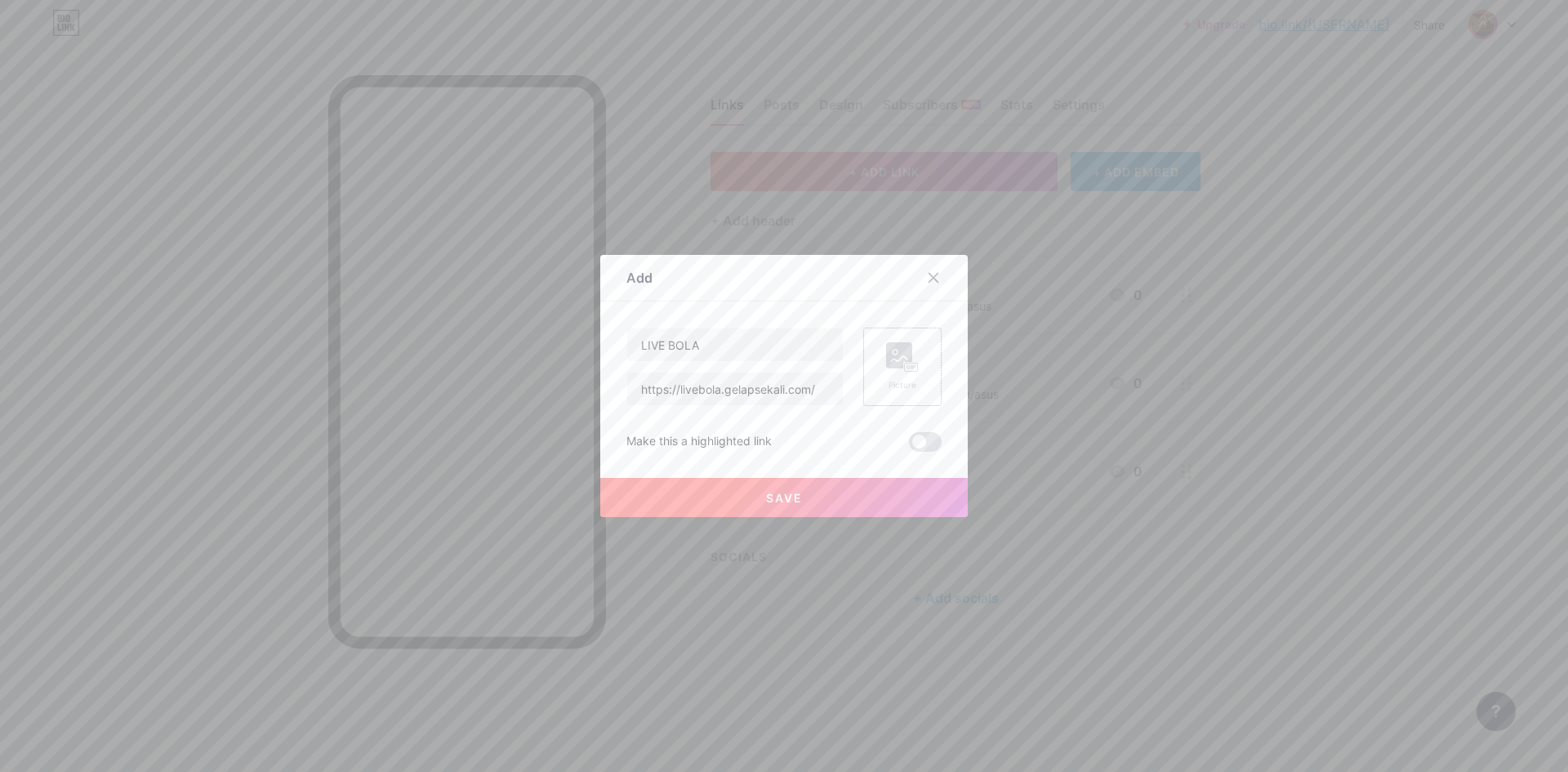 click on "Picture" at bounding box center [902, 367] 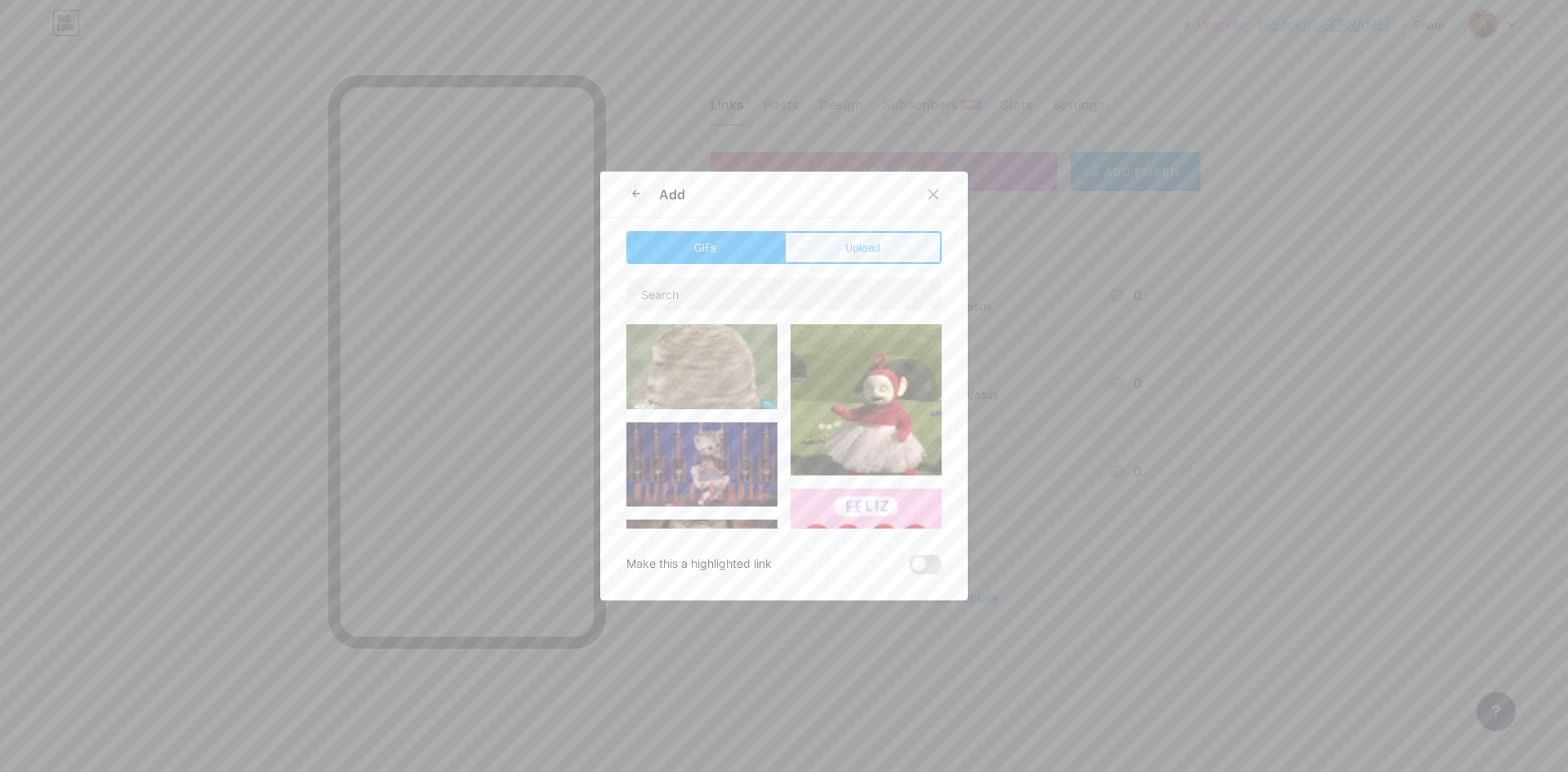 click on "Upload" at bounding box center [862, 248] 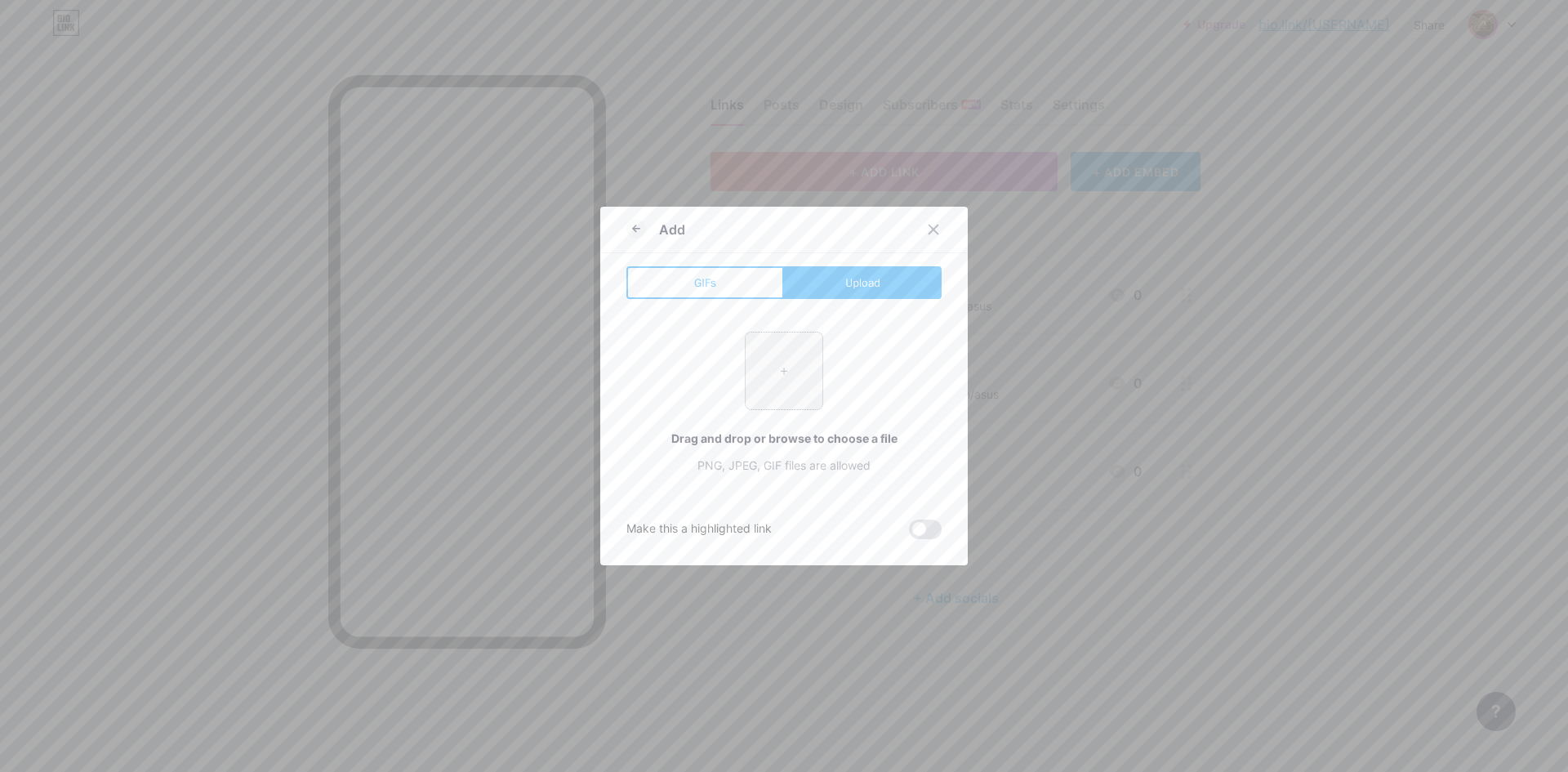 click at bounding box center (784, 371) 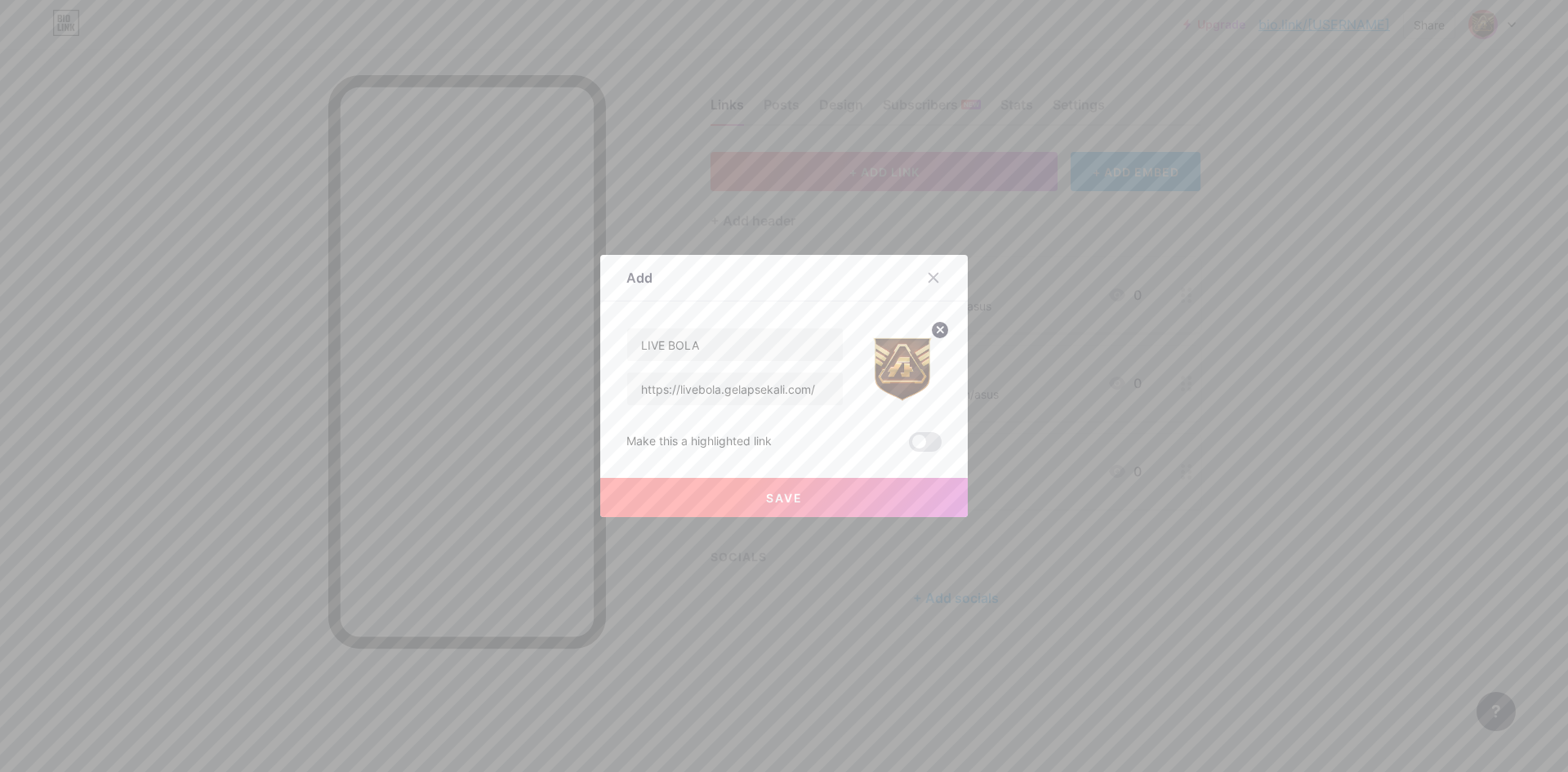 click on "Save" at bounding box center [784, 498] 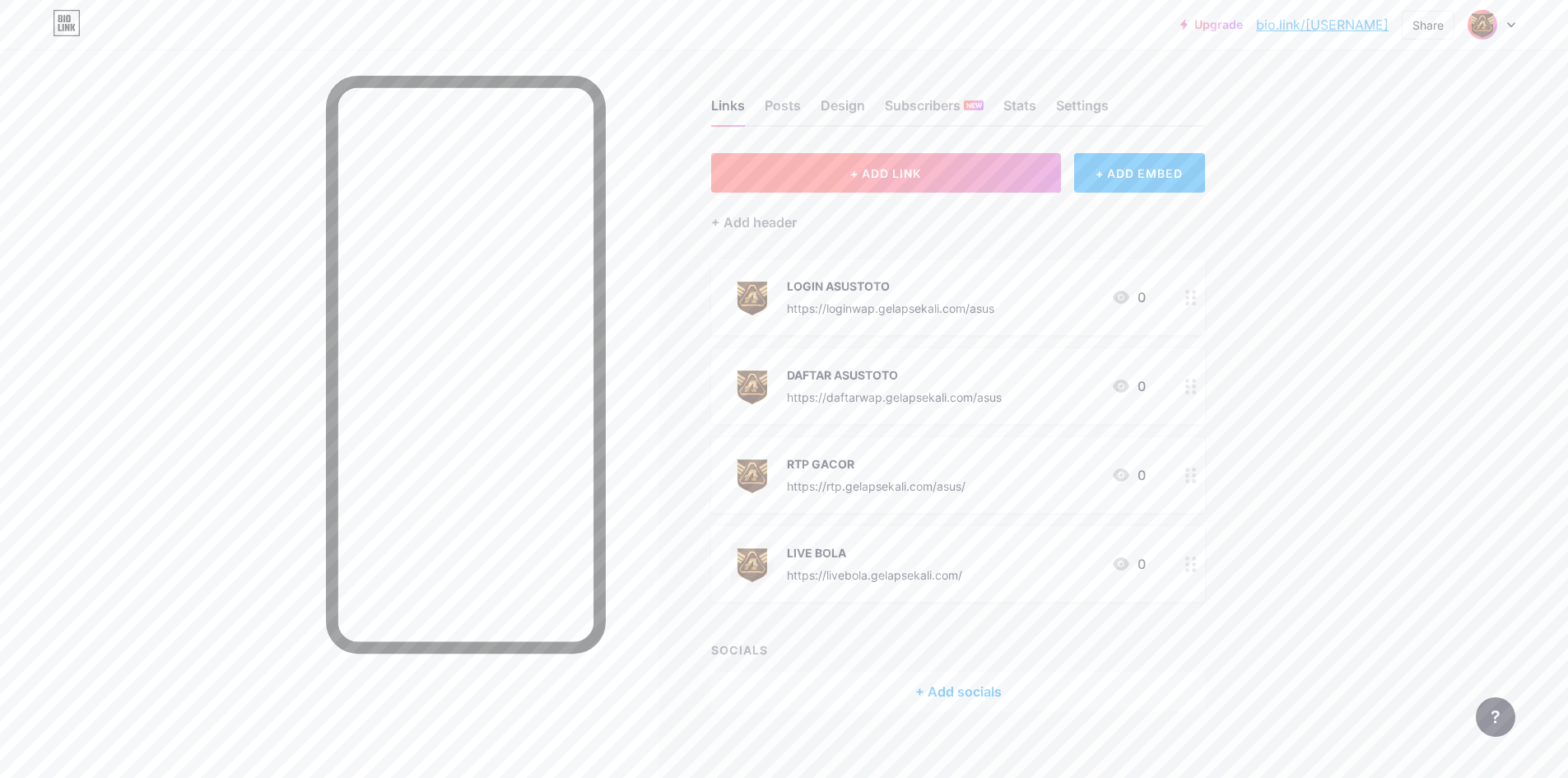 click on "+ ADD LINK" at bounding box center (886, 173) 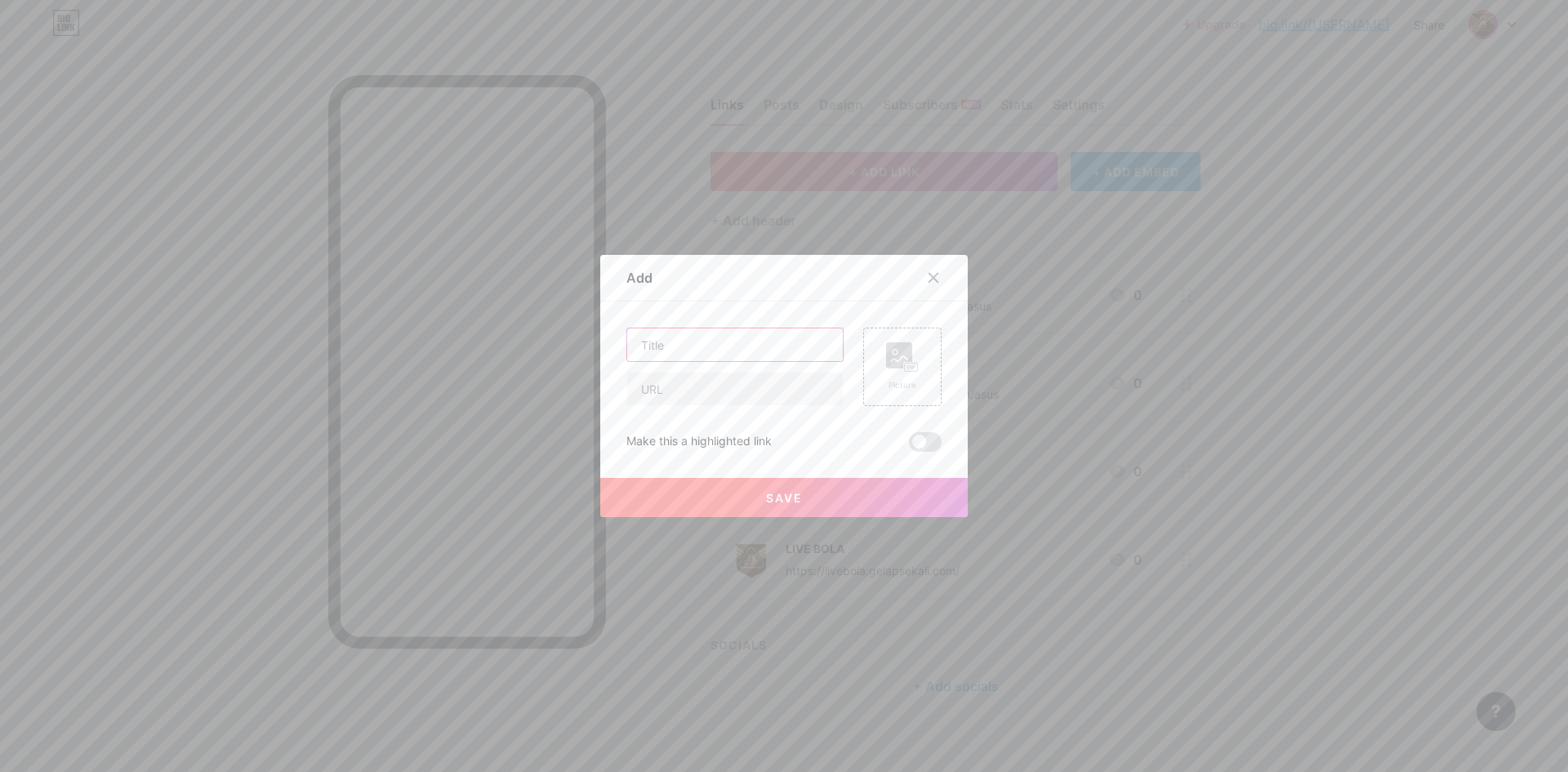 click at bounding box center [735, 345] 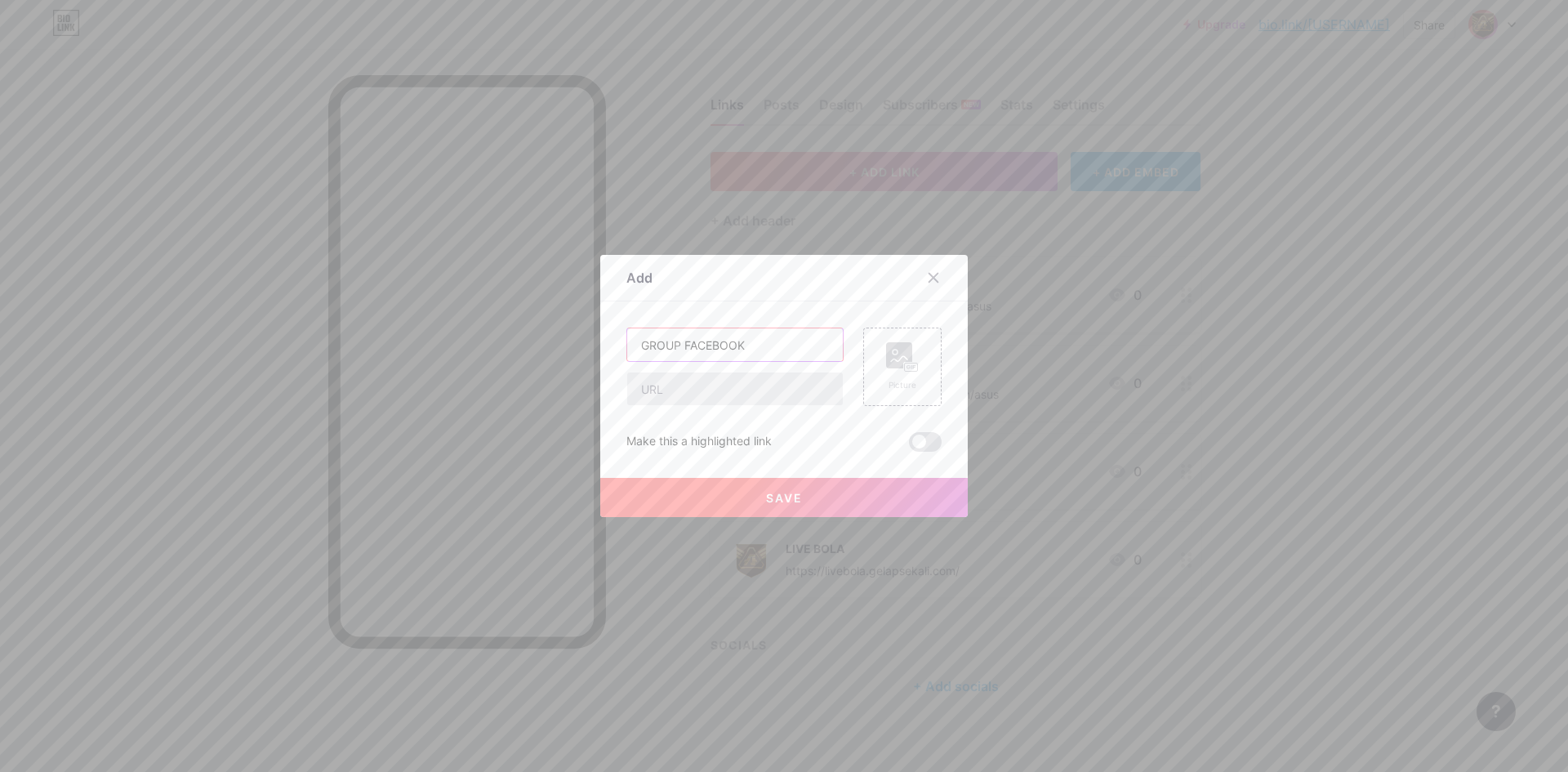 type on "GROUP FACEBOOK" 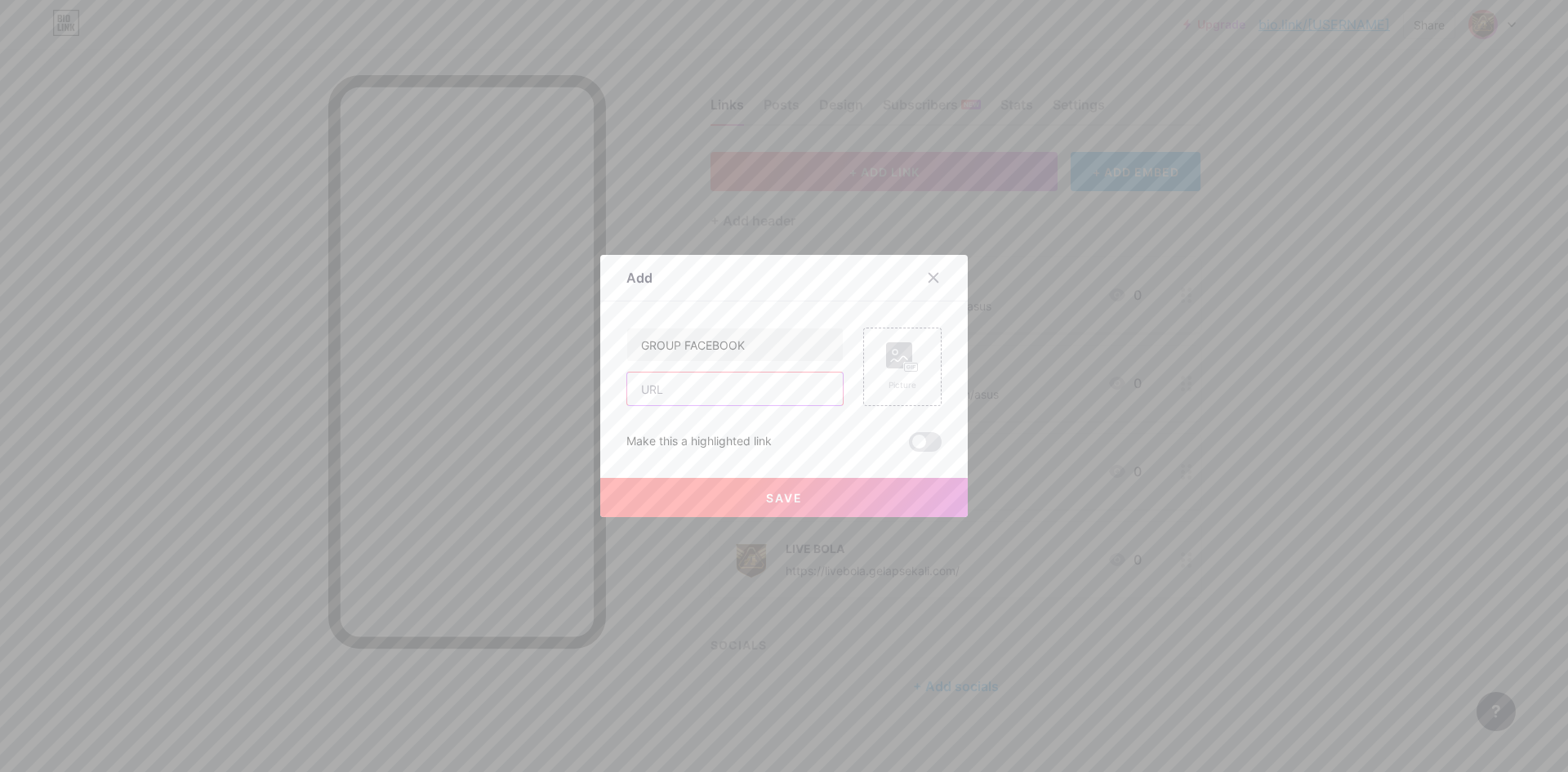 click at bounding box center [735, 389] 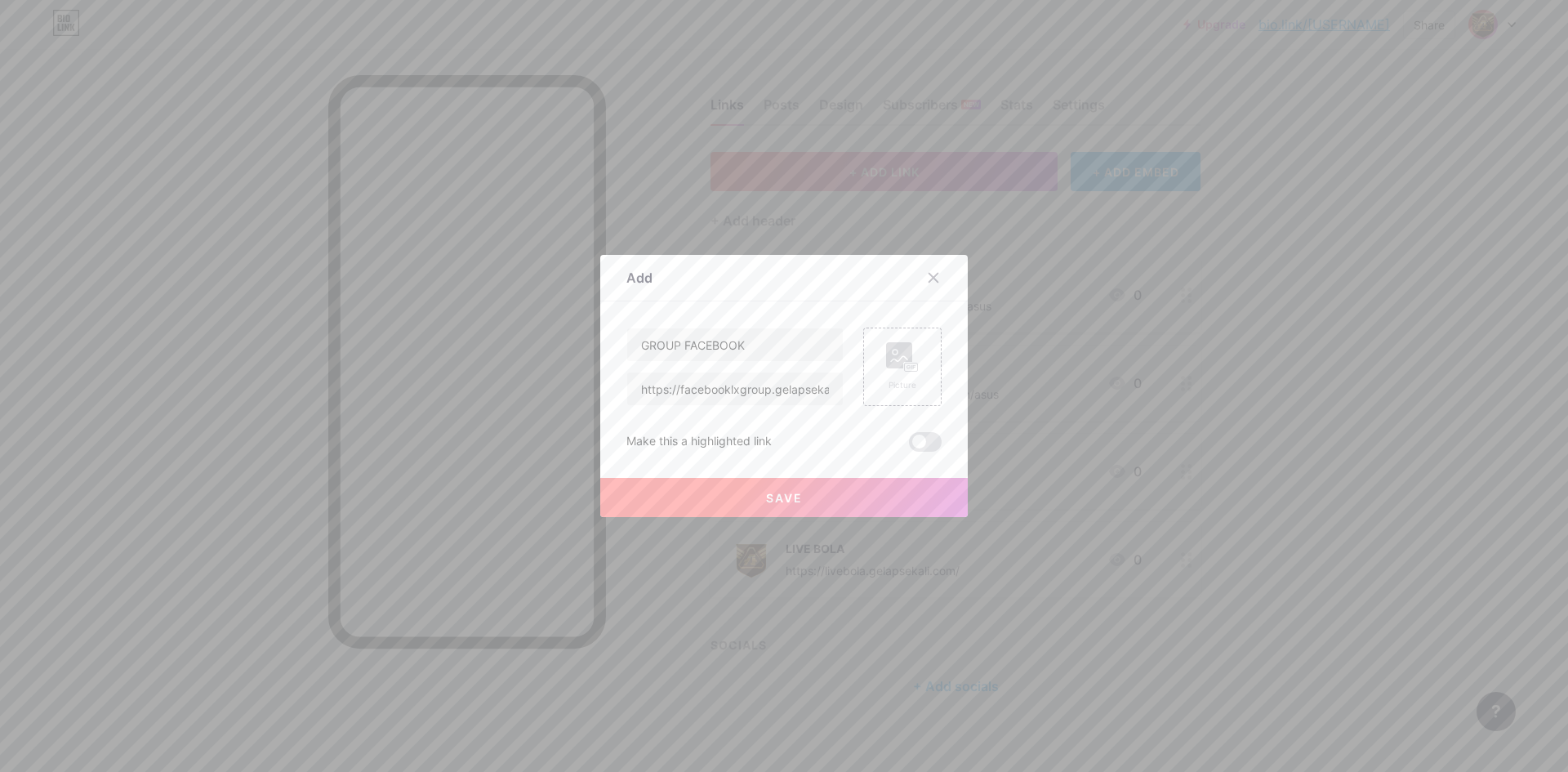 click on "Picture" at bounding box center [893, 367] 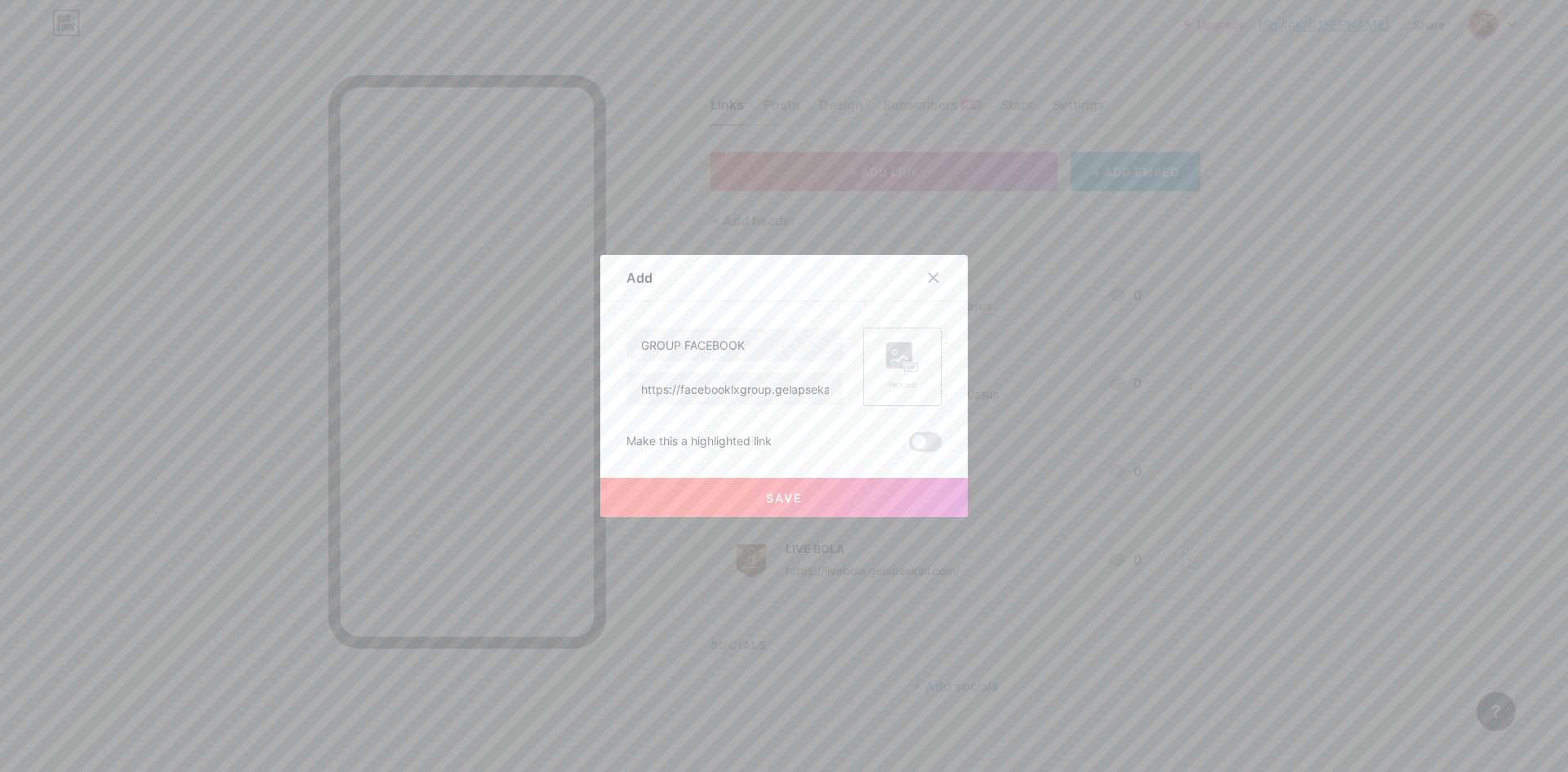 click on "Picture" at bounding box center (902, 367) 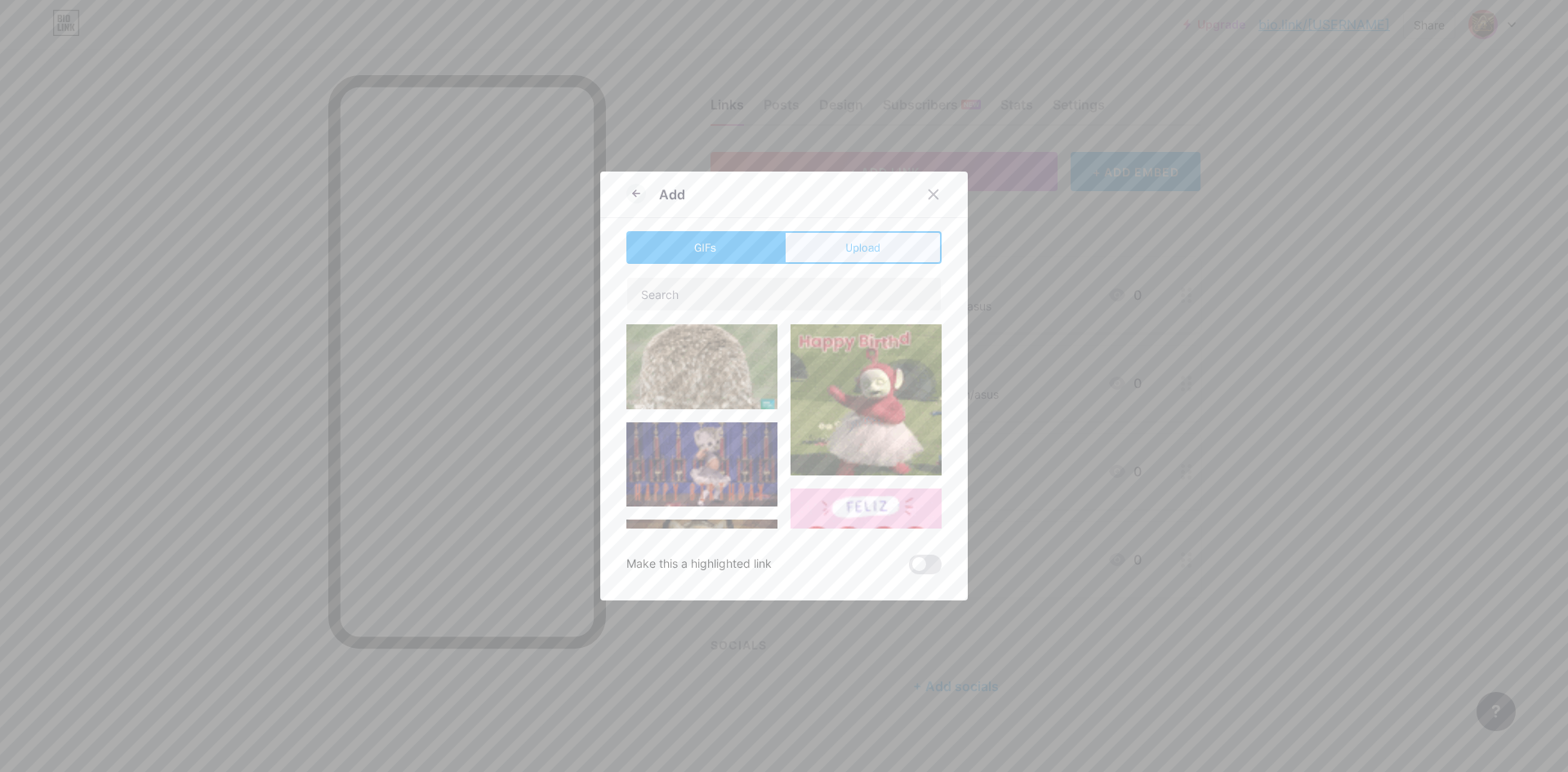 click on "Upload" at bounding box center [862, 248] 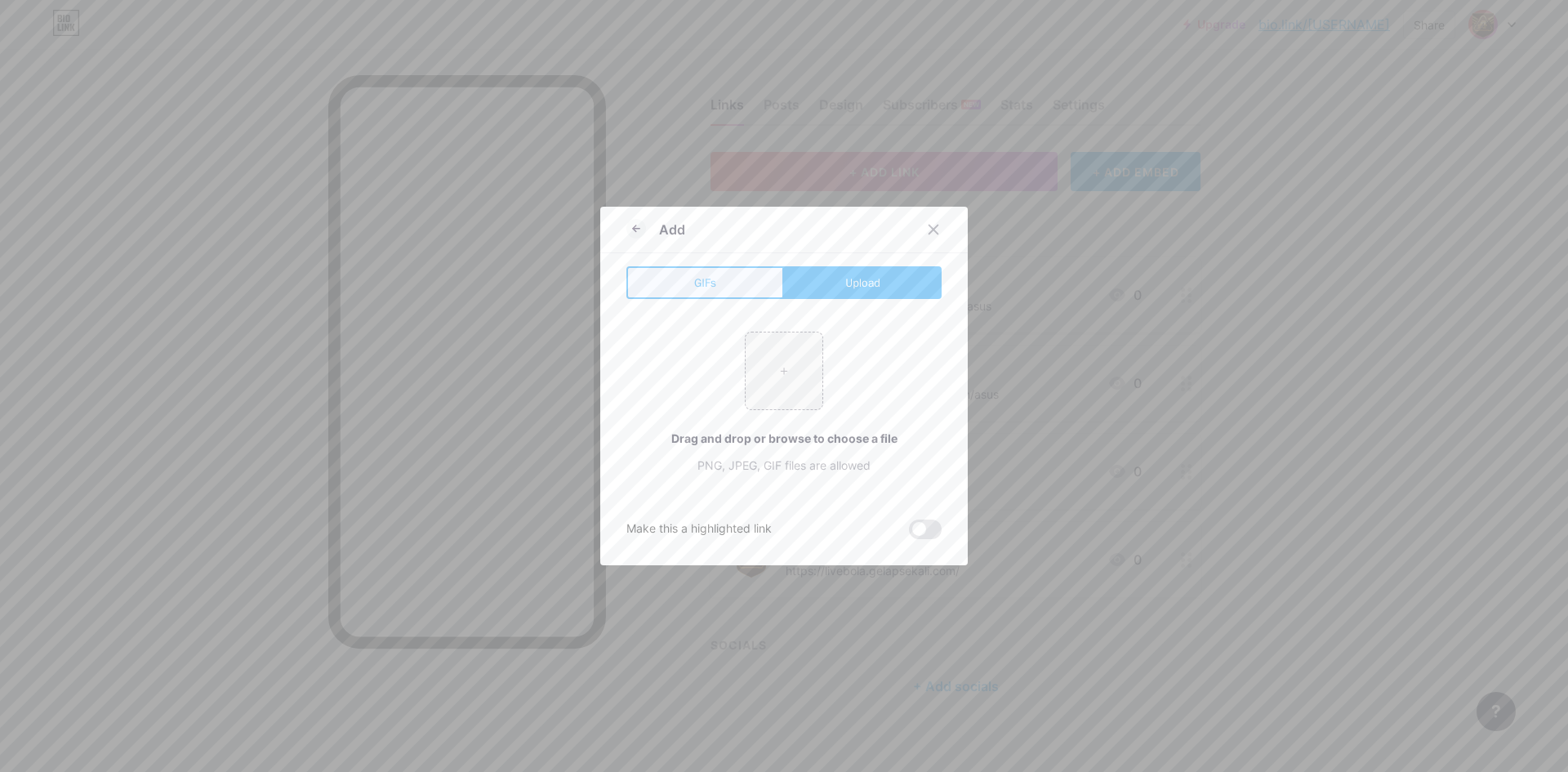 click on "GIFs" at bounding box center [705, 283] 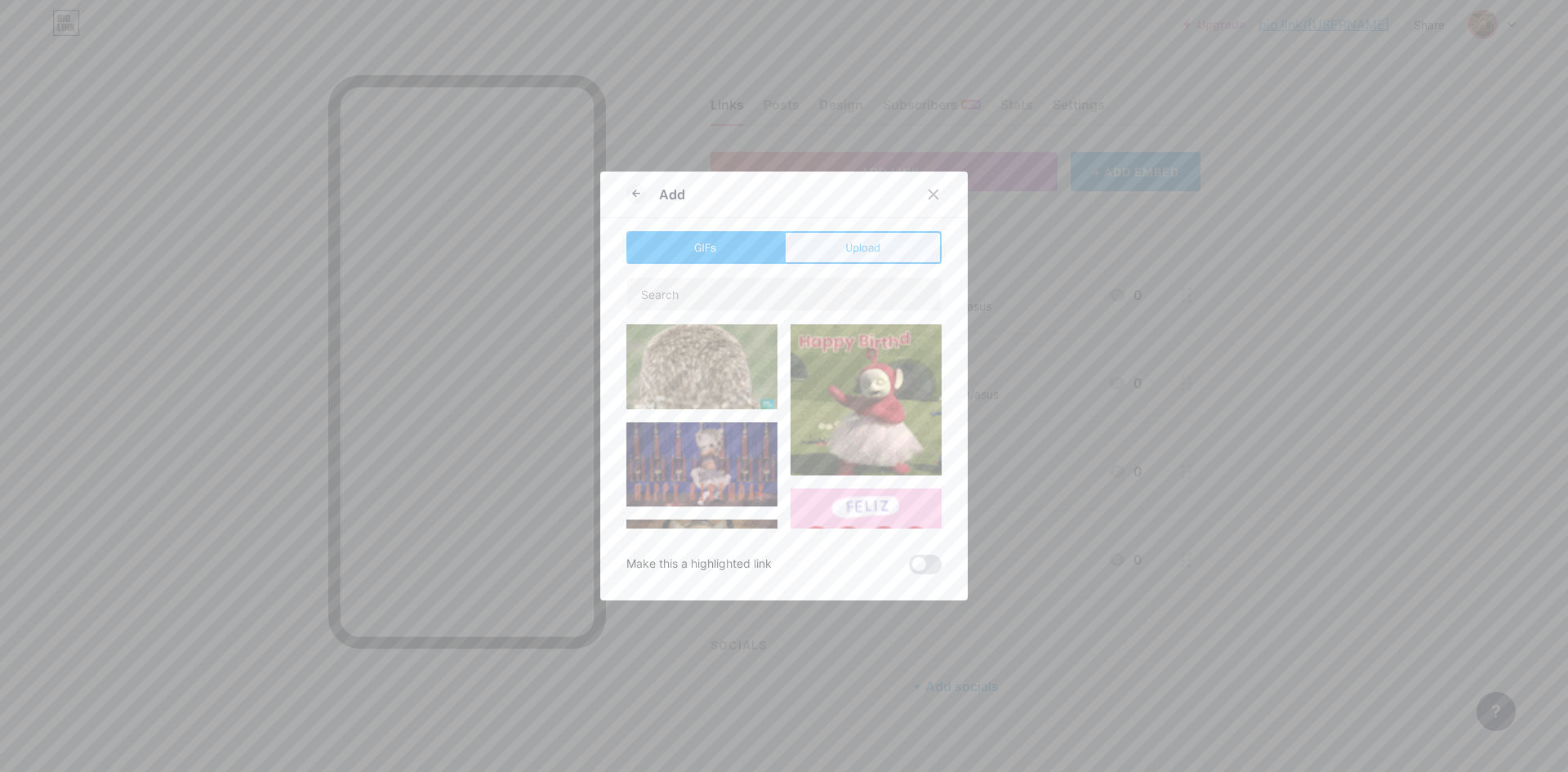 drag, startPoint x: 855, startPoint y: 210, endPoint x: 849, endPoint y: 239, distance: 29.614186 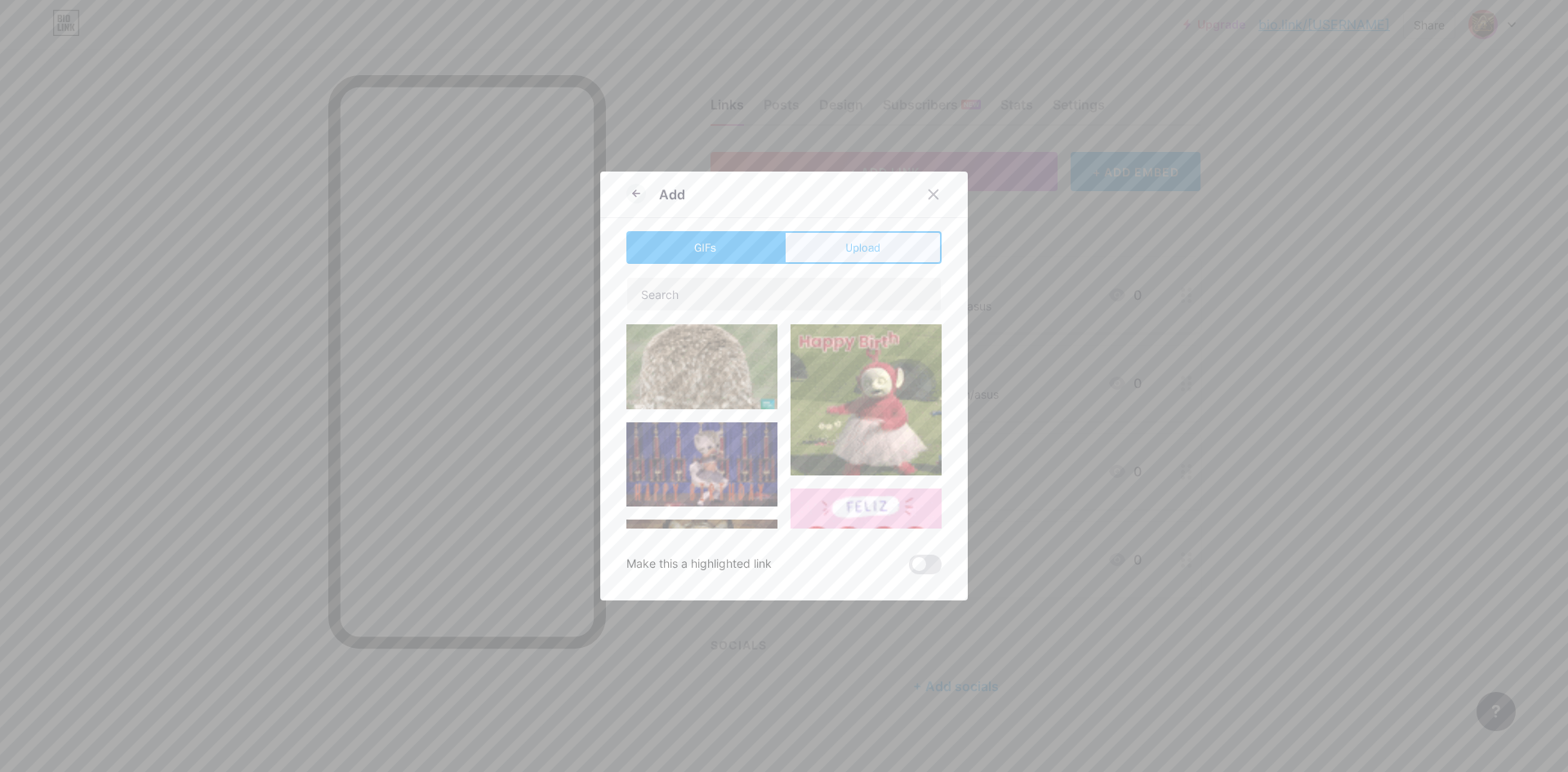 click on "Add" at bounding box center (784, 199) 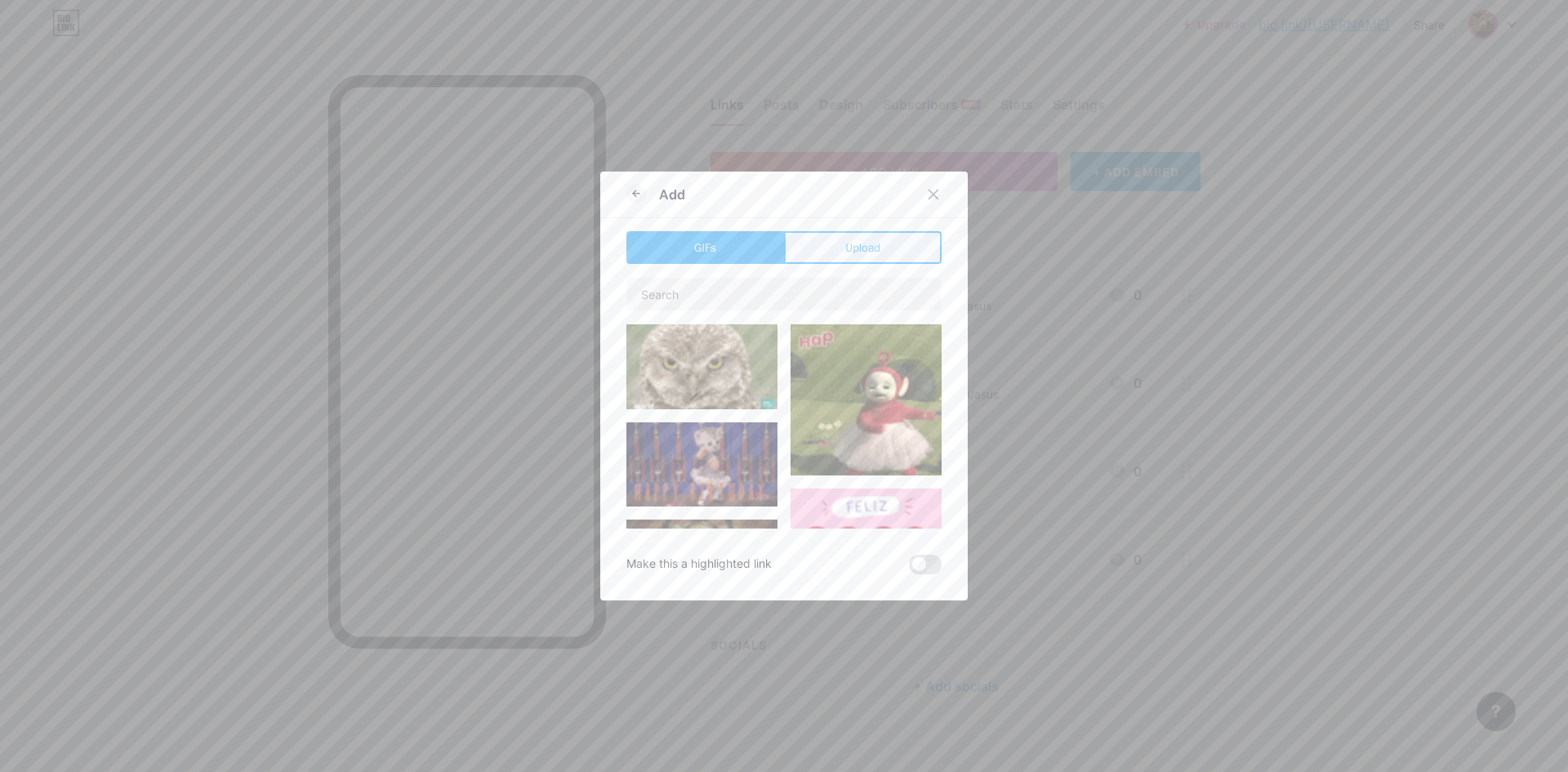 click on "Upload" at bounding box center (862, 248) 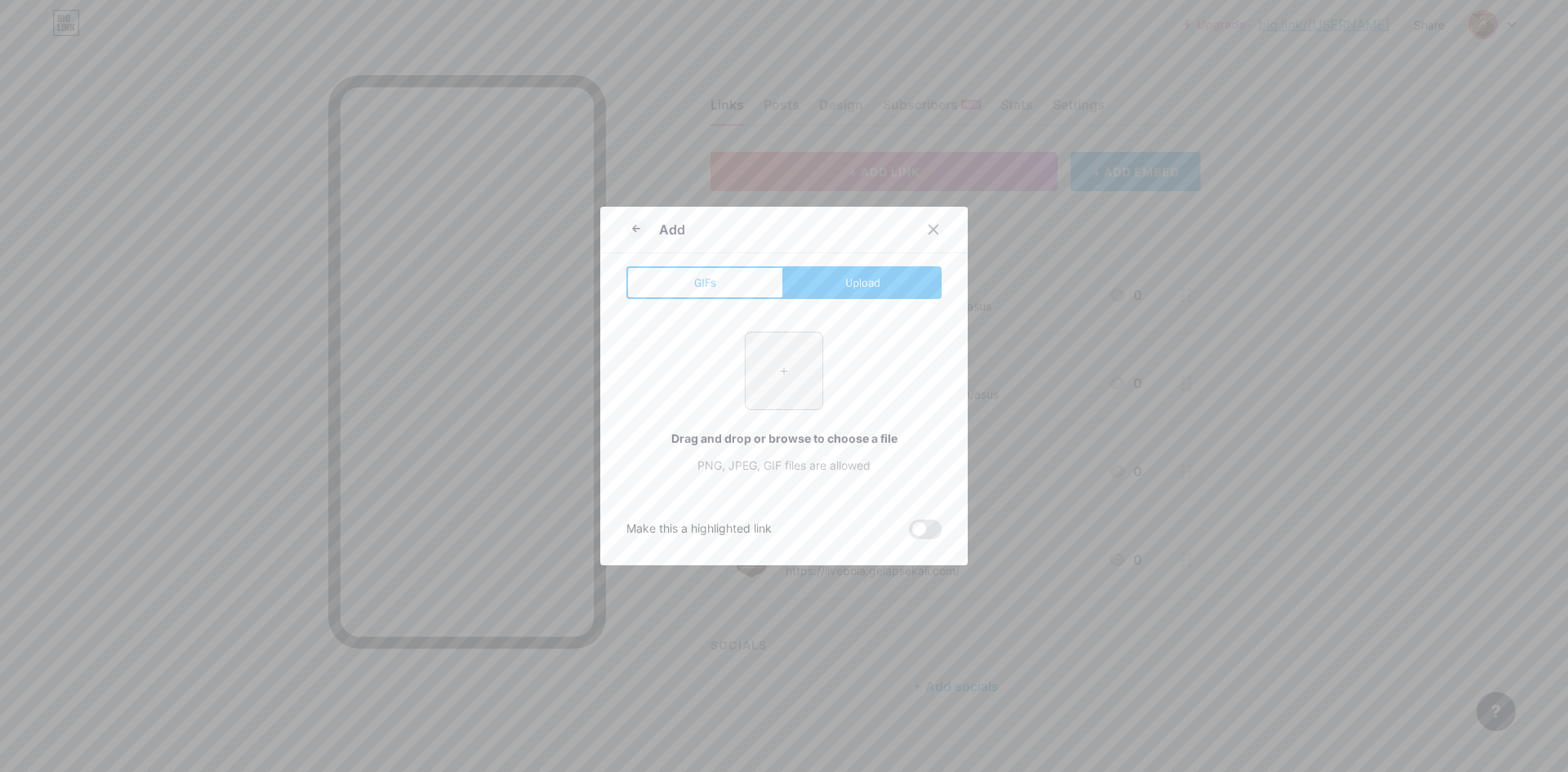 click at bounding box center (784, 371) 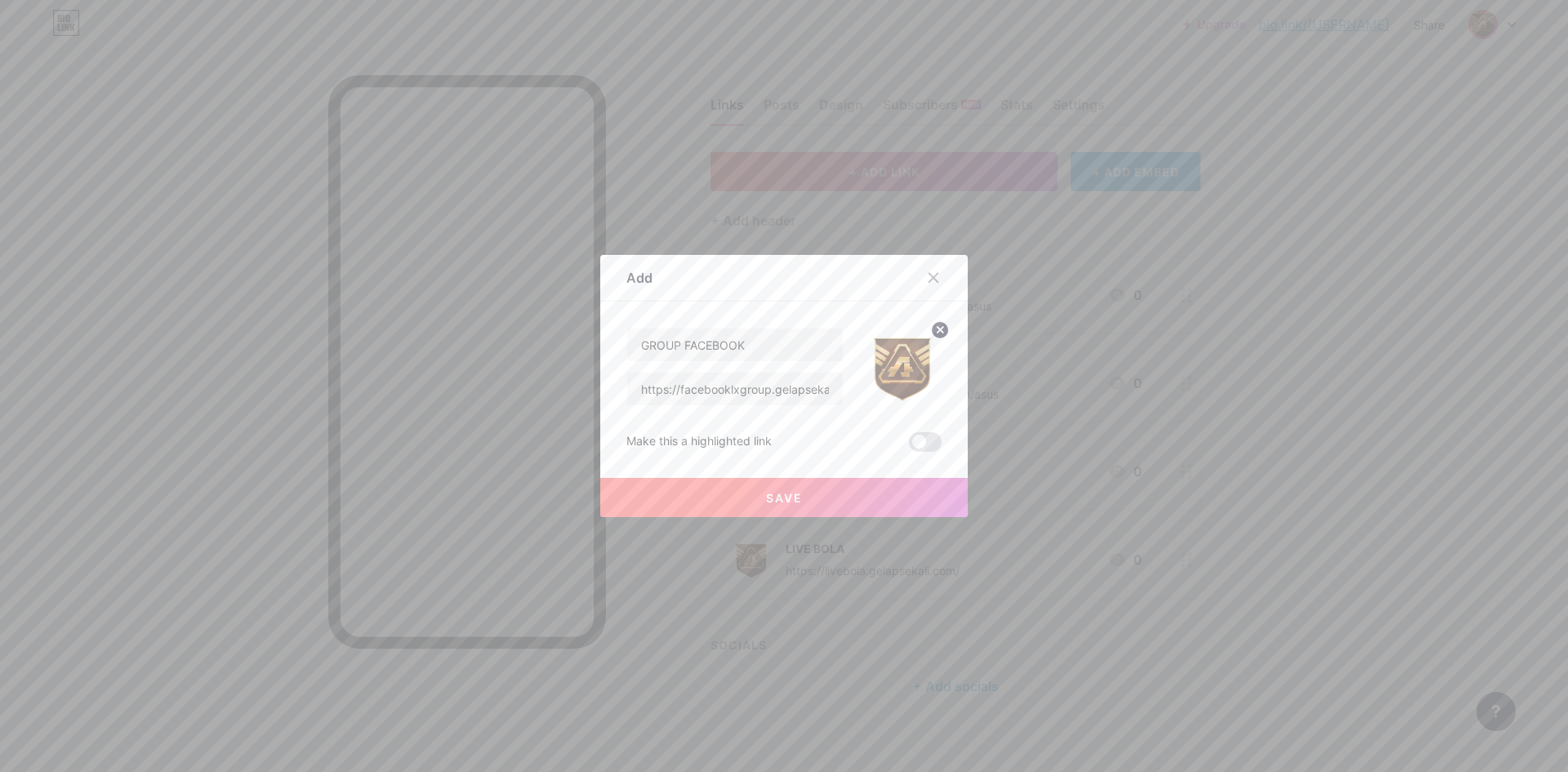 click on "Save" at bounding box center [784, 498] 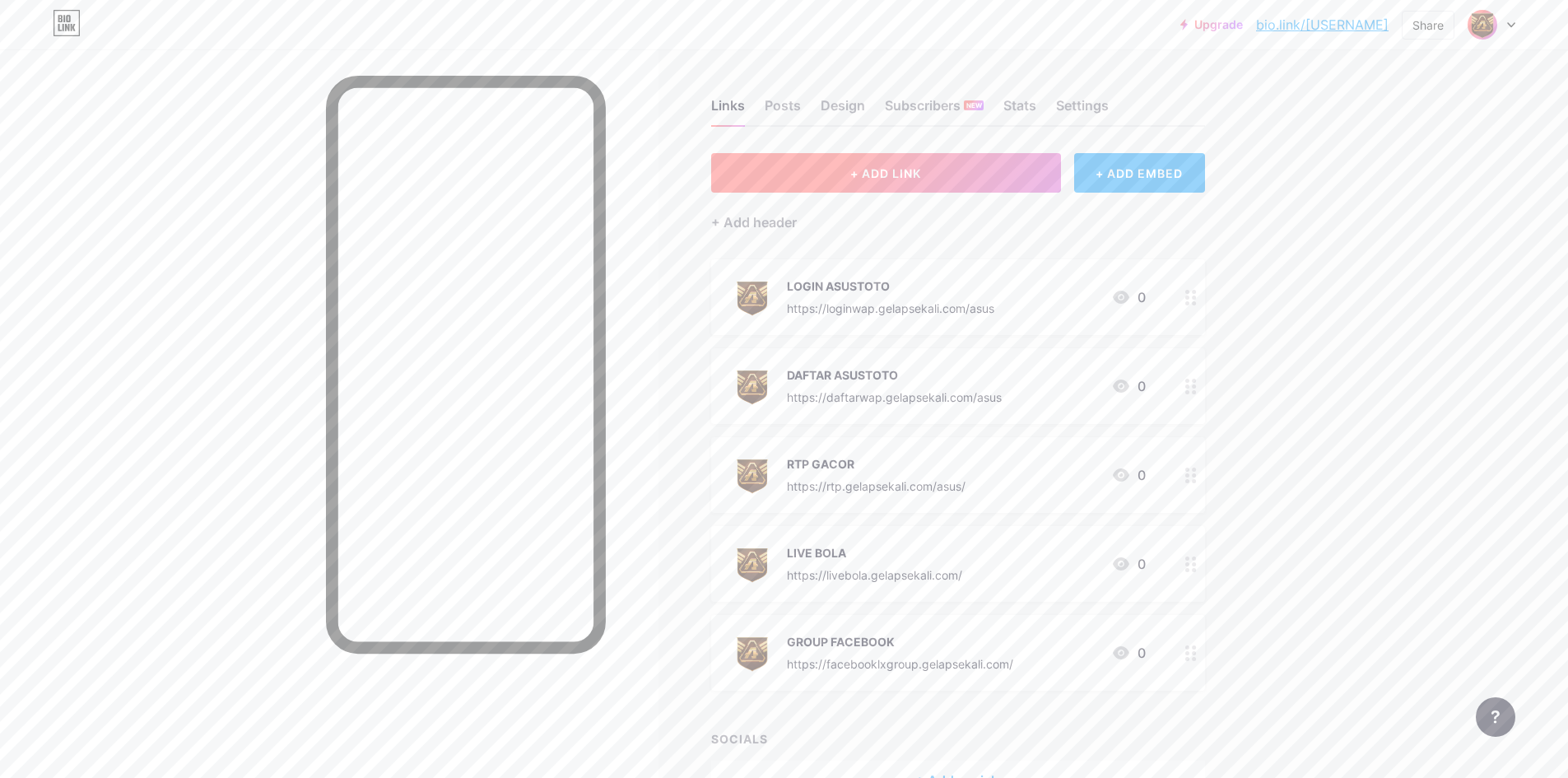 click on "+ ADD LINK" at bounding box center [886, 173] 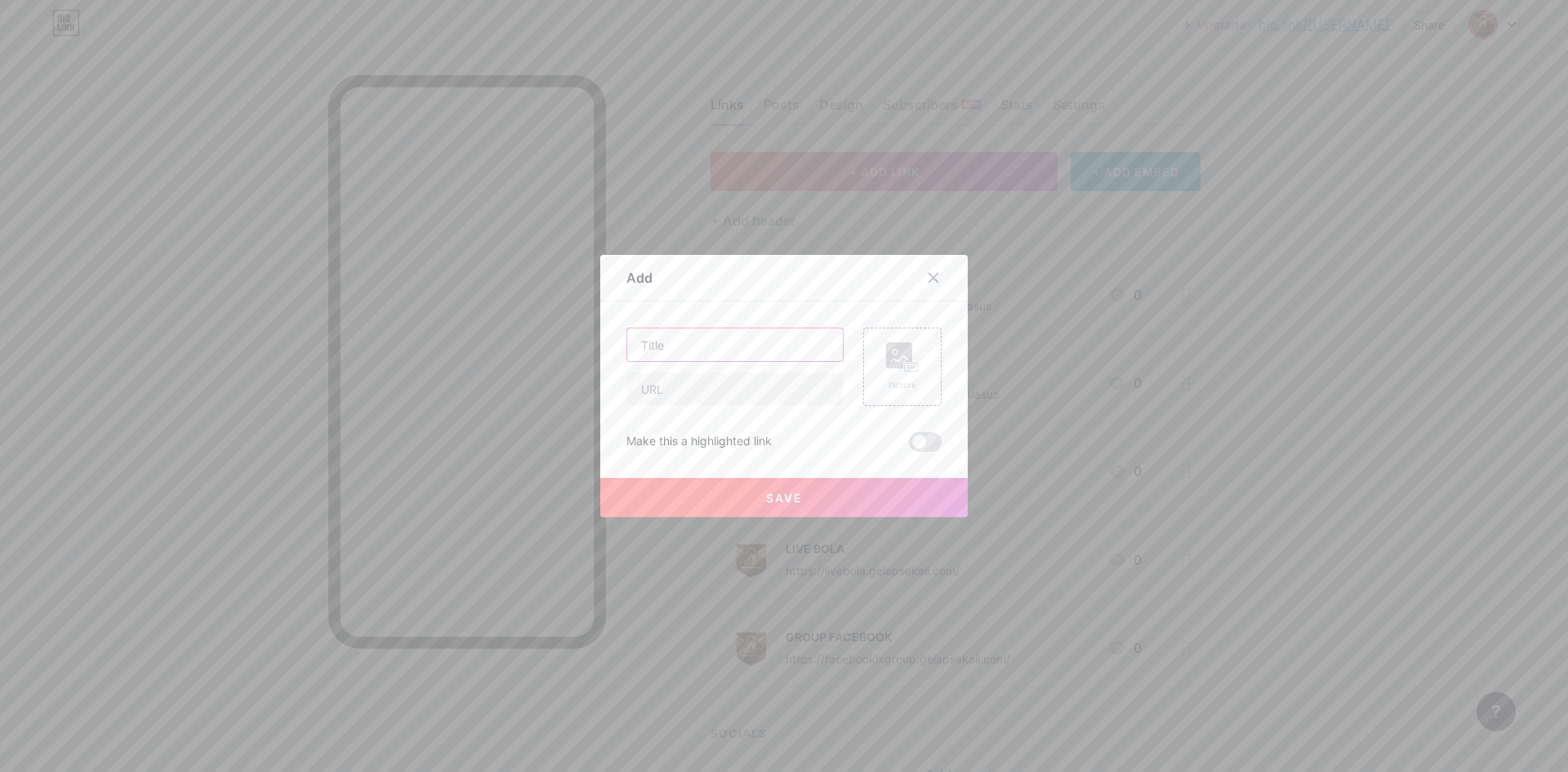 click at bounding box center [735, 345] 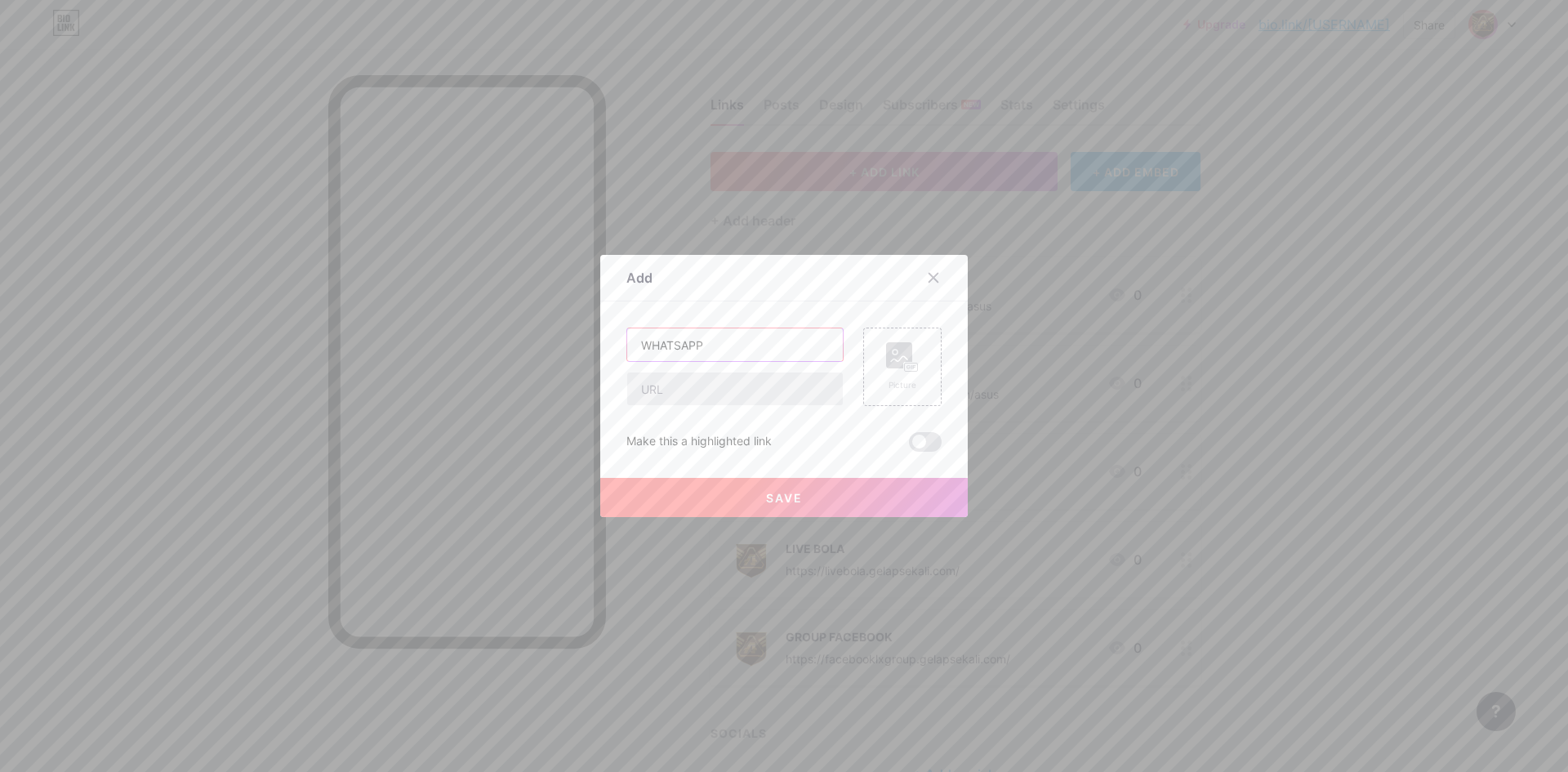 type on "WHATSAPP" 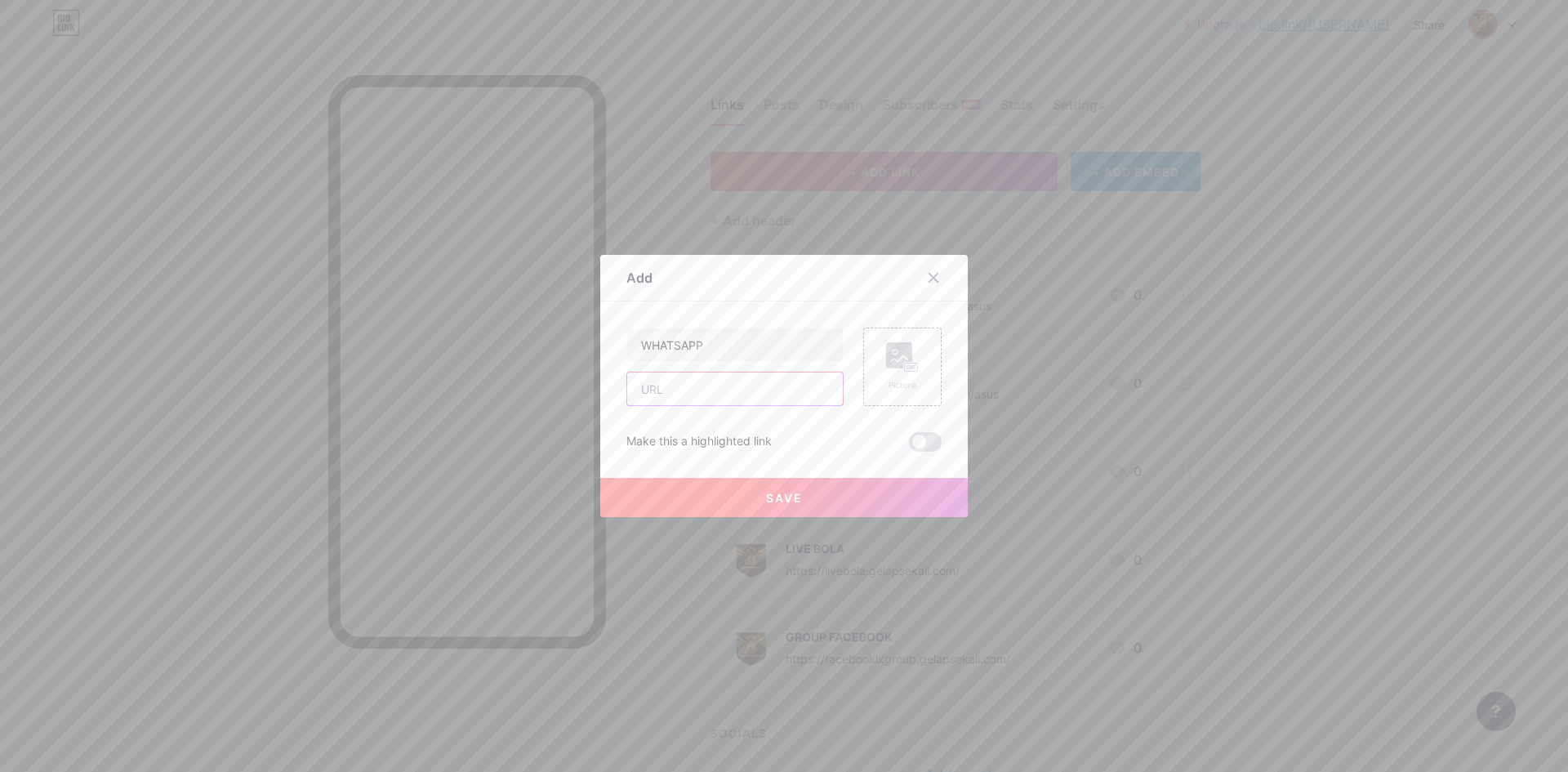 click at bounding box center [735, 389] 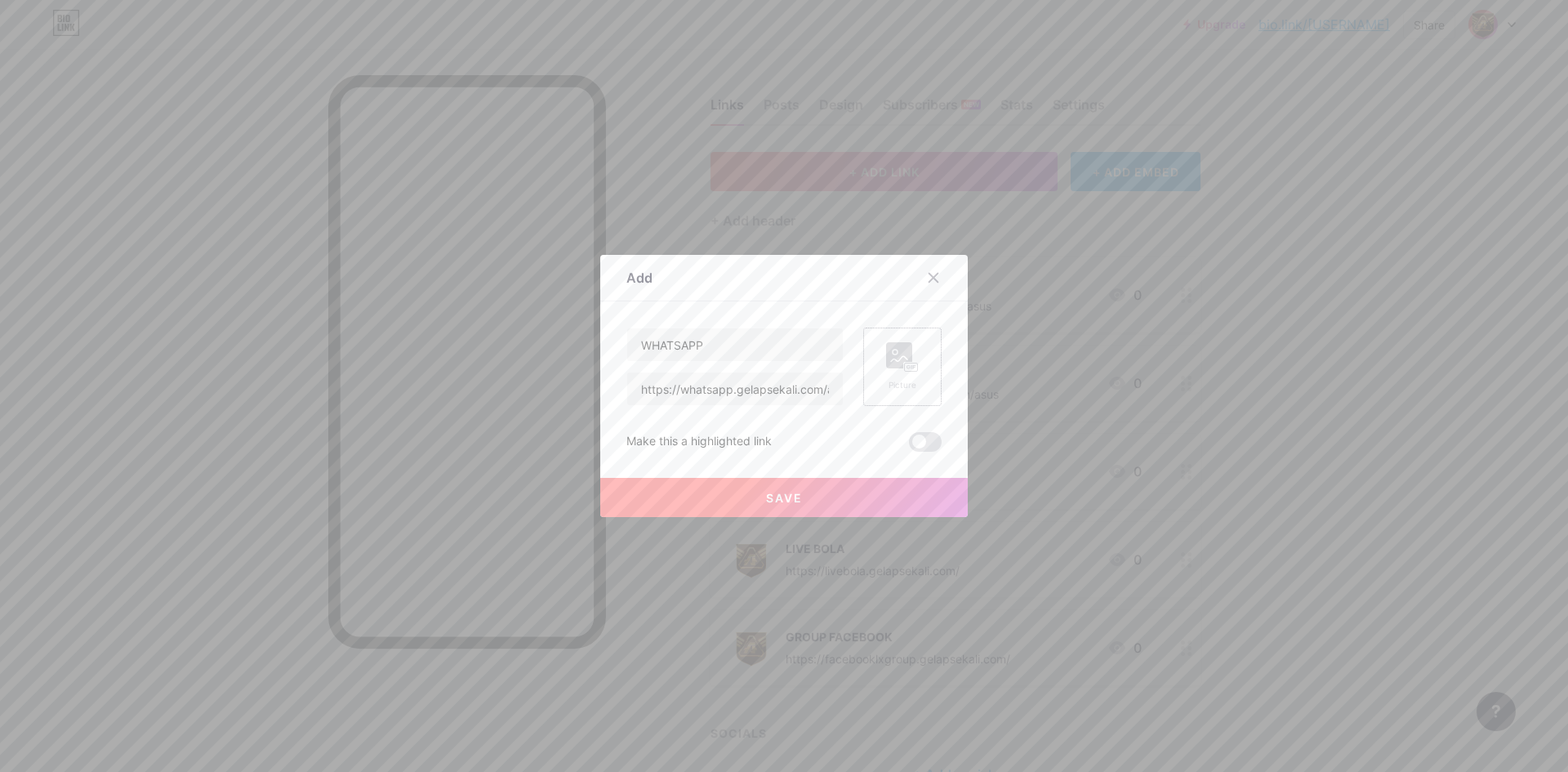click on "Picture" at bounding box center (902, 385) 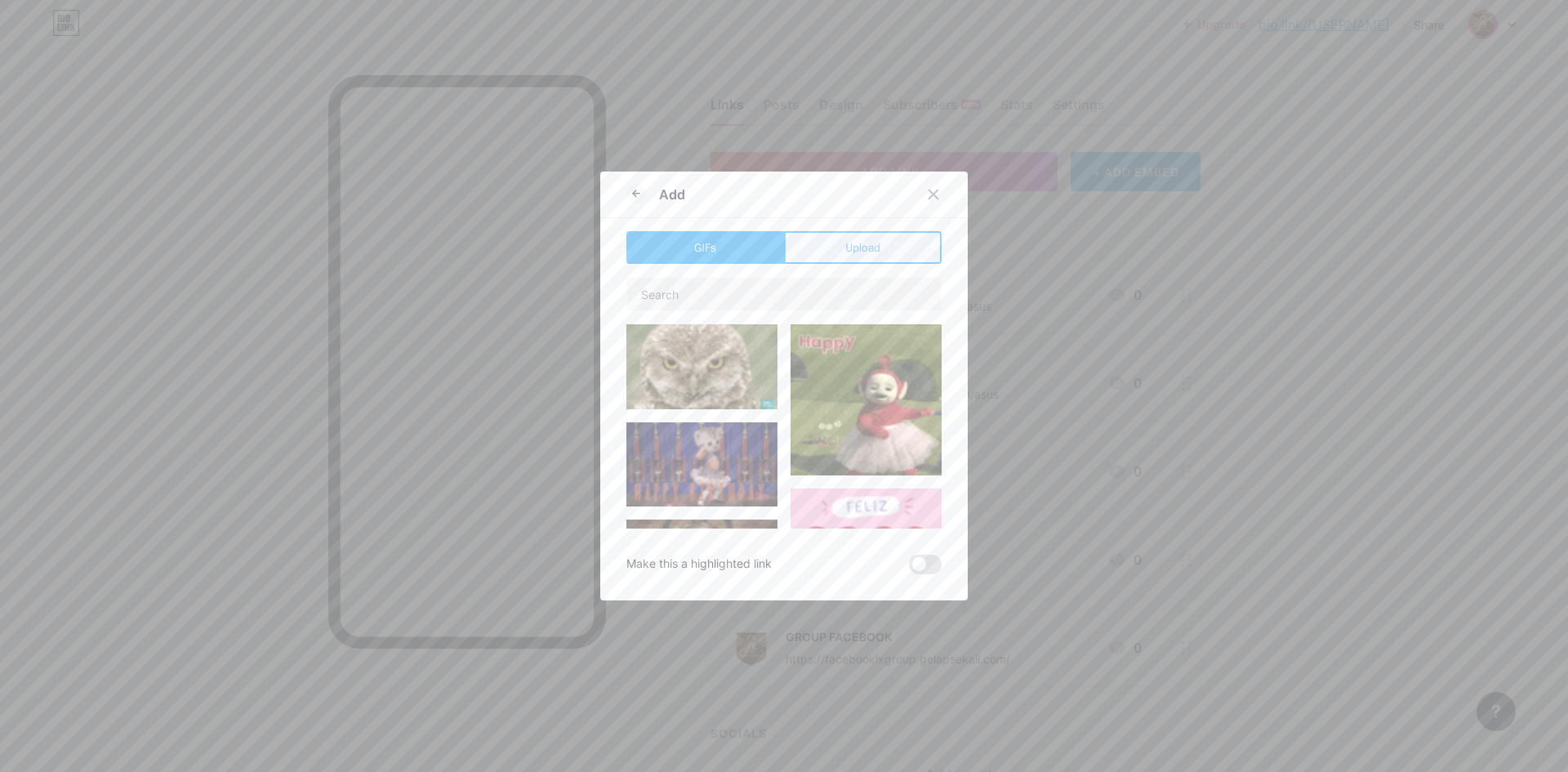 click on "Upload" at bounding box center (862, 248) 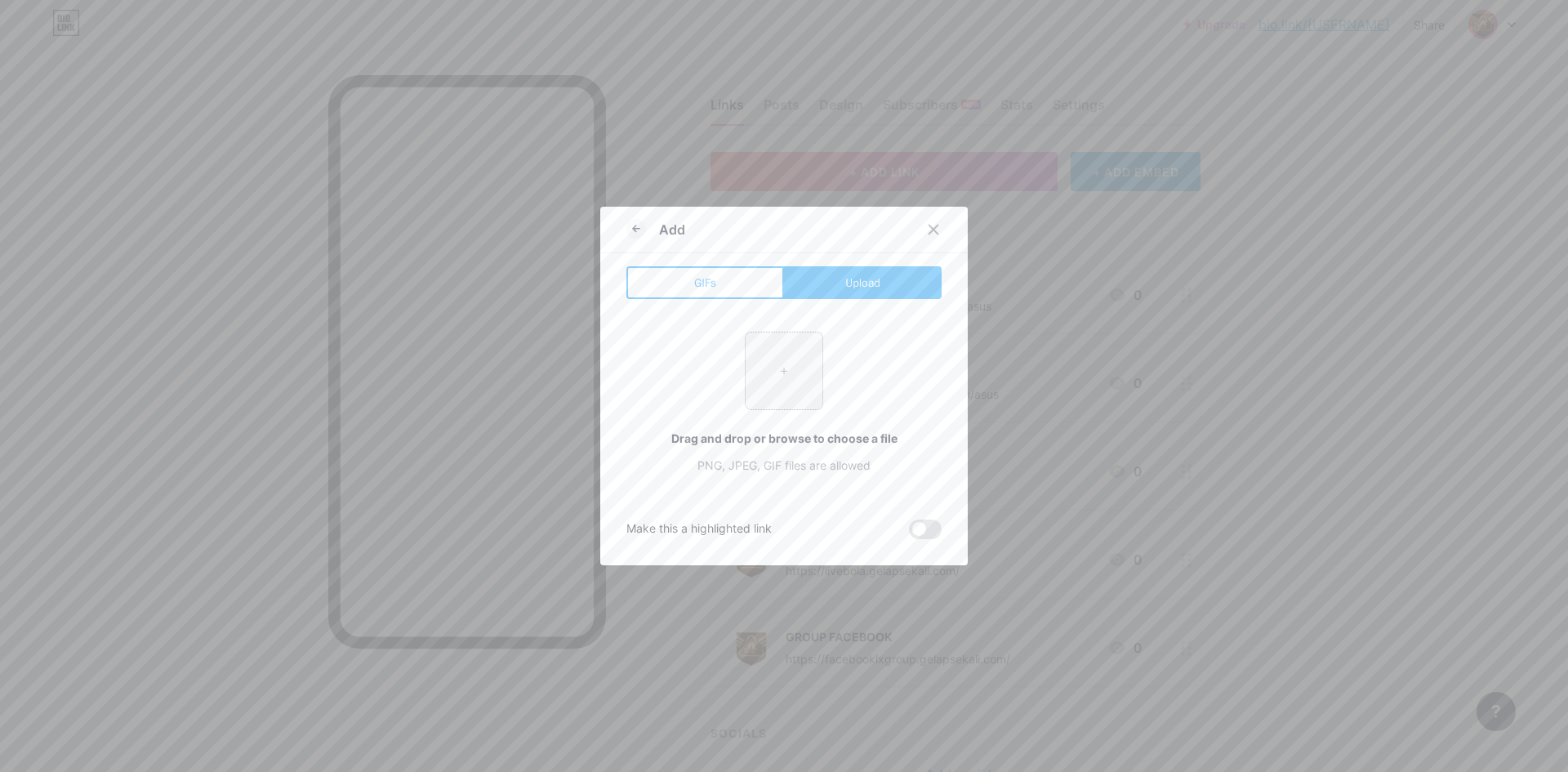 click at bounding box center (784, 371) 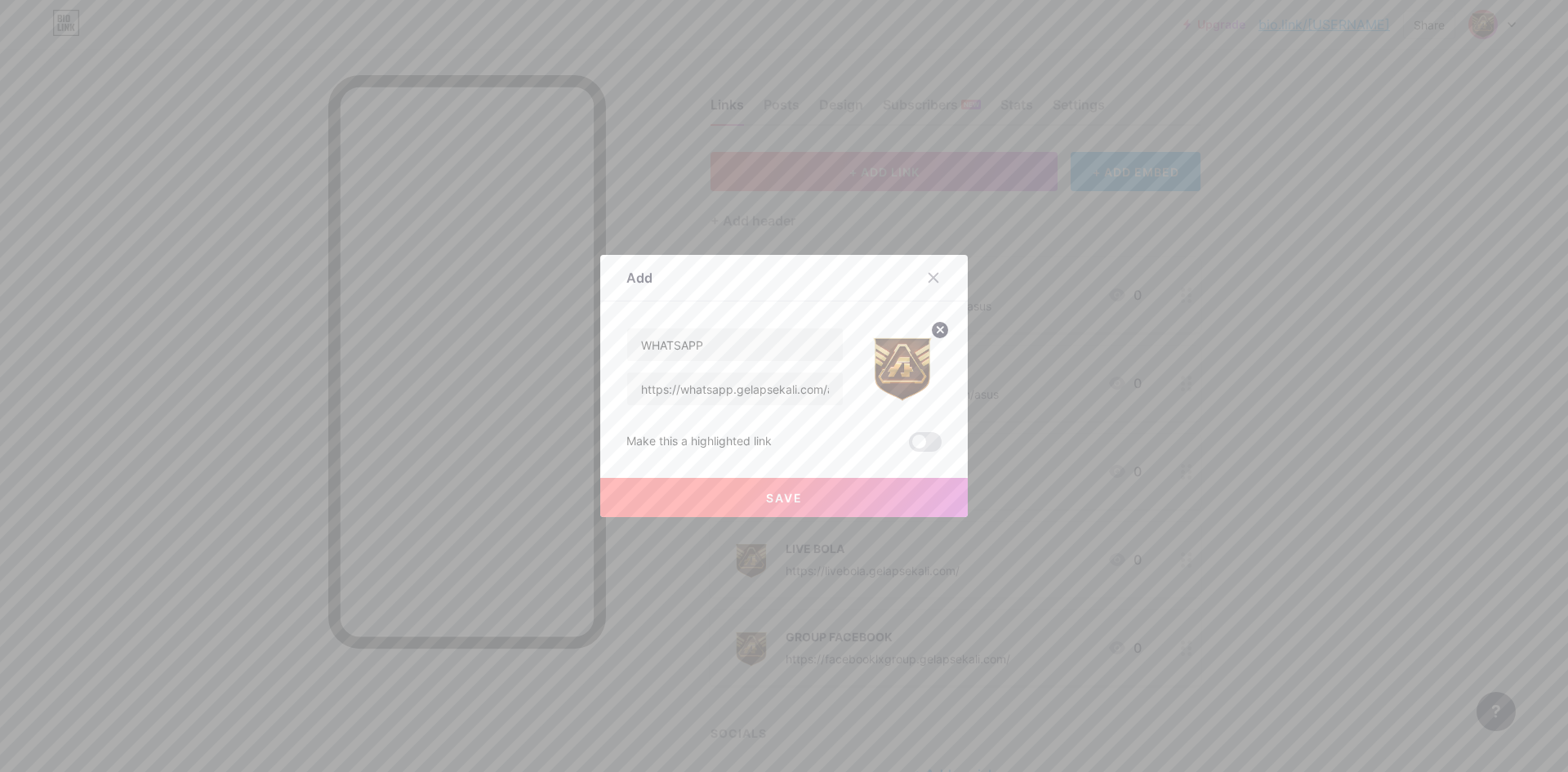 click on "Save" at bounding box center (784, 498) 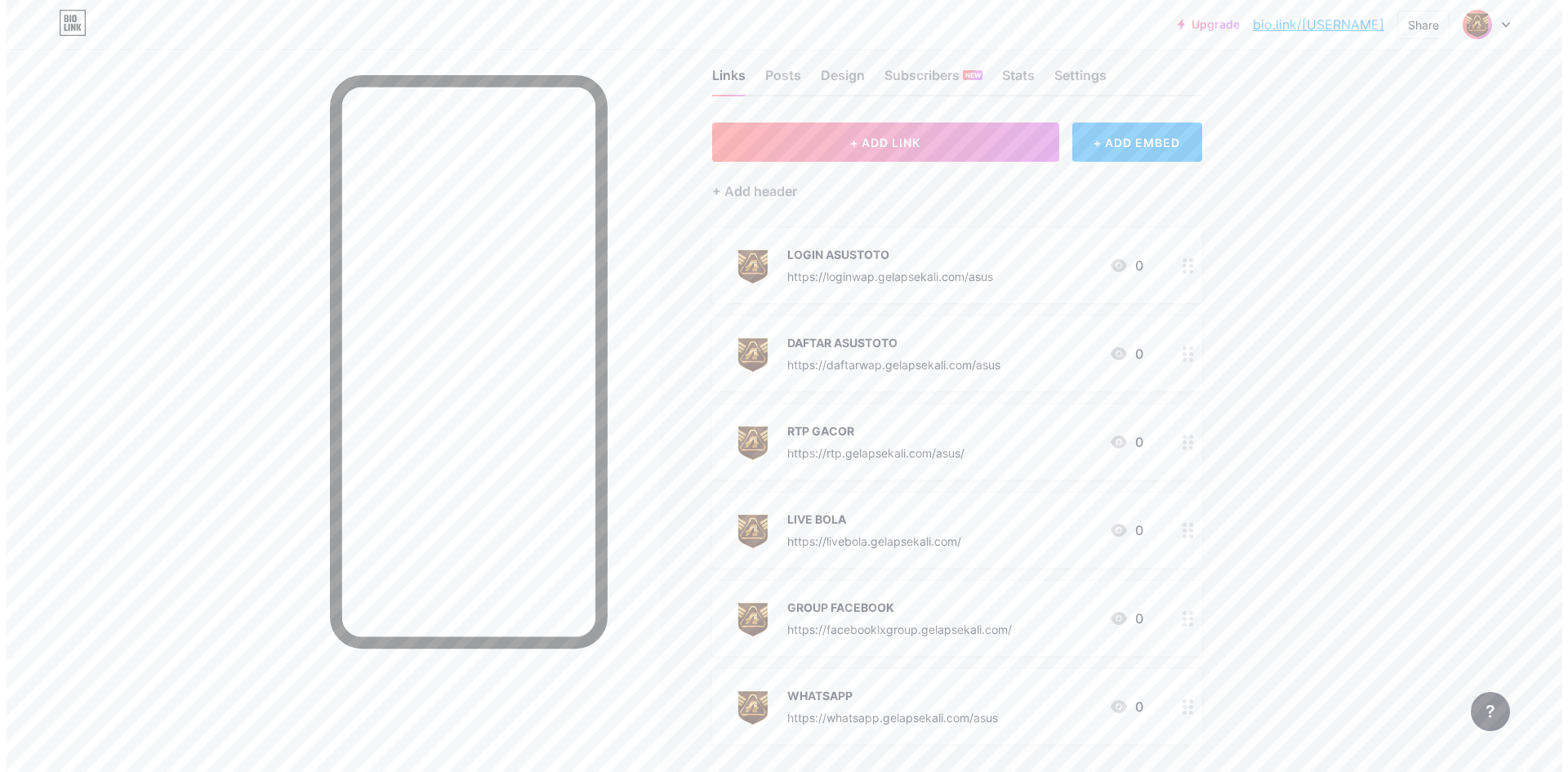 scroll, scrollTop: 0, scrollLeft: 0, axis: both 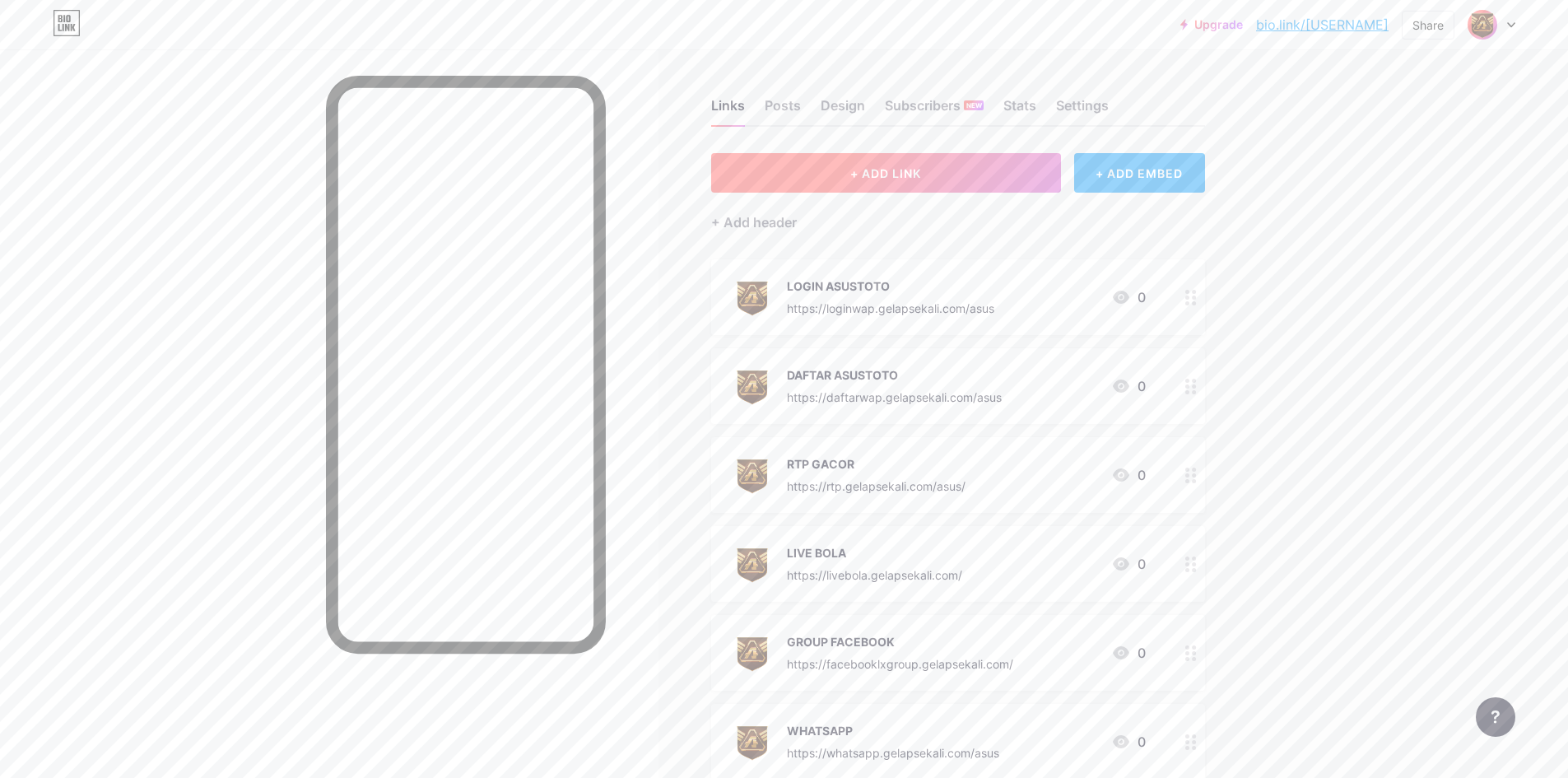 click on "+ ADD LINK" at bounding box center [886, 173] 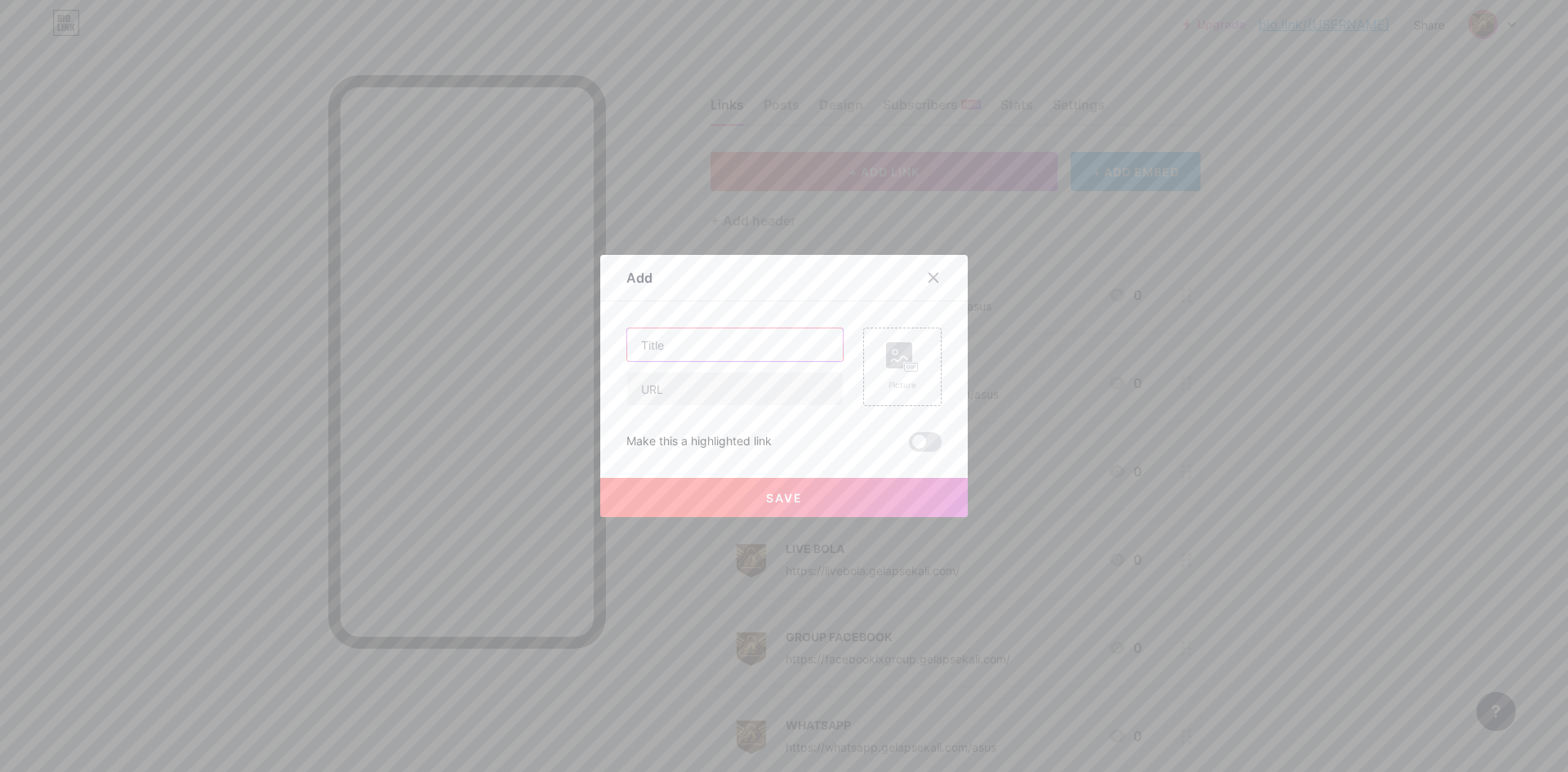 click at bounding box center (735, 345) 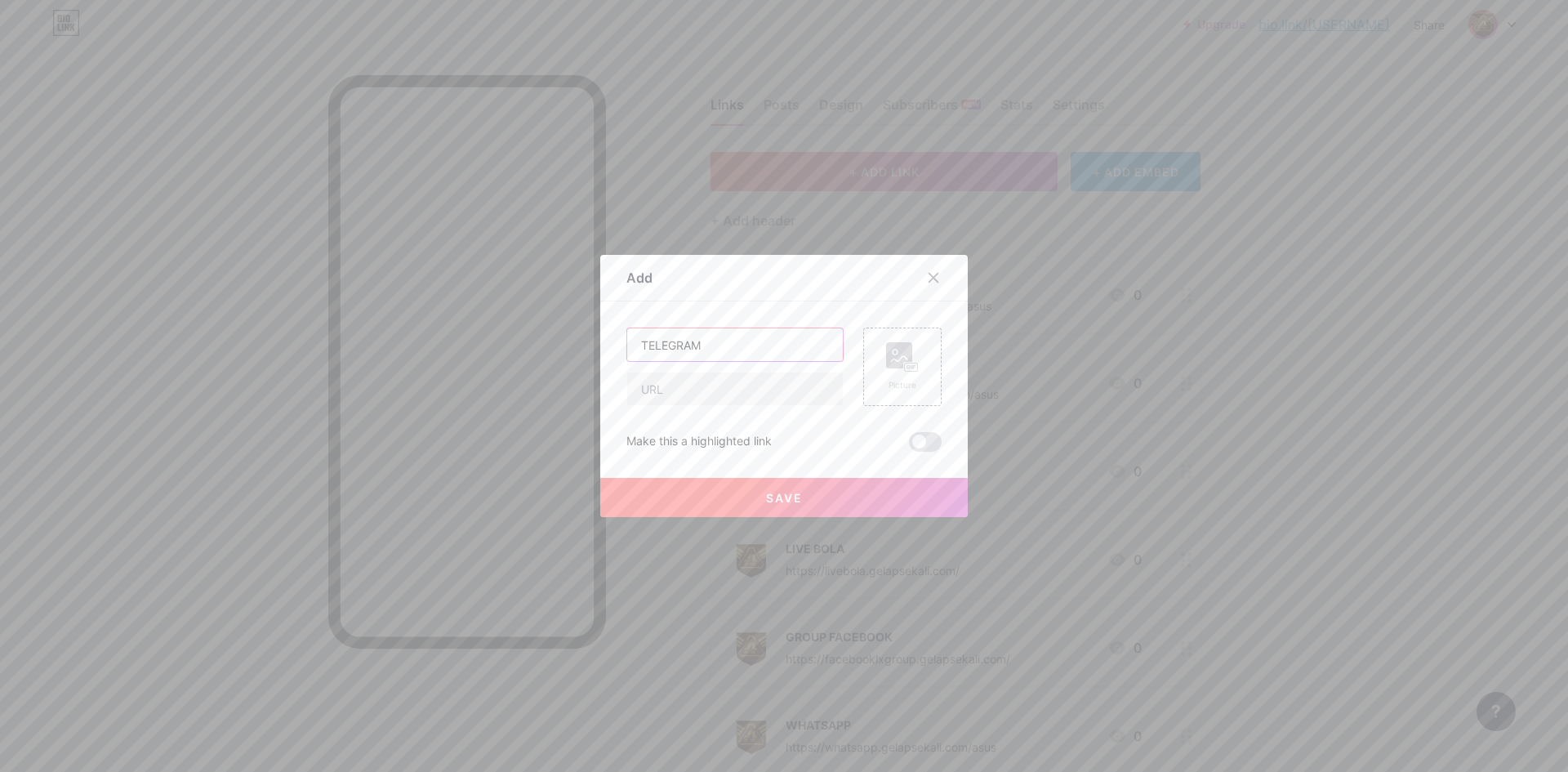 type on "TELEGRAM" 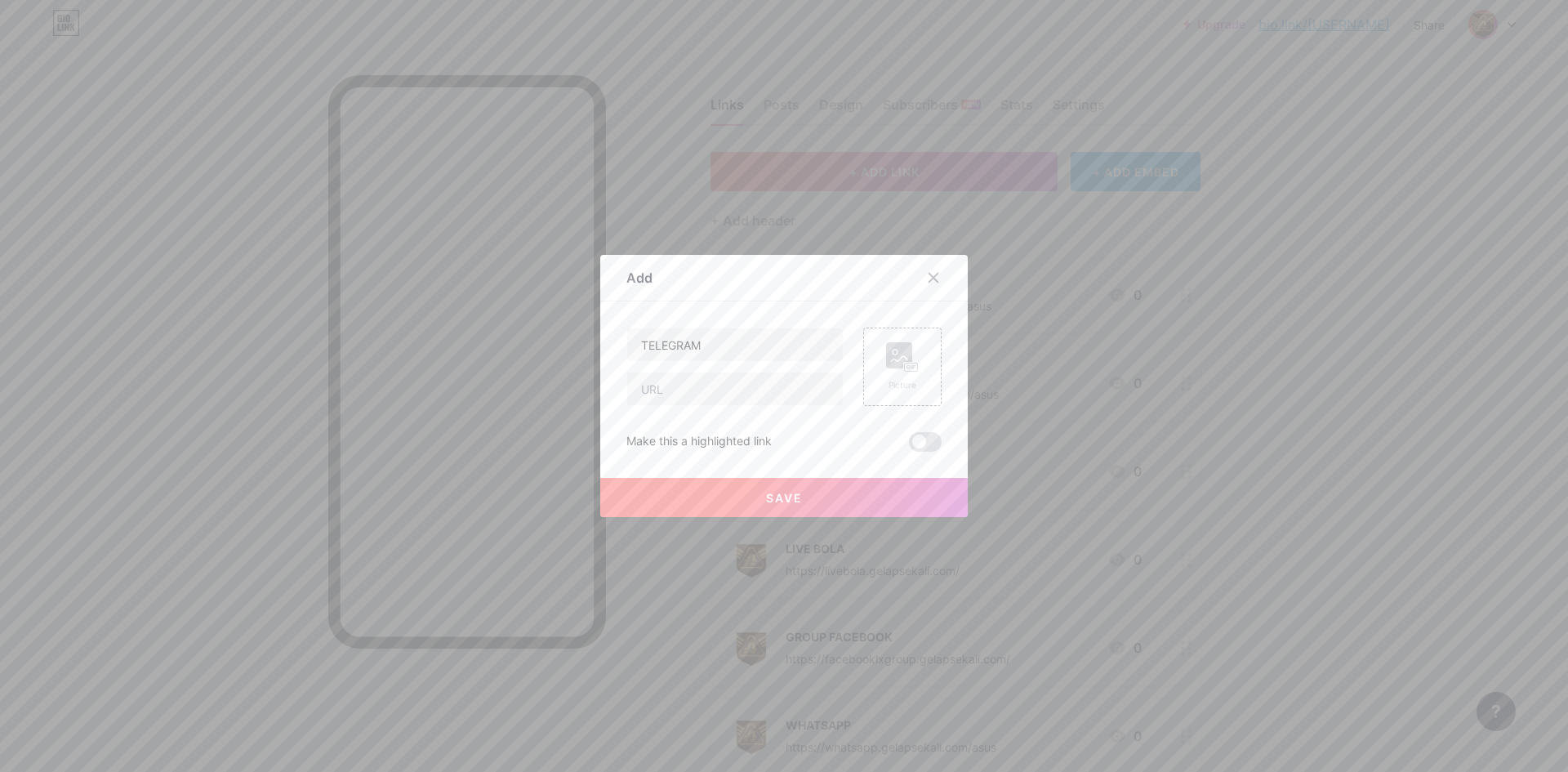 click on "TELEGRAM" at bounding box center (735, 367) 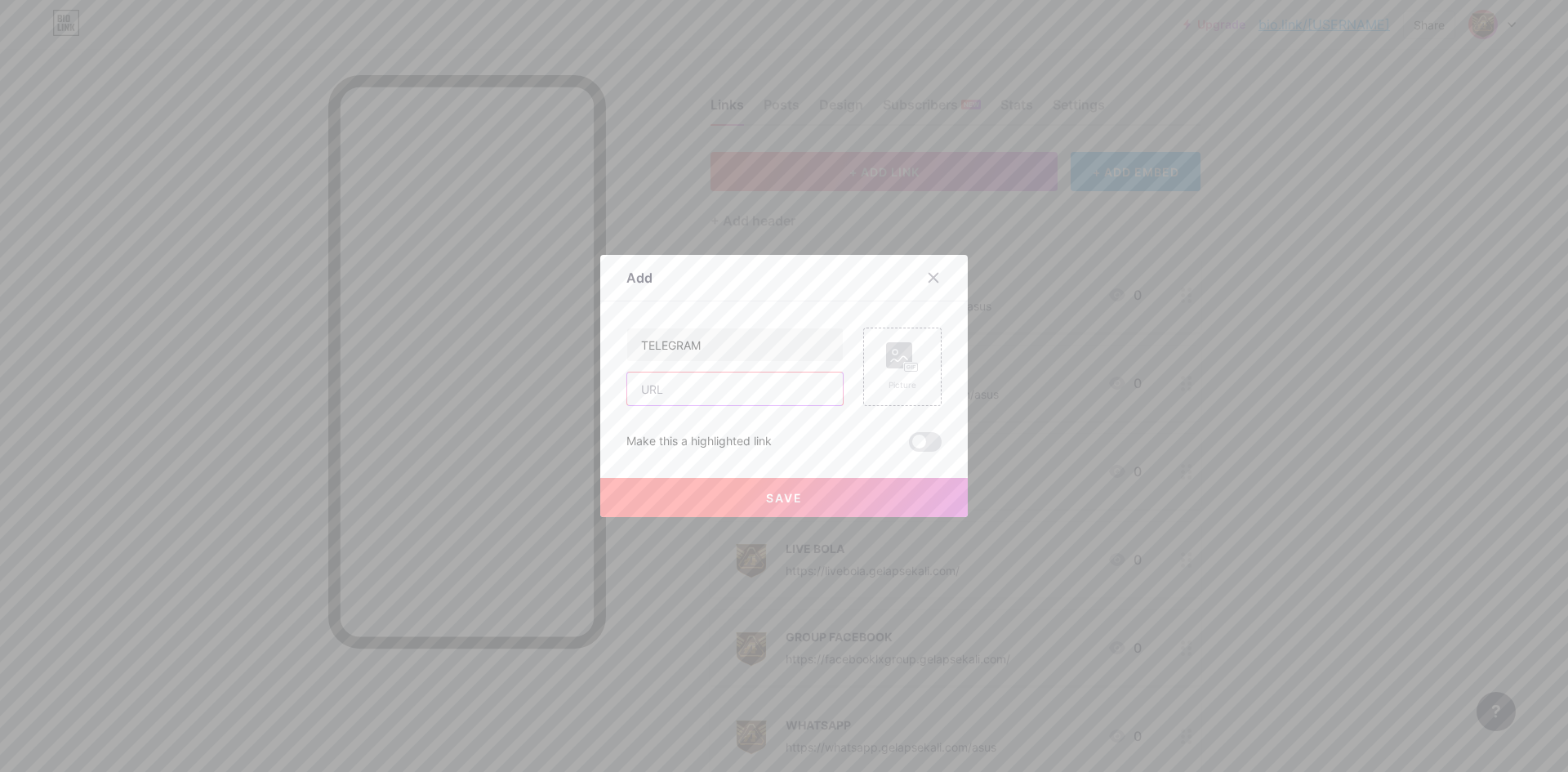 click at bounding box center [735, 389] 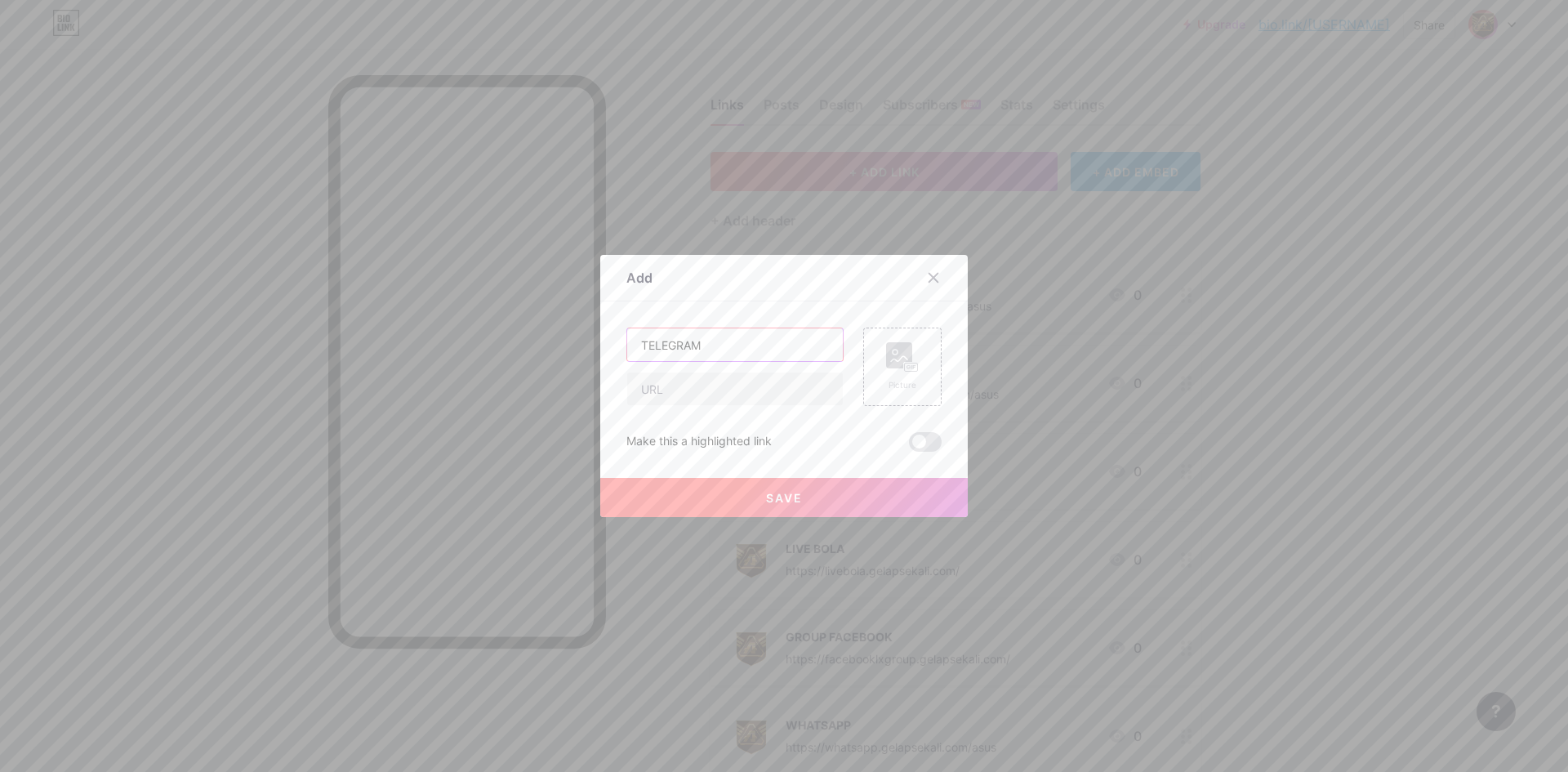 click on "TELEGRAM" at bounding box center (735, 345) 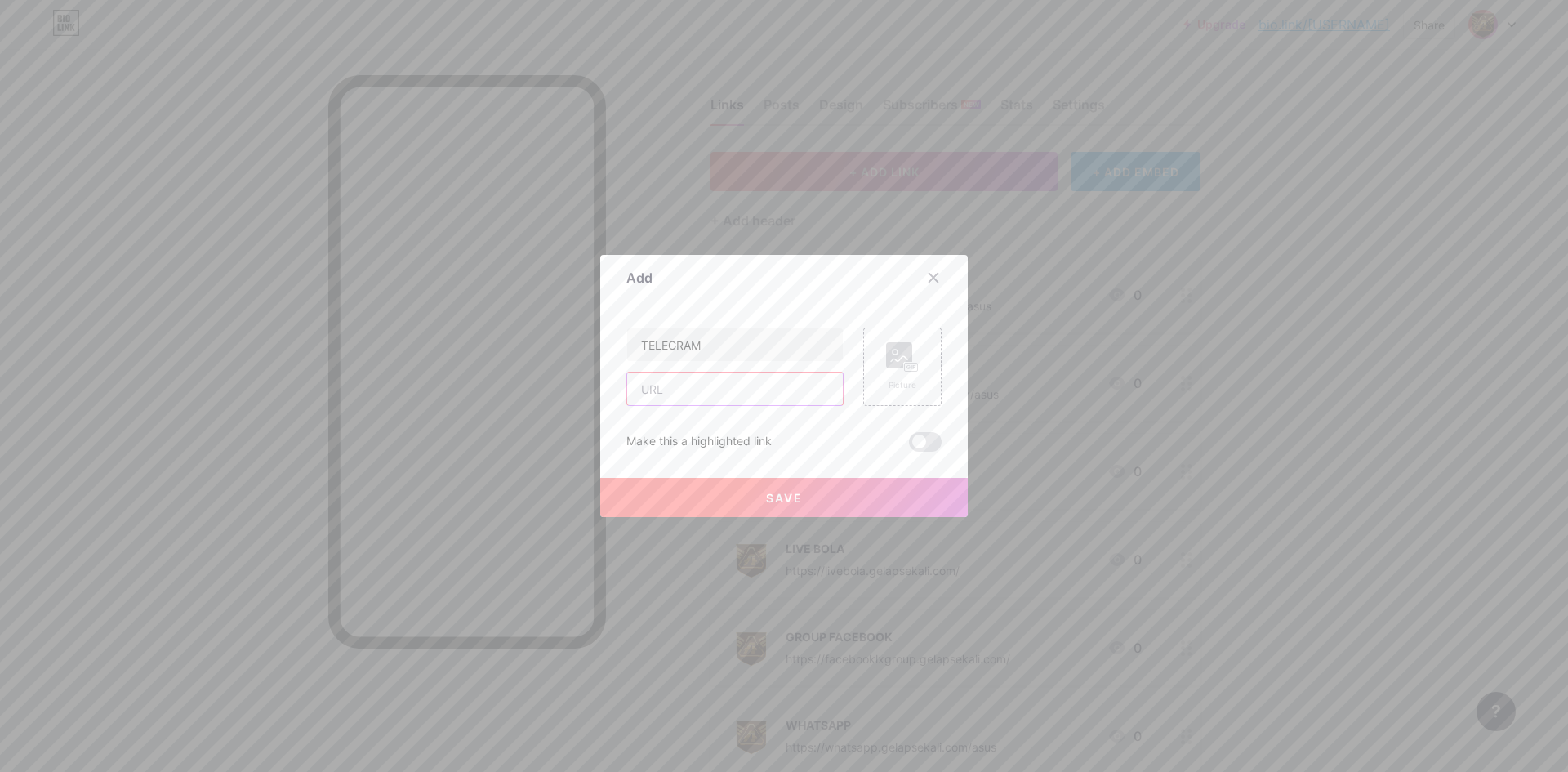 click at bounding box center (735, 389) 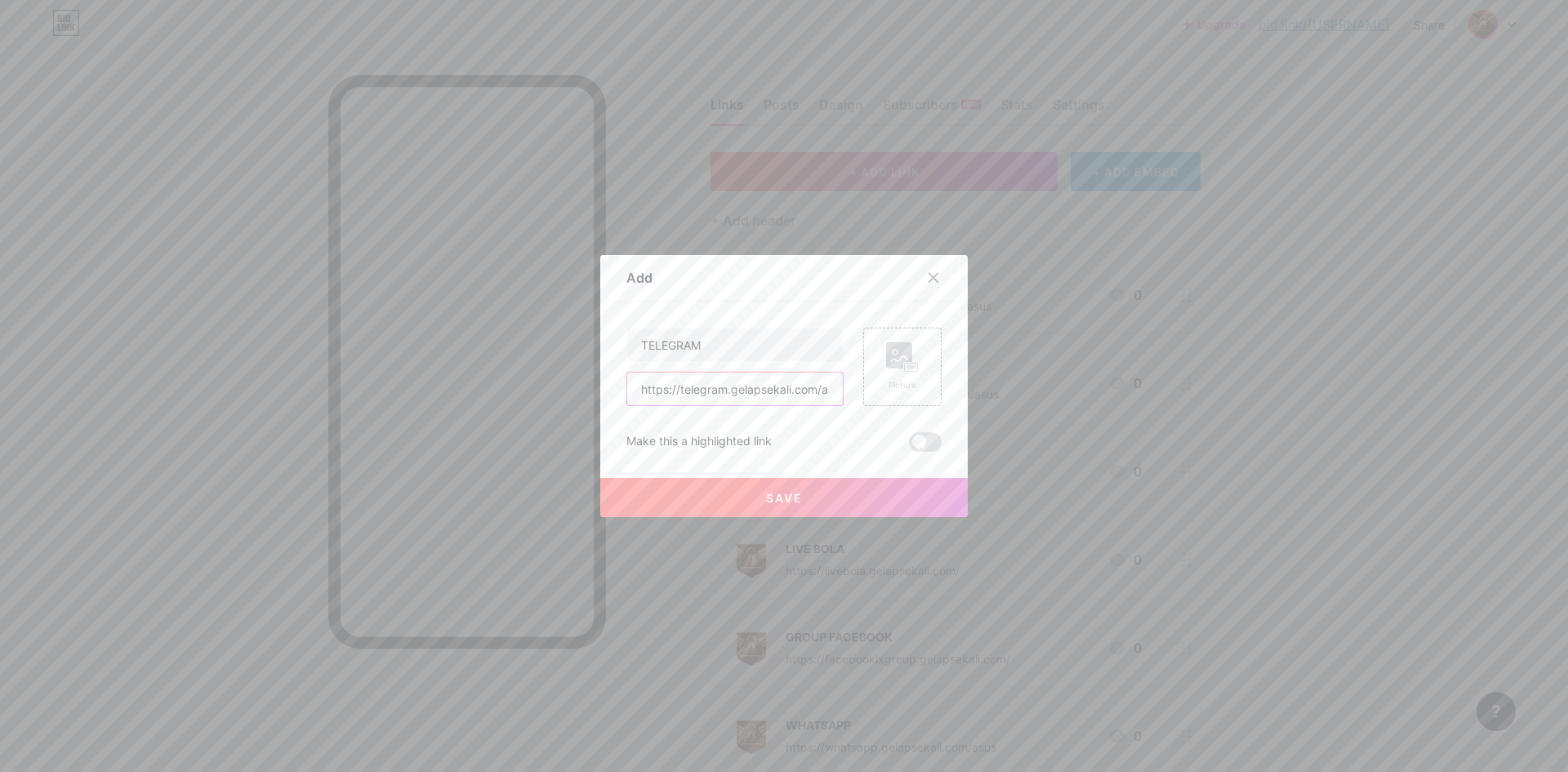 scroll, scrollTop: 0, scrollLeft: 18, axis: horizontal 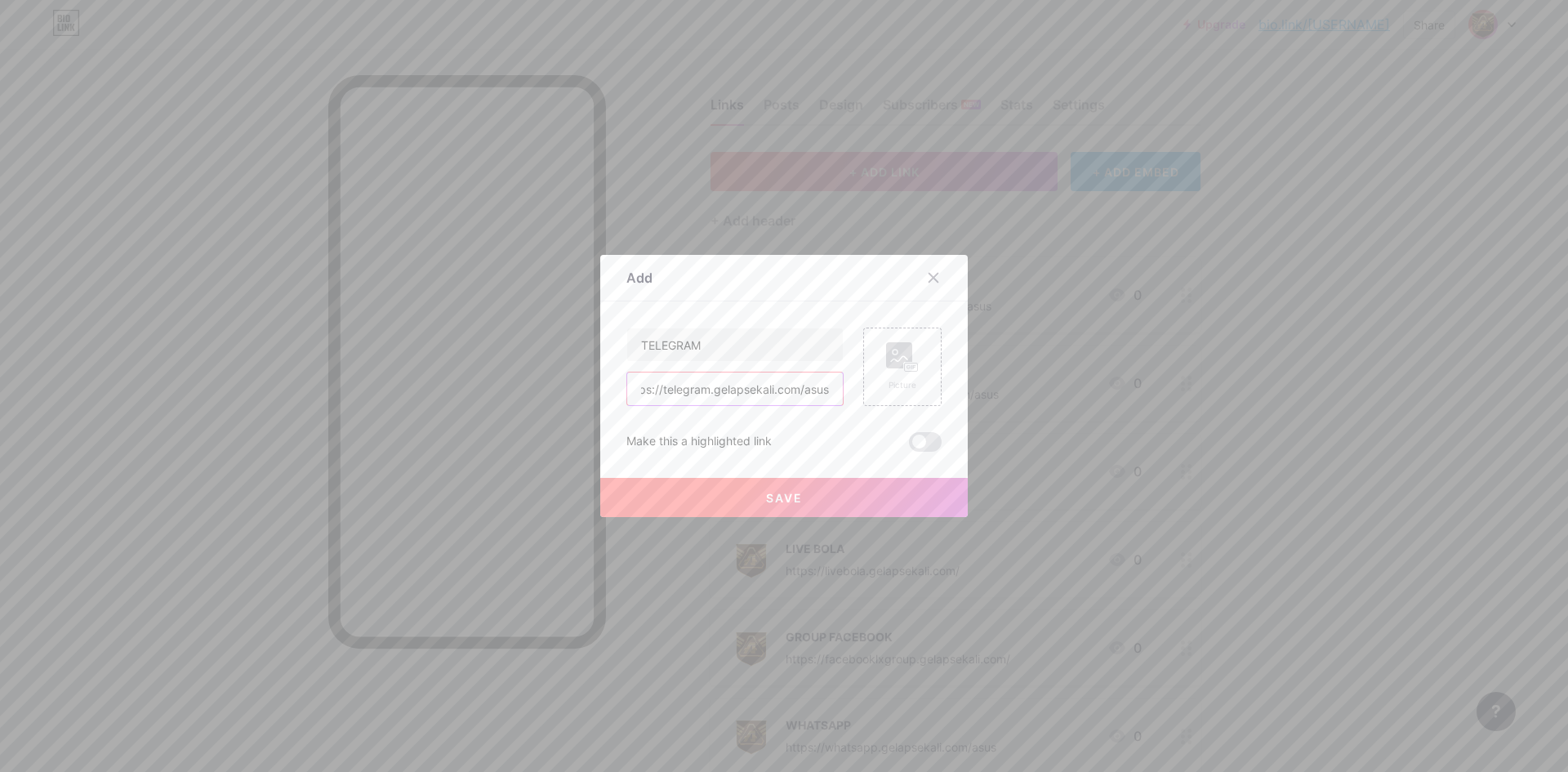 type on "https://telegram.gelapsekali.com/asus" 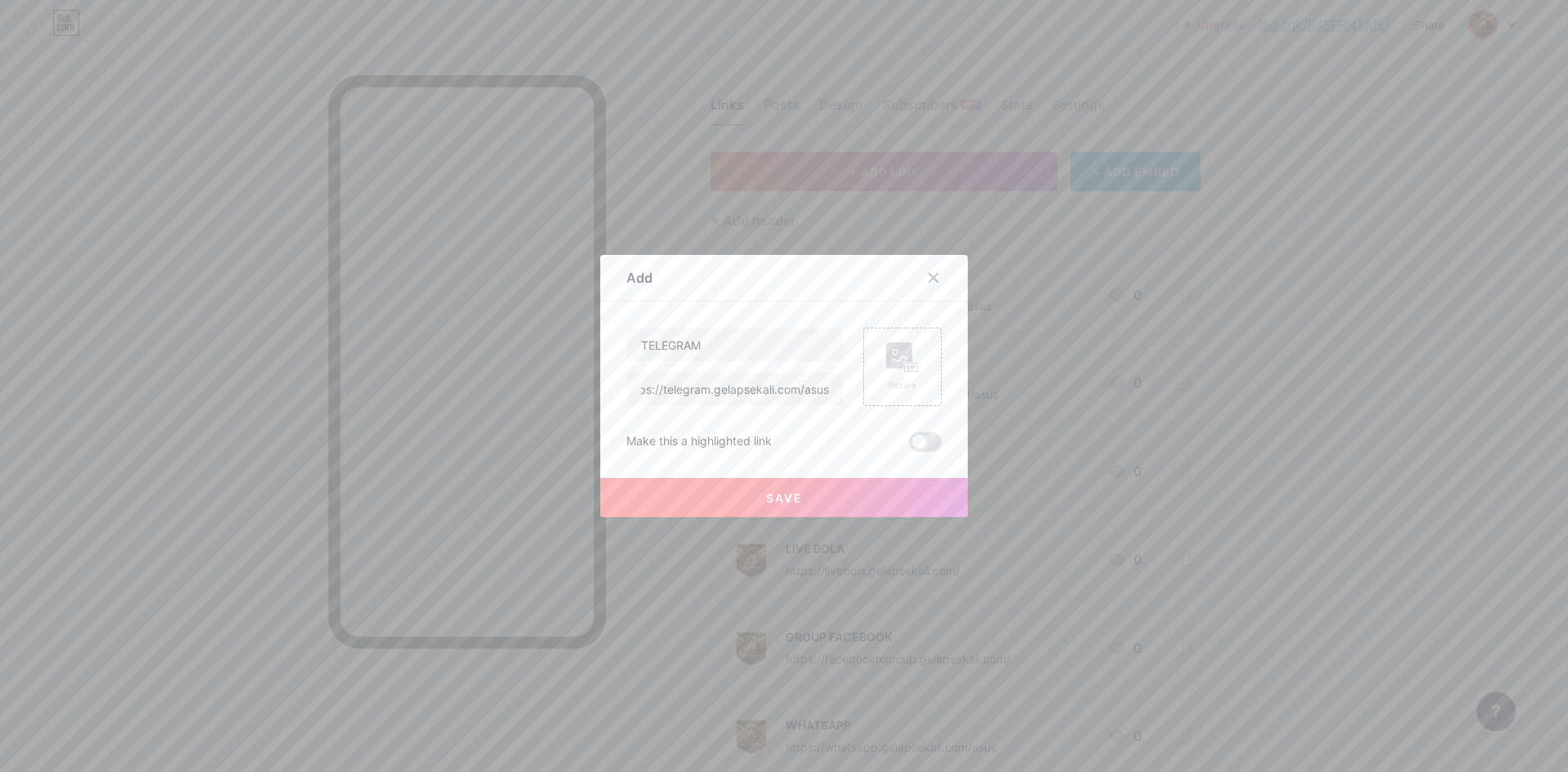 scroll, scrollTop: 0, scrollLeft: 0, axis: both 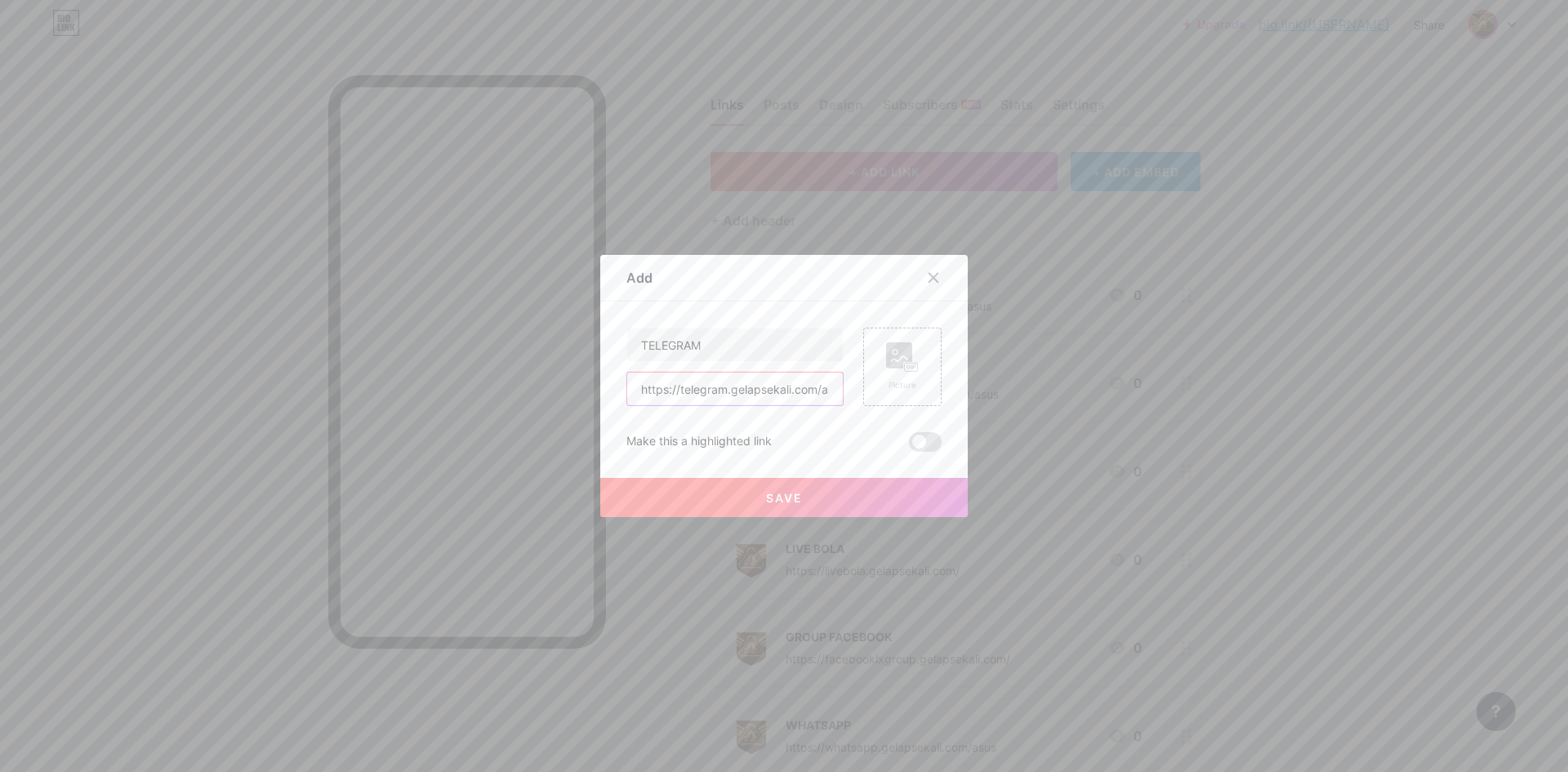 click on "https://telegram.gelapsekali.com/asus" at bounding box center [735, 389] 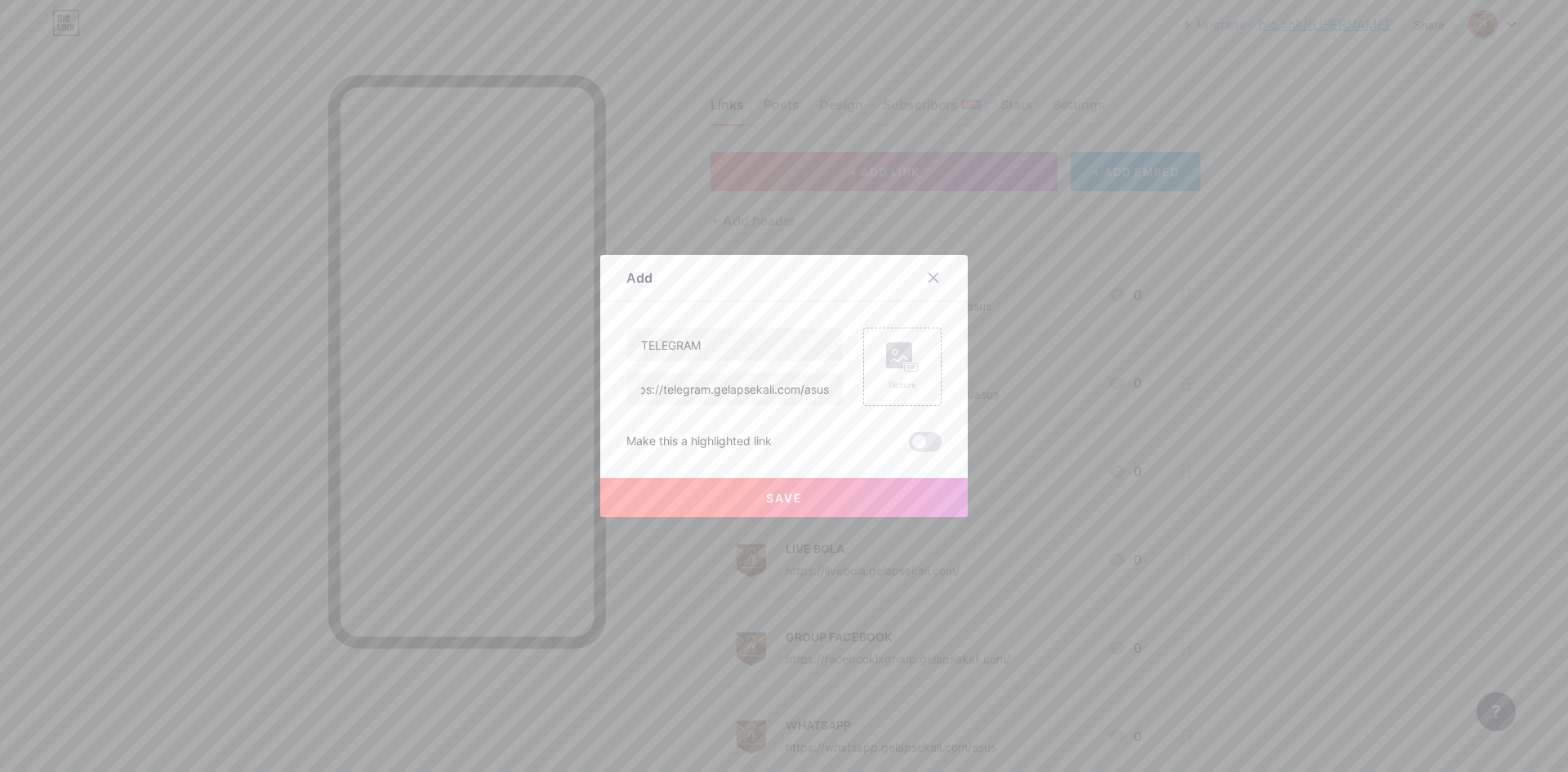 click on "Make this a highlighted link" at bounding box center [784, 442] 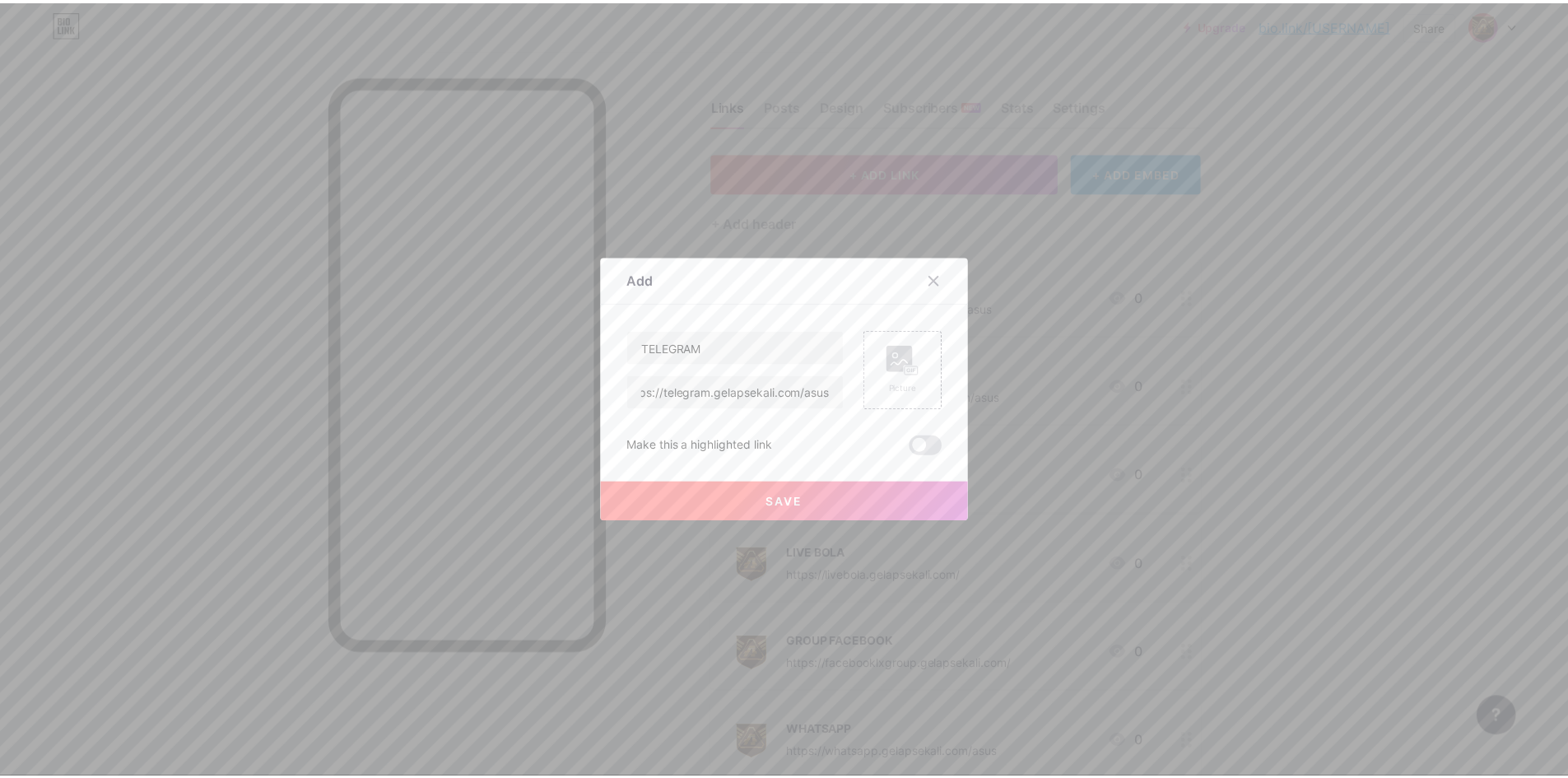 scroll, scrollTop: 0, scrollLeft: 0, axis: both 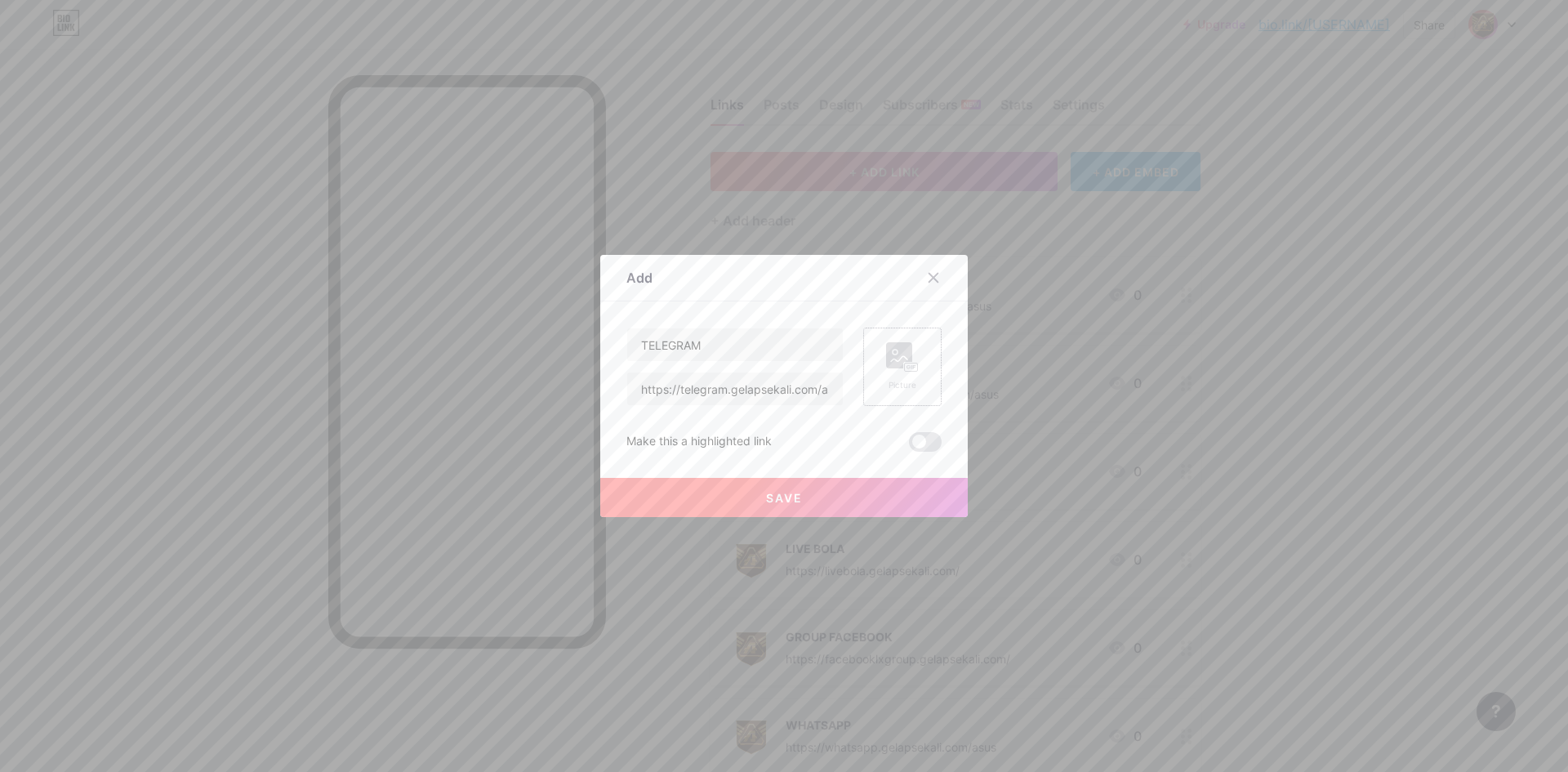 click on "Picture" at bounding box center [902, 367] 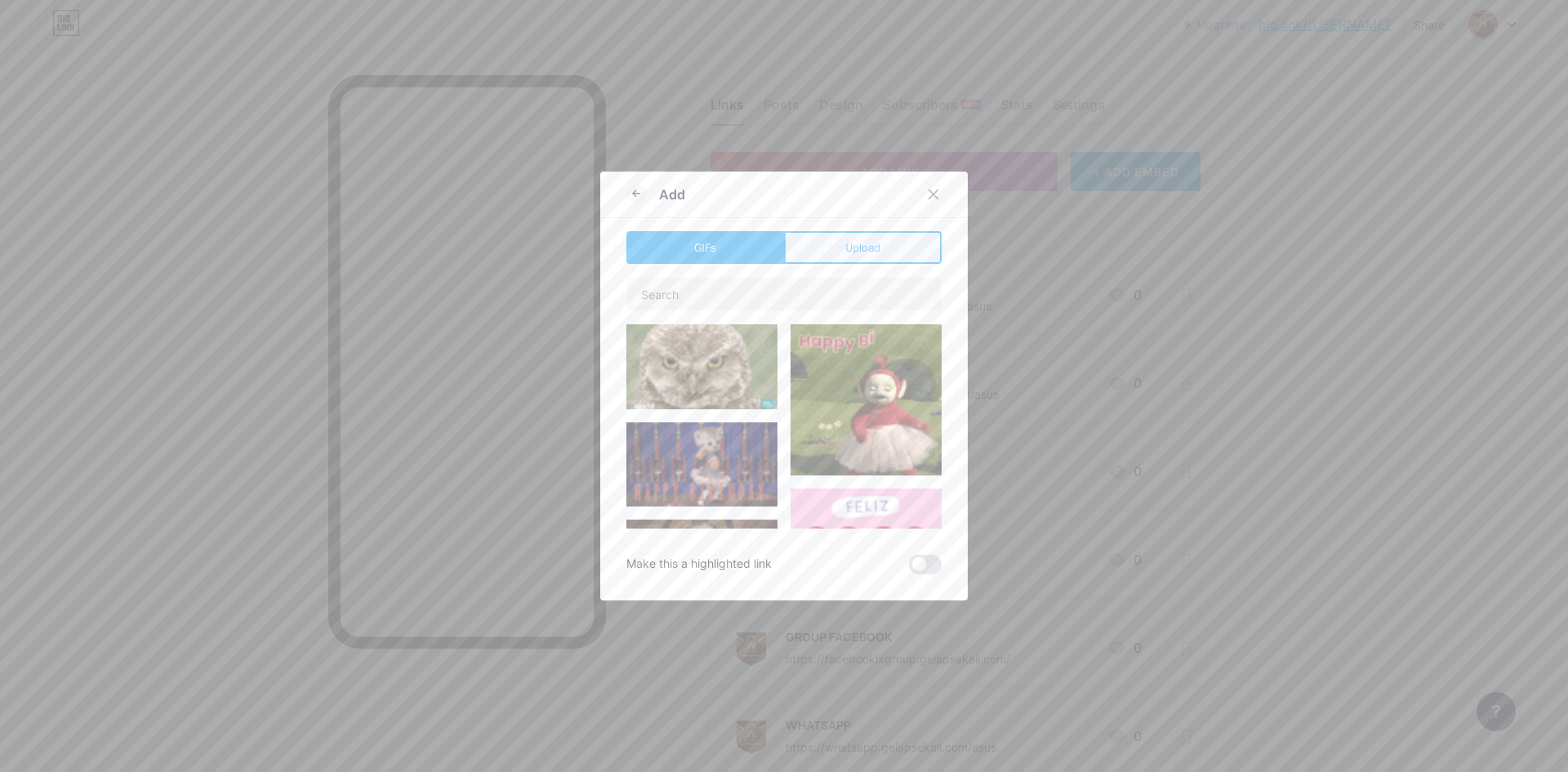 click on "Upload" at bounding box center [862, 248] 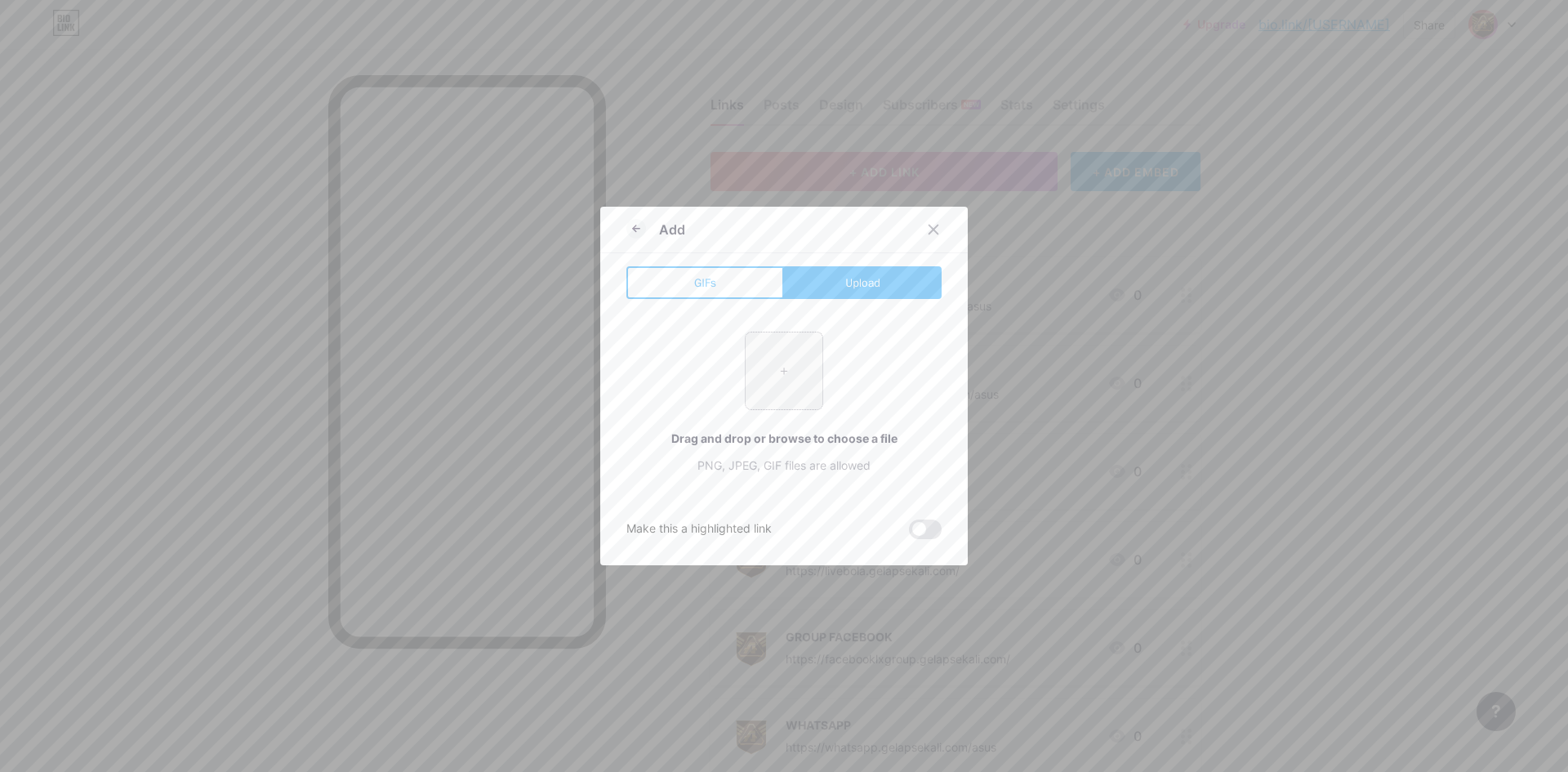 click at bounding box center (784, 371) 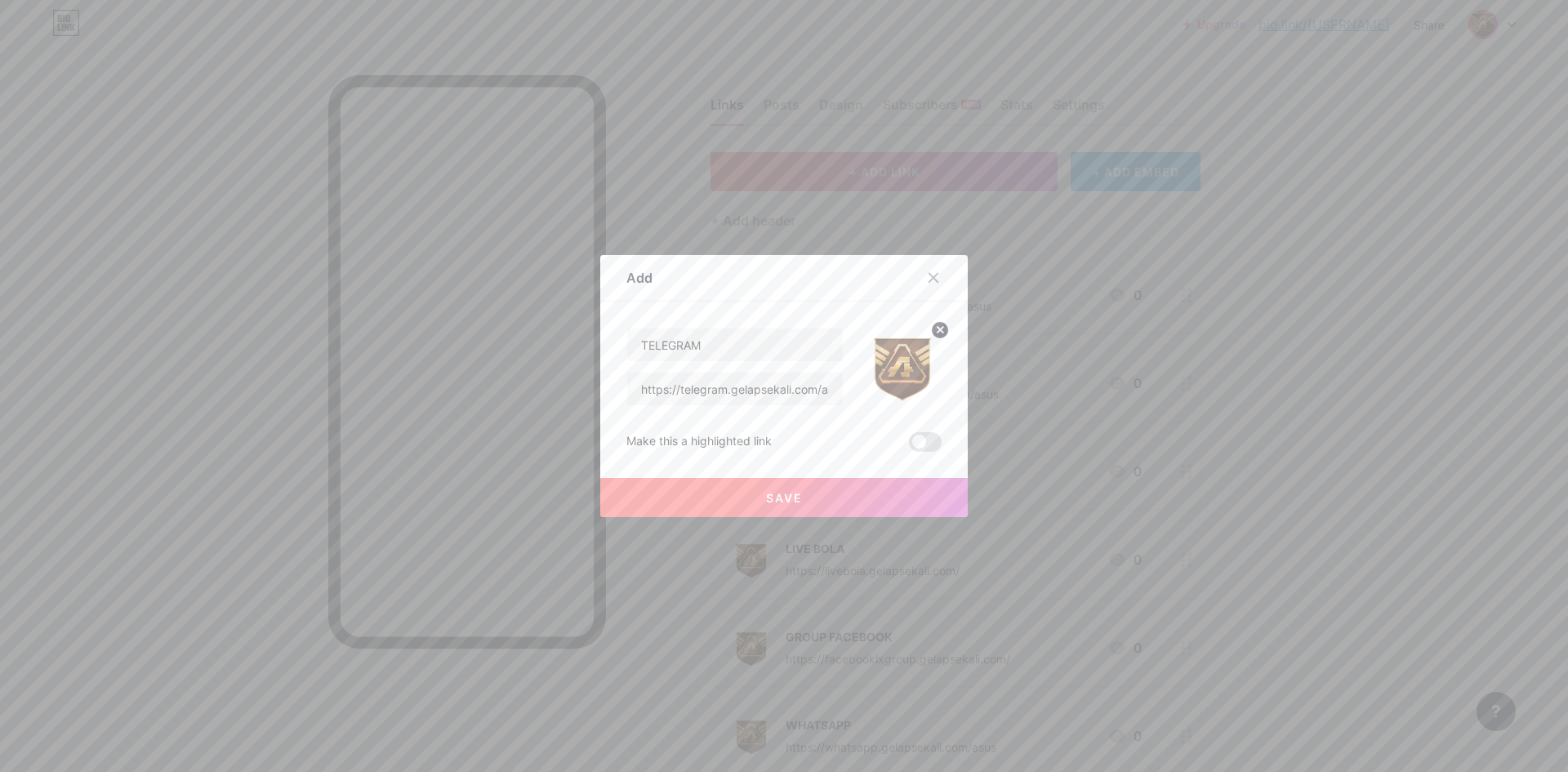 click on "Save" at bounding box center (784, 498) 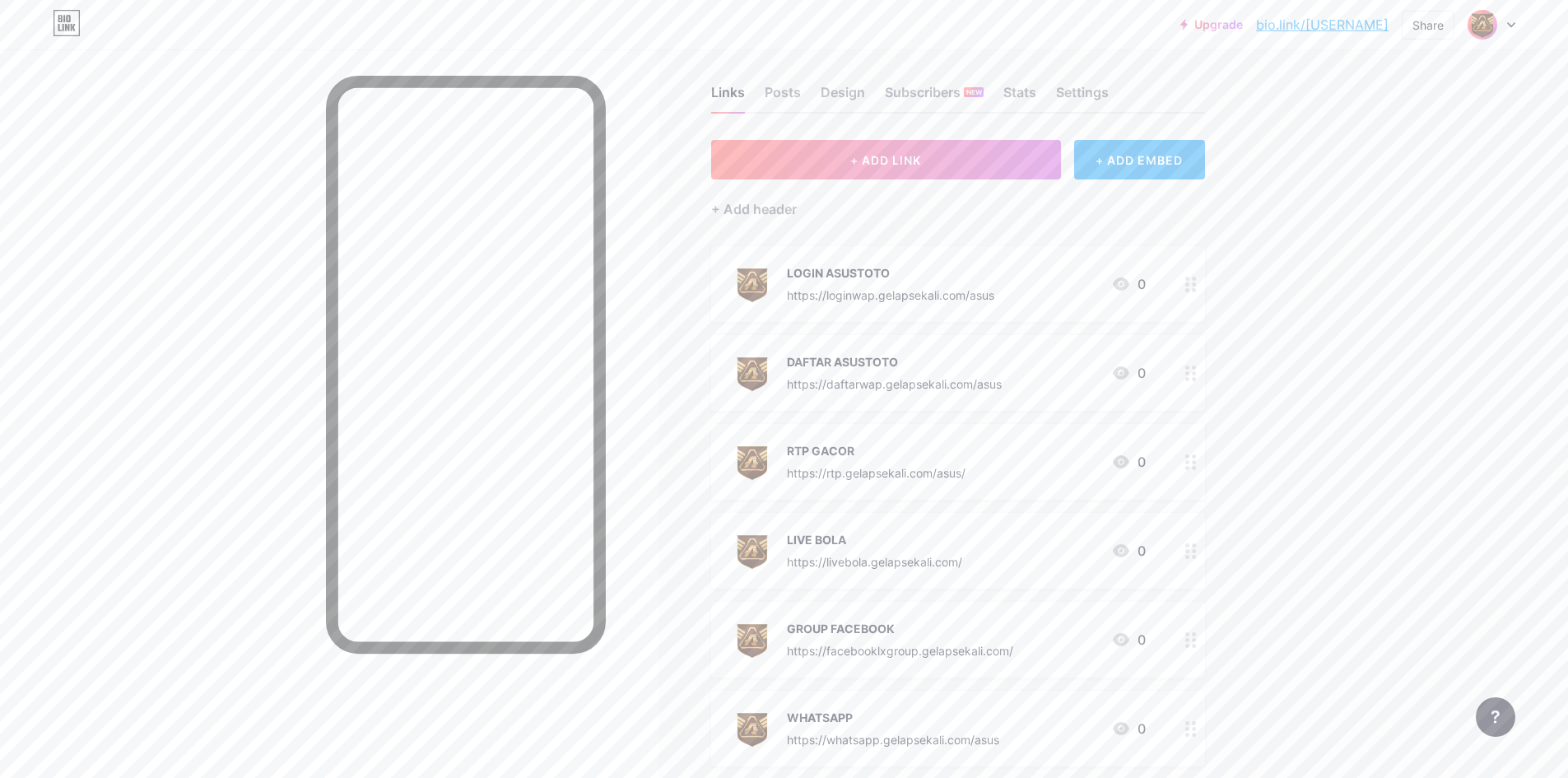 scroll, scrollTop: 0, scrollLeft: 0, axis: both 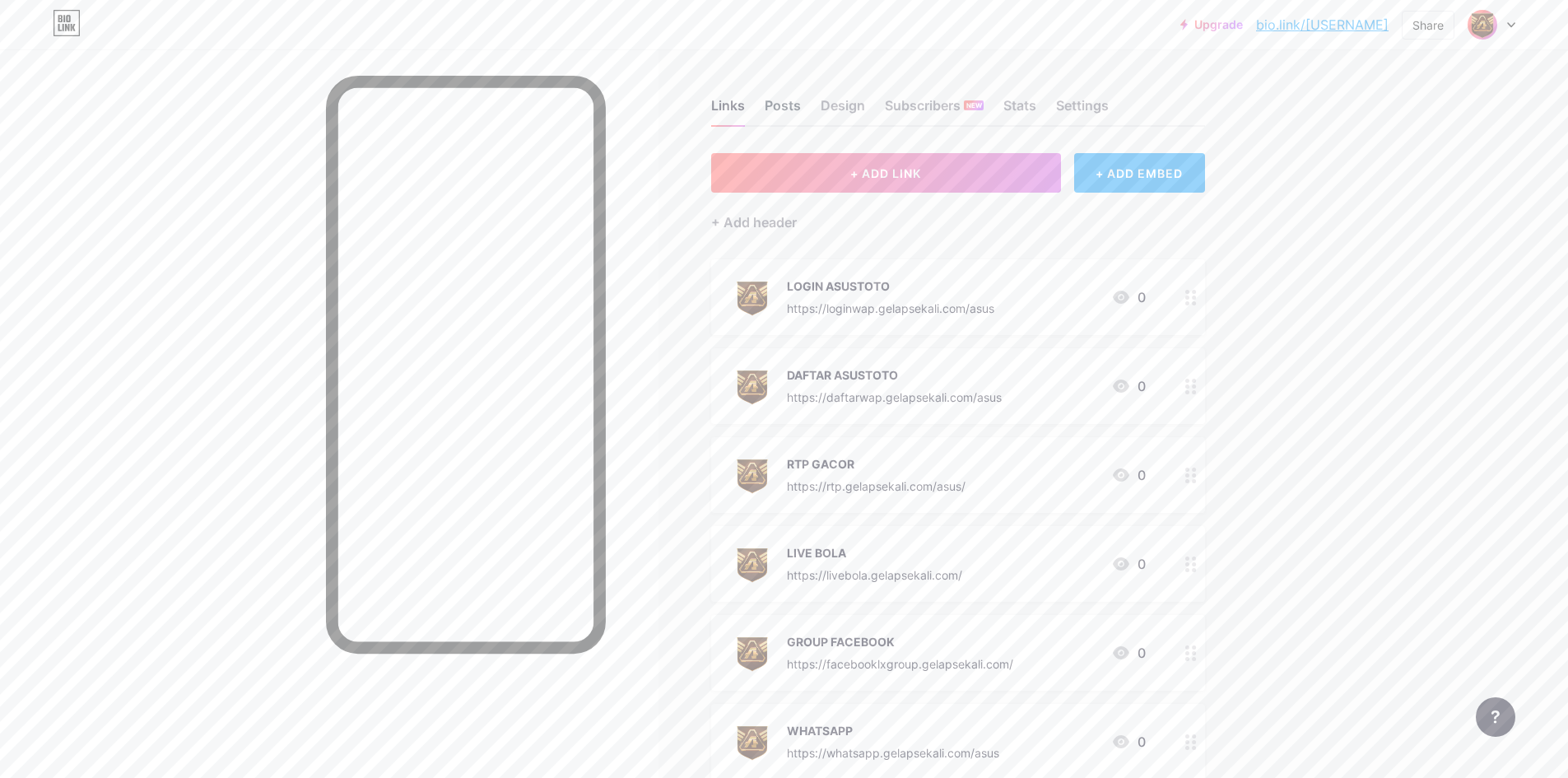 click on "Posts" at bounding box center [783, 110] 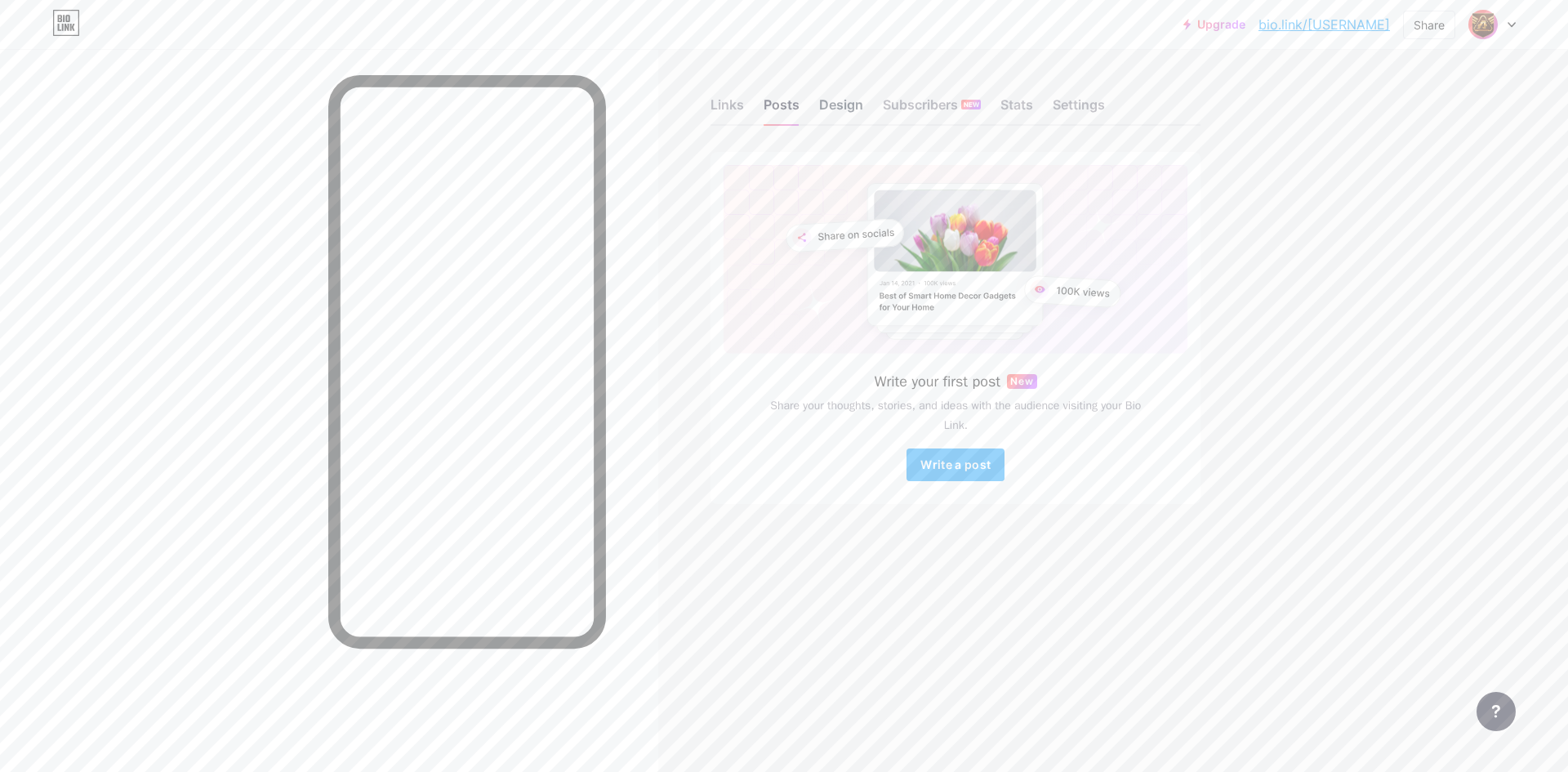 click on "Design" at bounding box center [841, 109] 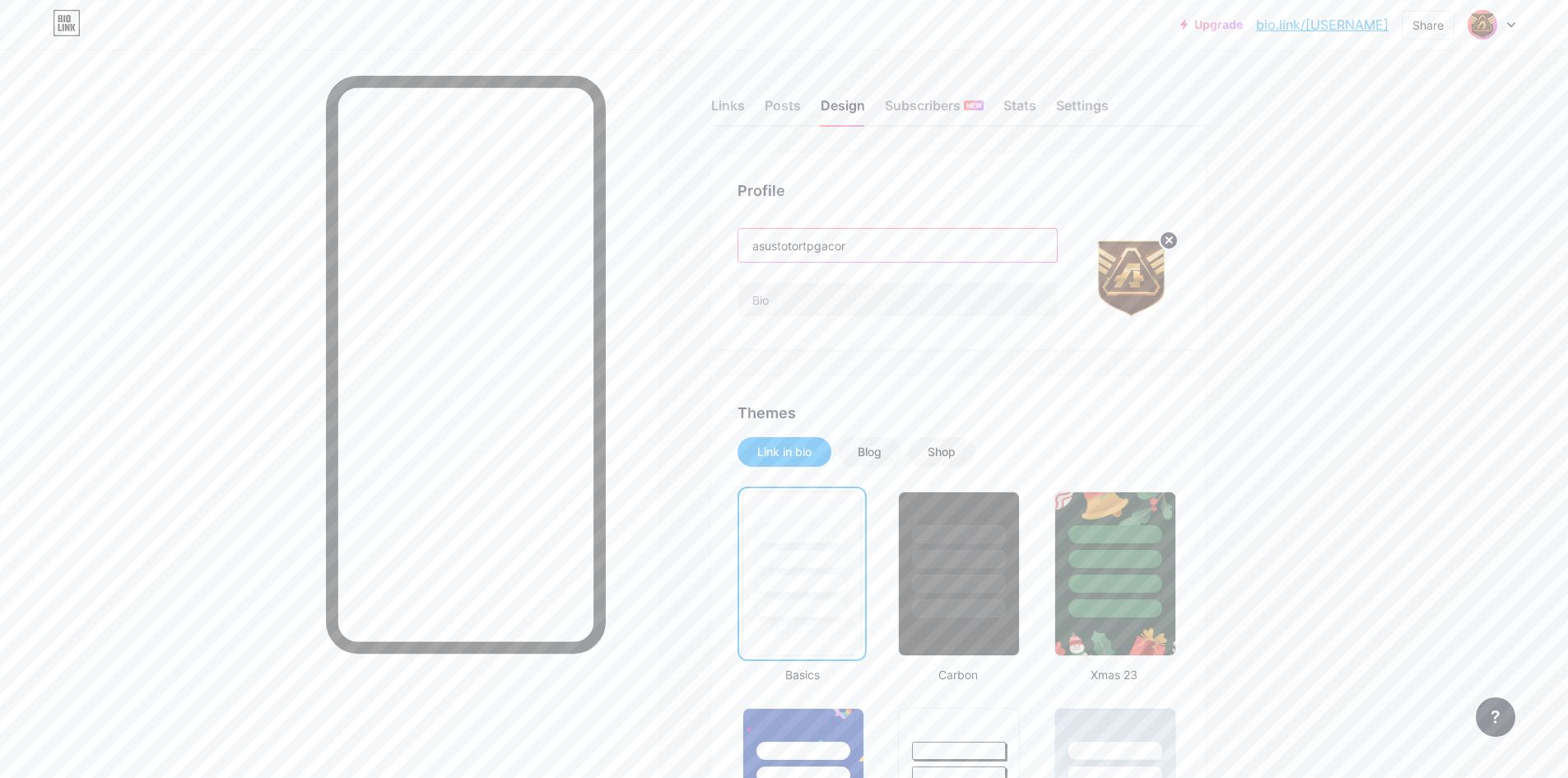 click on "asustotortpgacor" at bounding box center (897, 245) 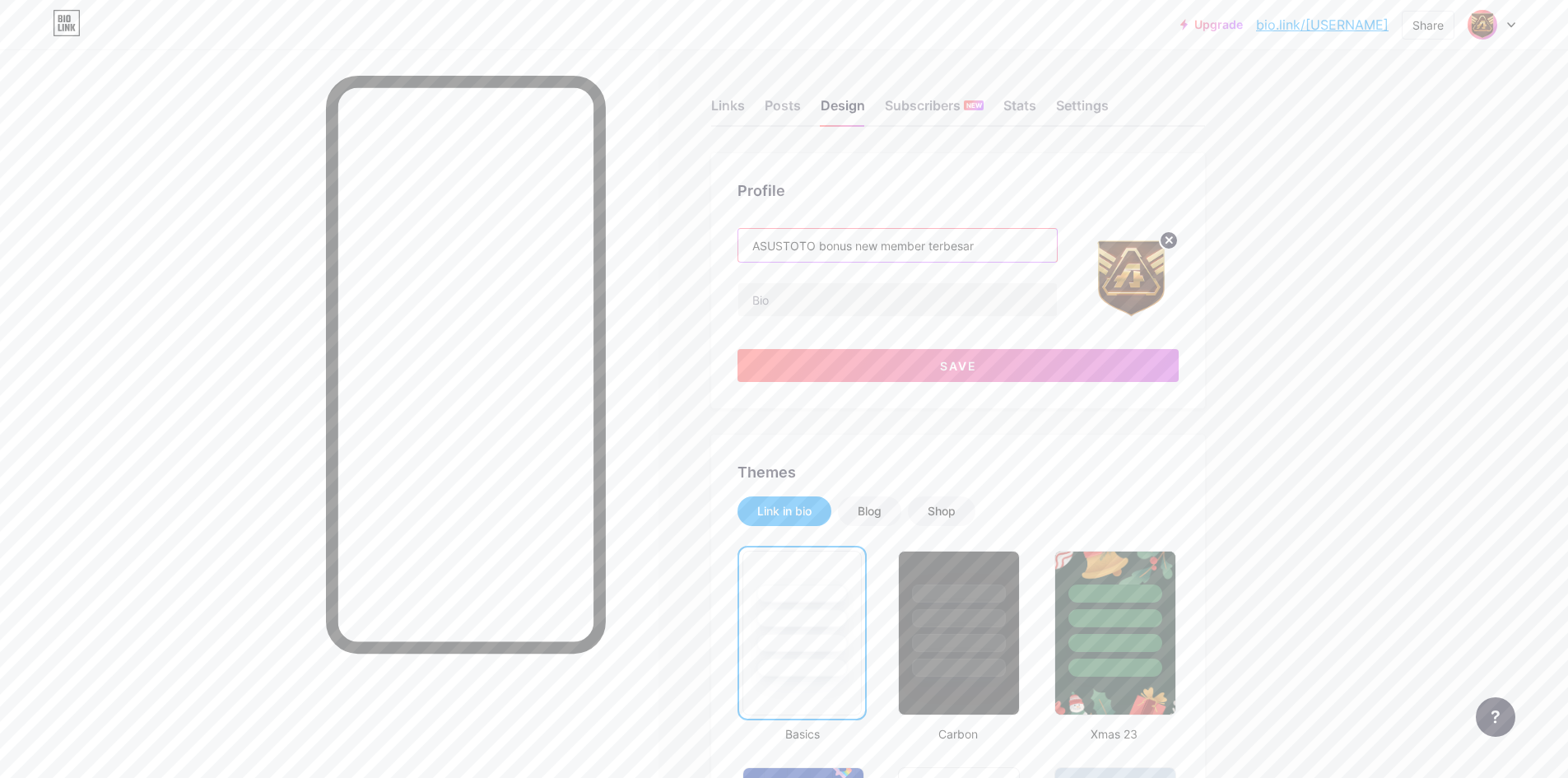 click on "ASUSTOTO bonus new member terbesar" at bounding box center [897, 245] 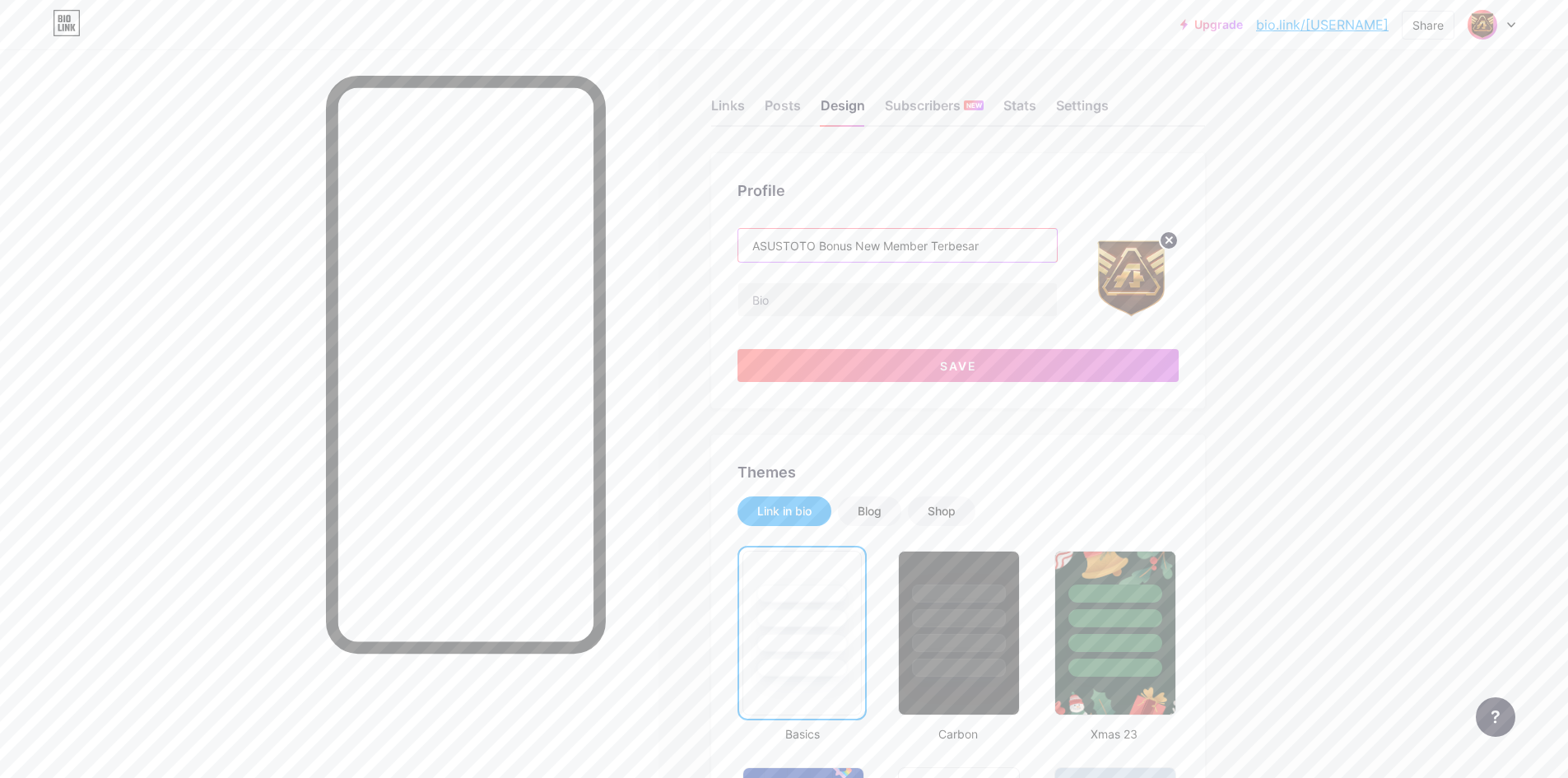 click on "ASUSTOTO Bonus New Member Terbesar" at bounding box center (897, 245) 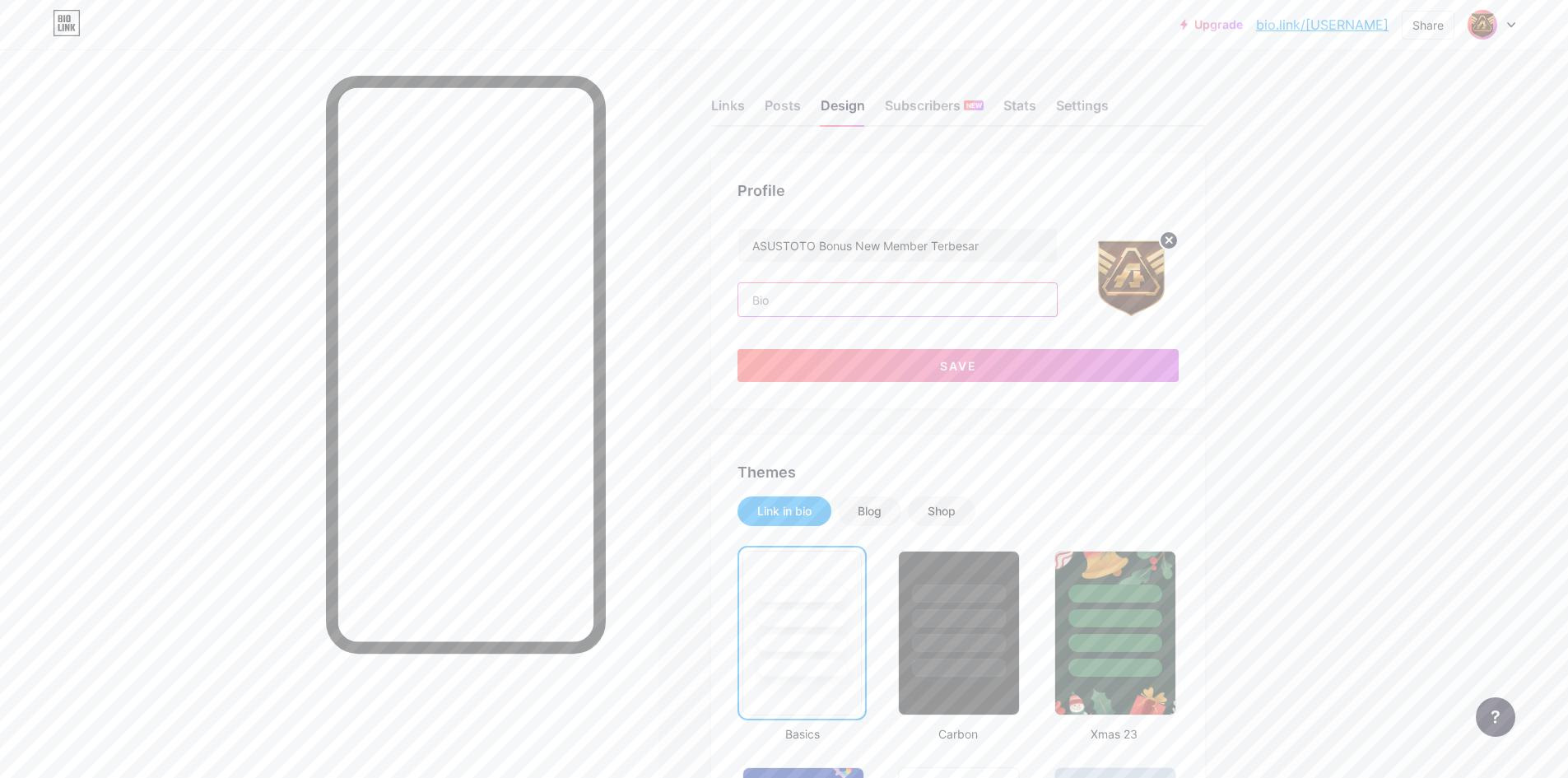 click at bounding box center [897, 300] 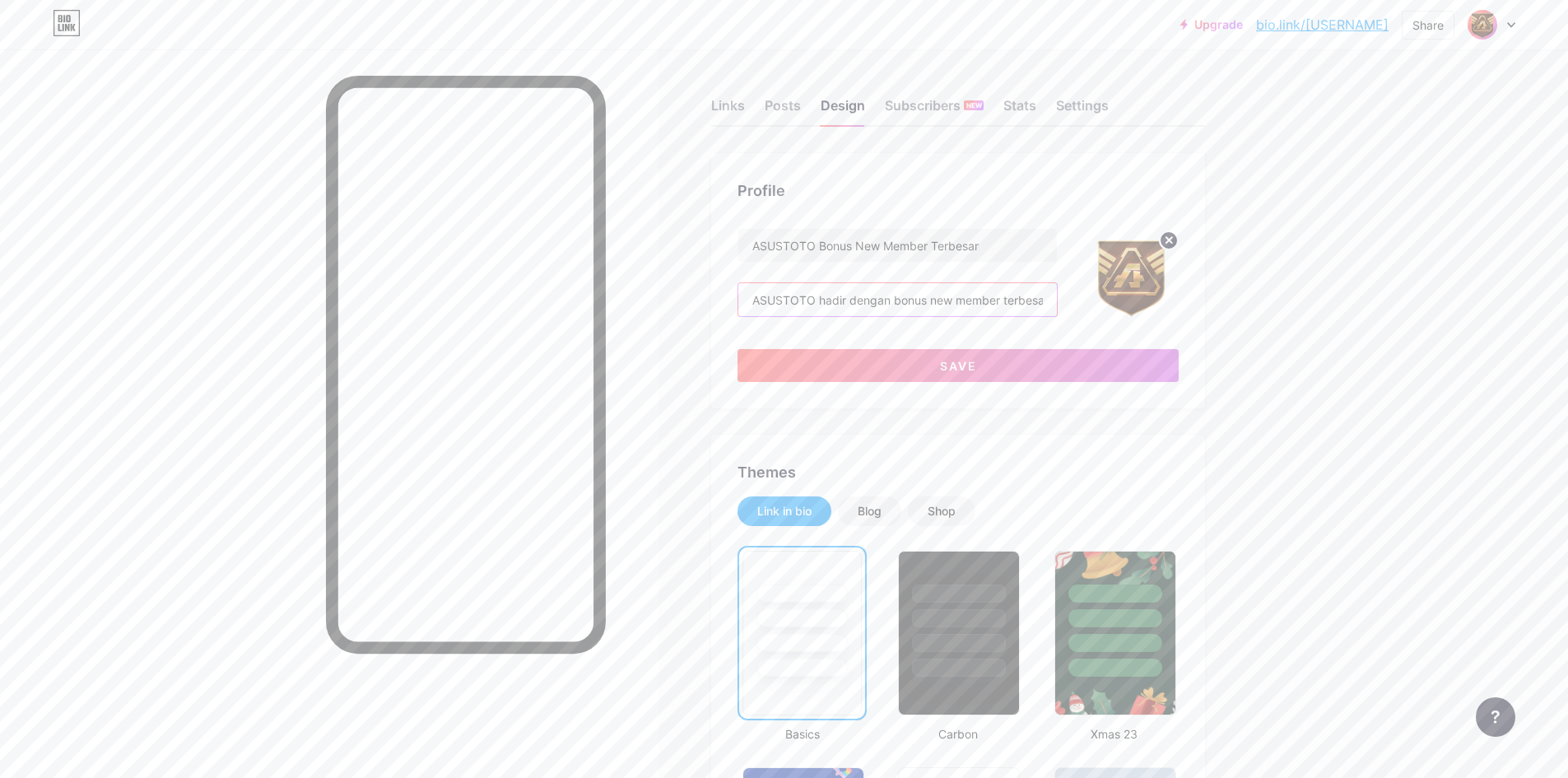 scroll, scrollTop: 0, scrollLeft: 598, axis: horizontal 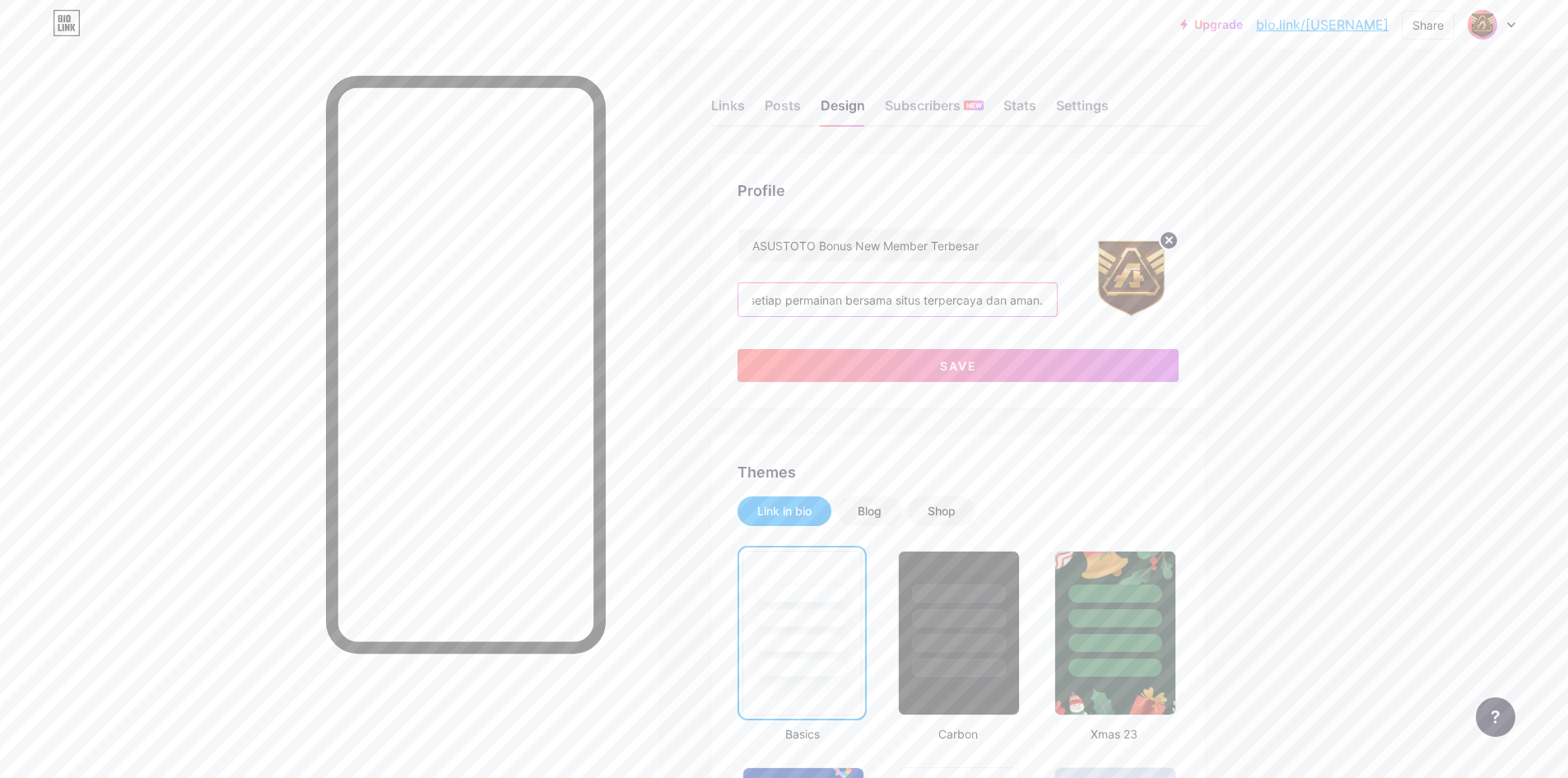 type on "ASUSTOTO hadir dengan bonus new member terbesar! Daftar sekarang dan nikmati keuntungan maksimal di setiap permainan bersama situs terpercaya dan aman." 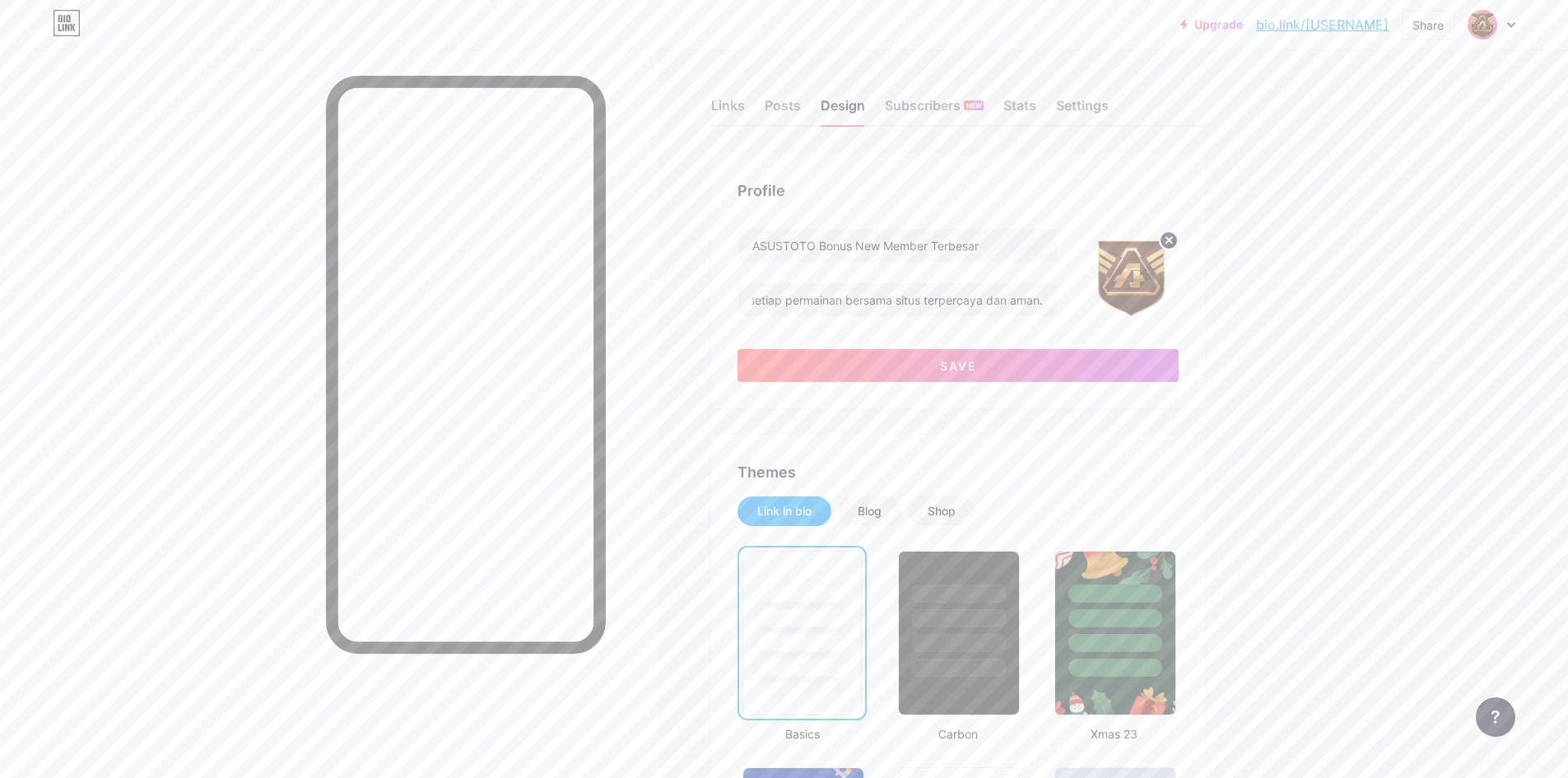 scroll, scrollTop: 0, scrollLeft: 0, axis: both 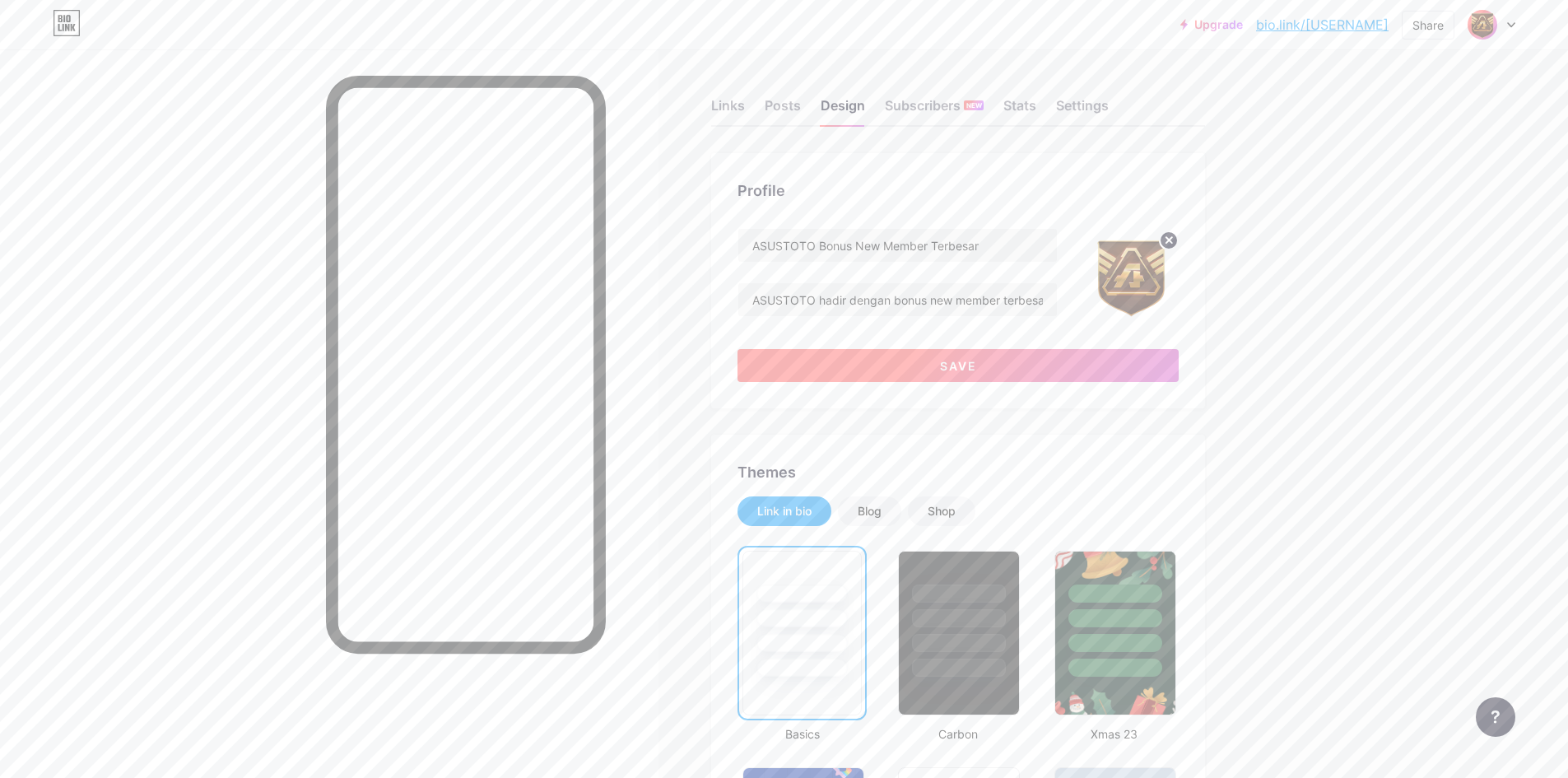 click on "Save" at bounding box center (958, 366) 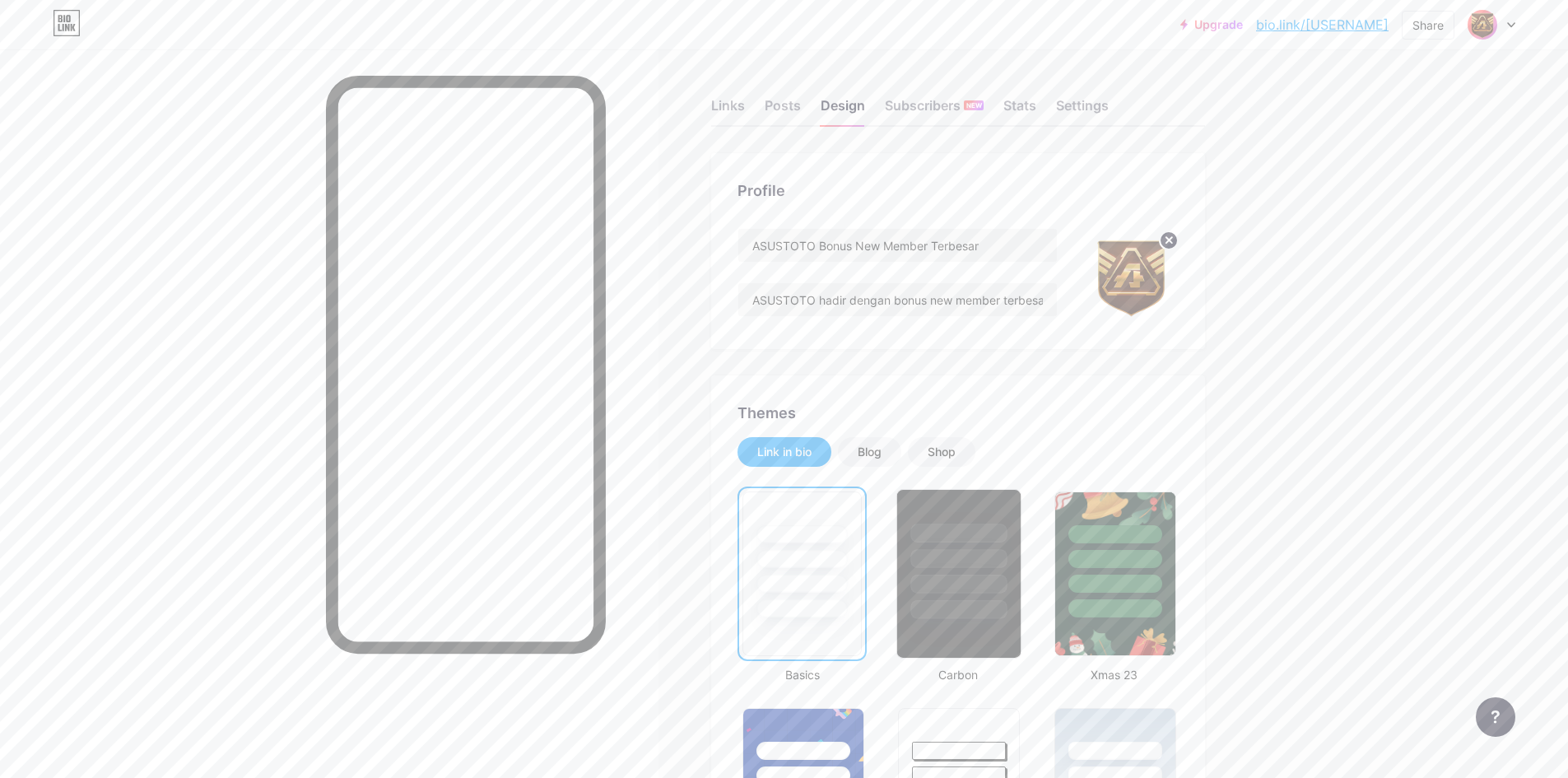 click at bounding box center (959, 558) 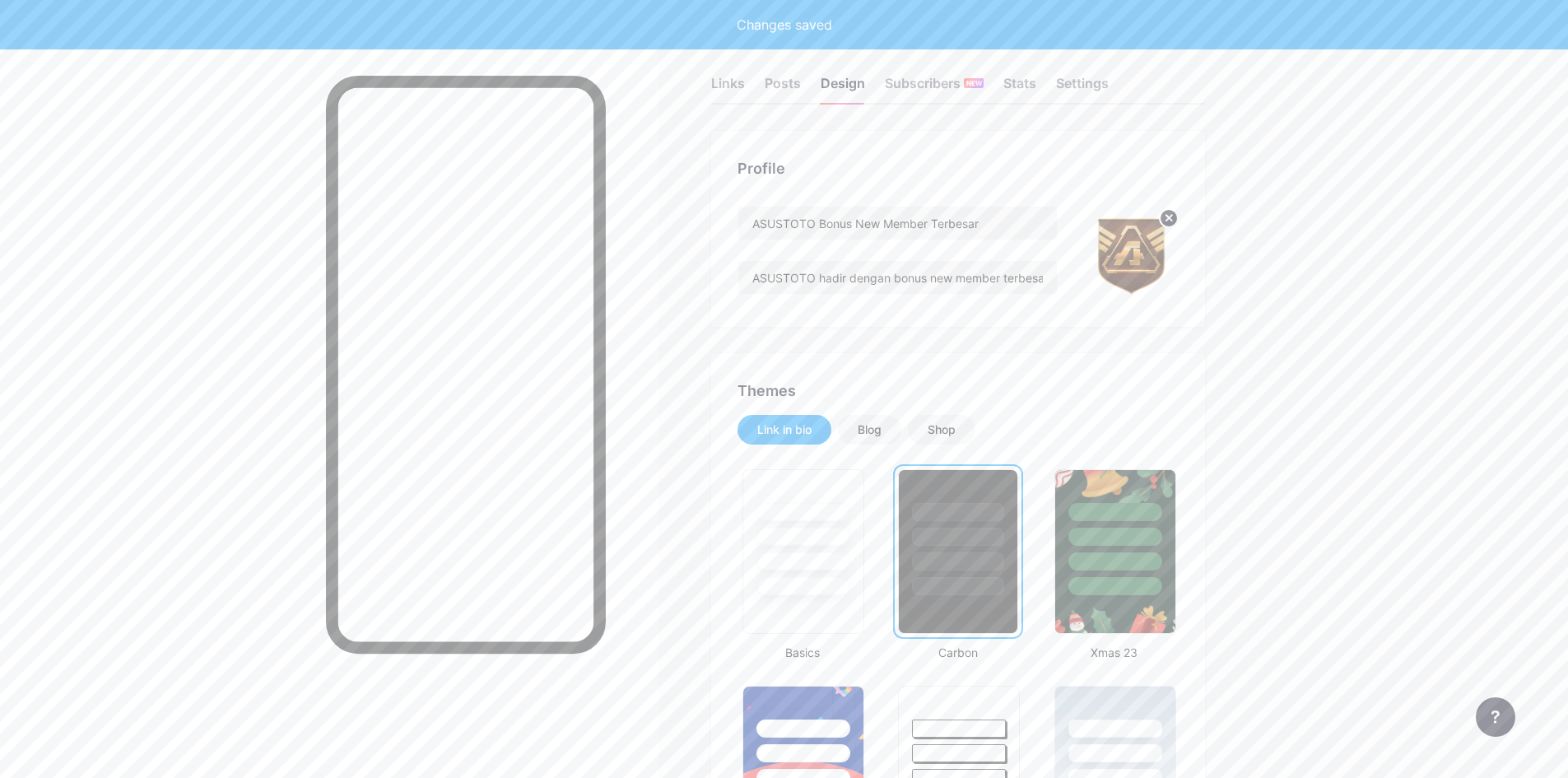 scroll, scrollTop: 0, scrollLeft: 0, axis: both 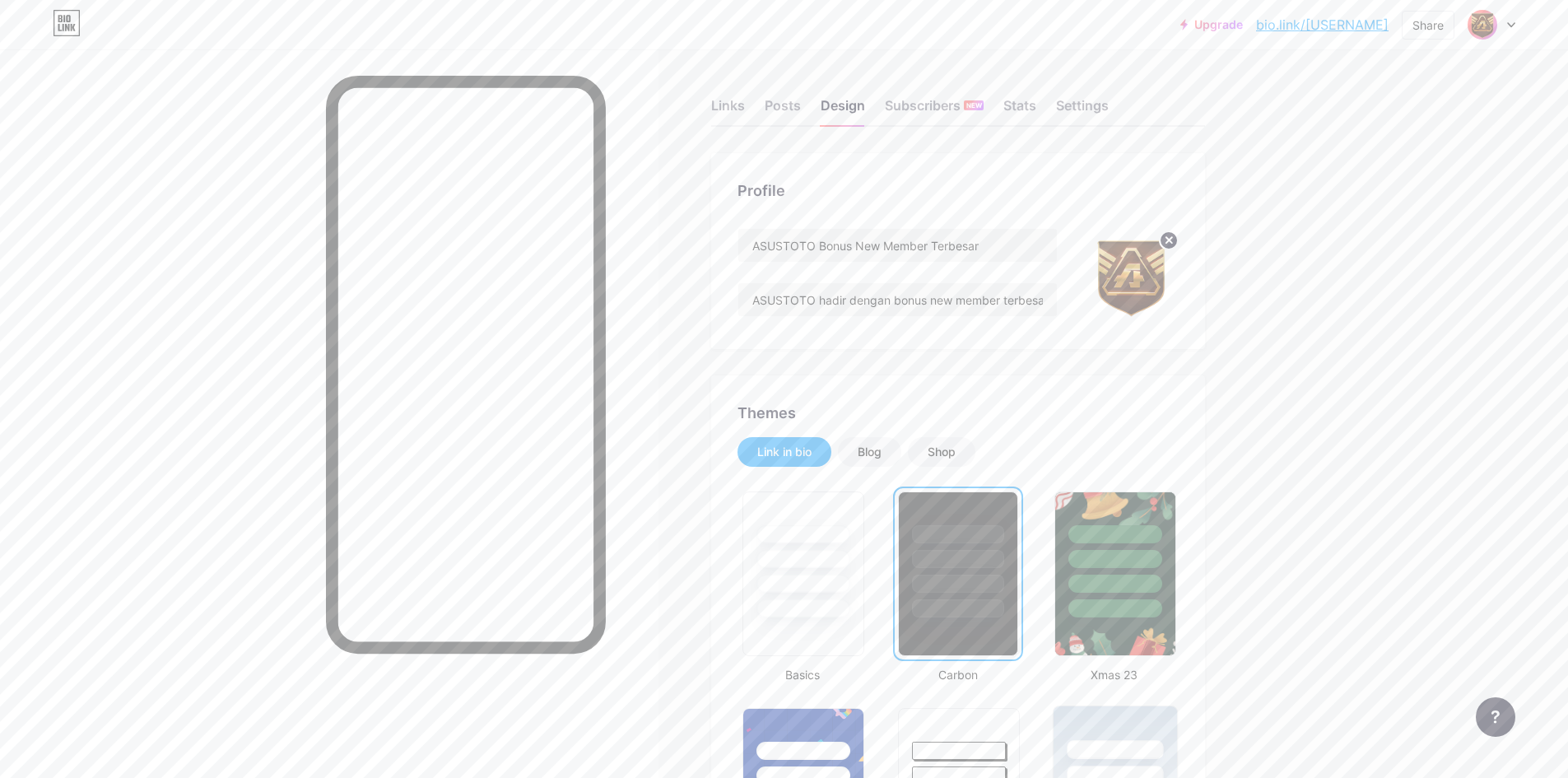 click at bounding box center (1115, 771) 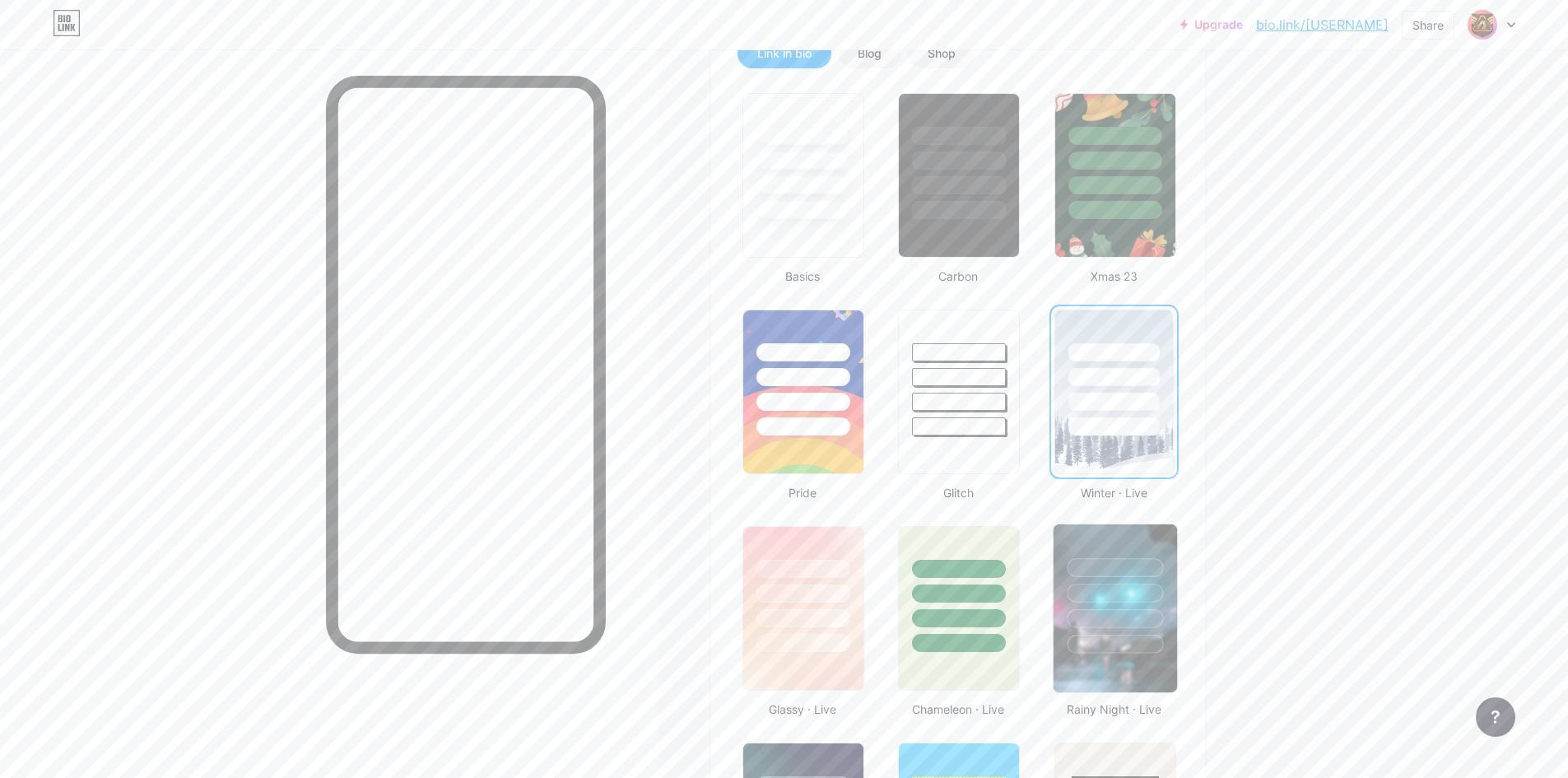 scroll, scrollTop: 412, scrollLeft: 0, axis: vertical 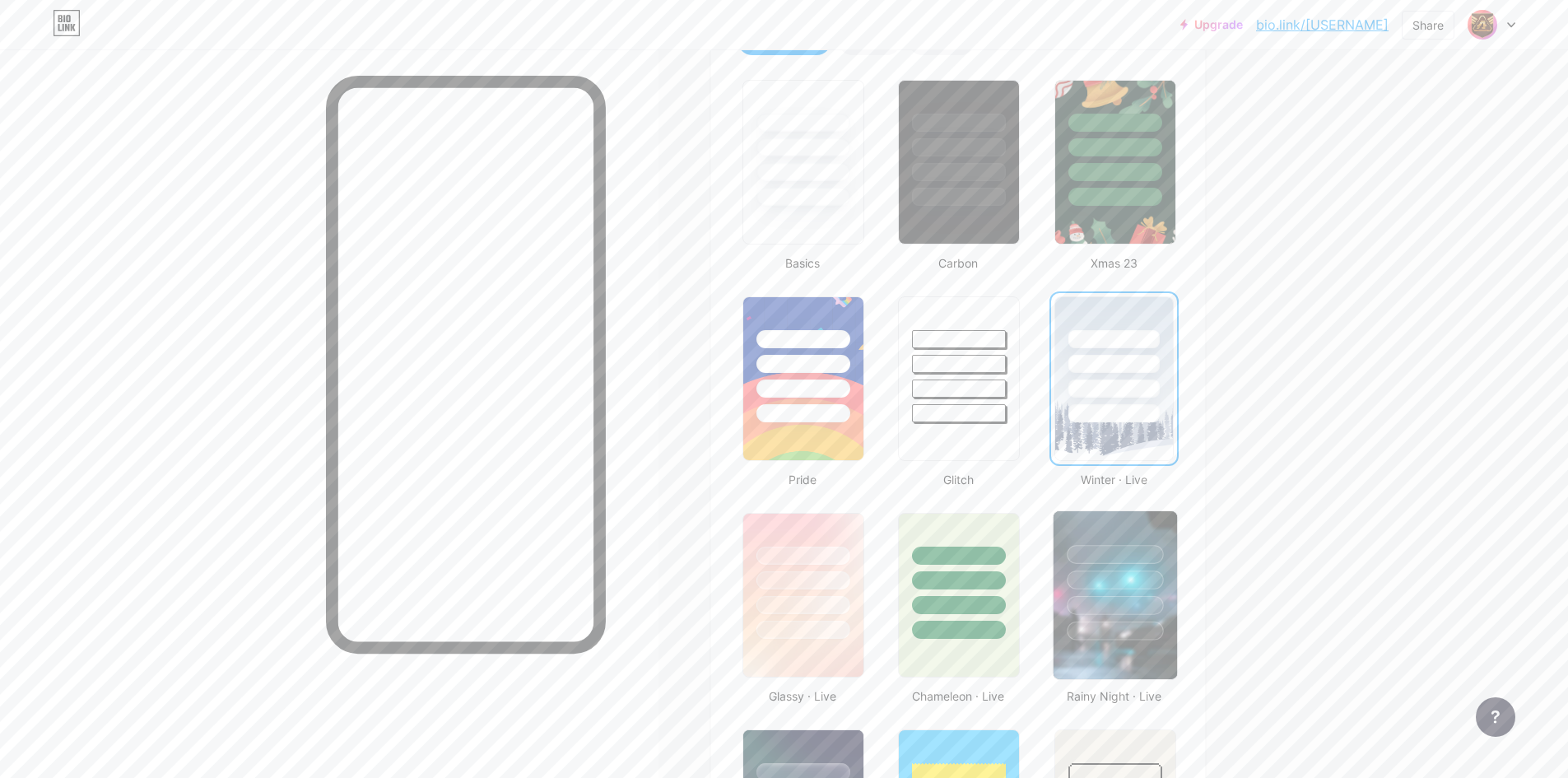 click at bounding box center [1115, 575] 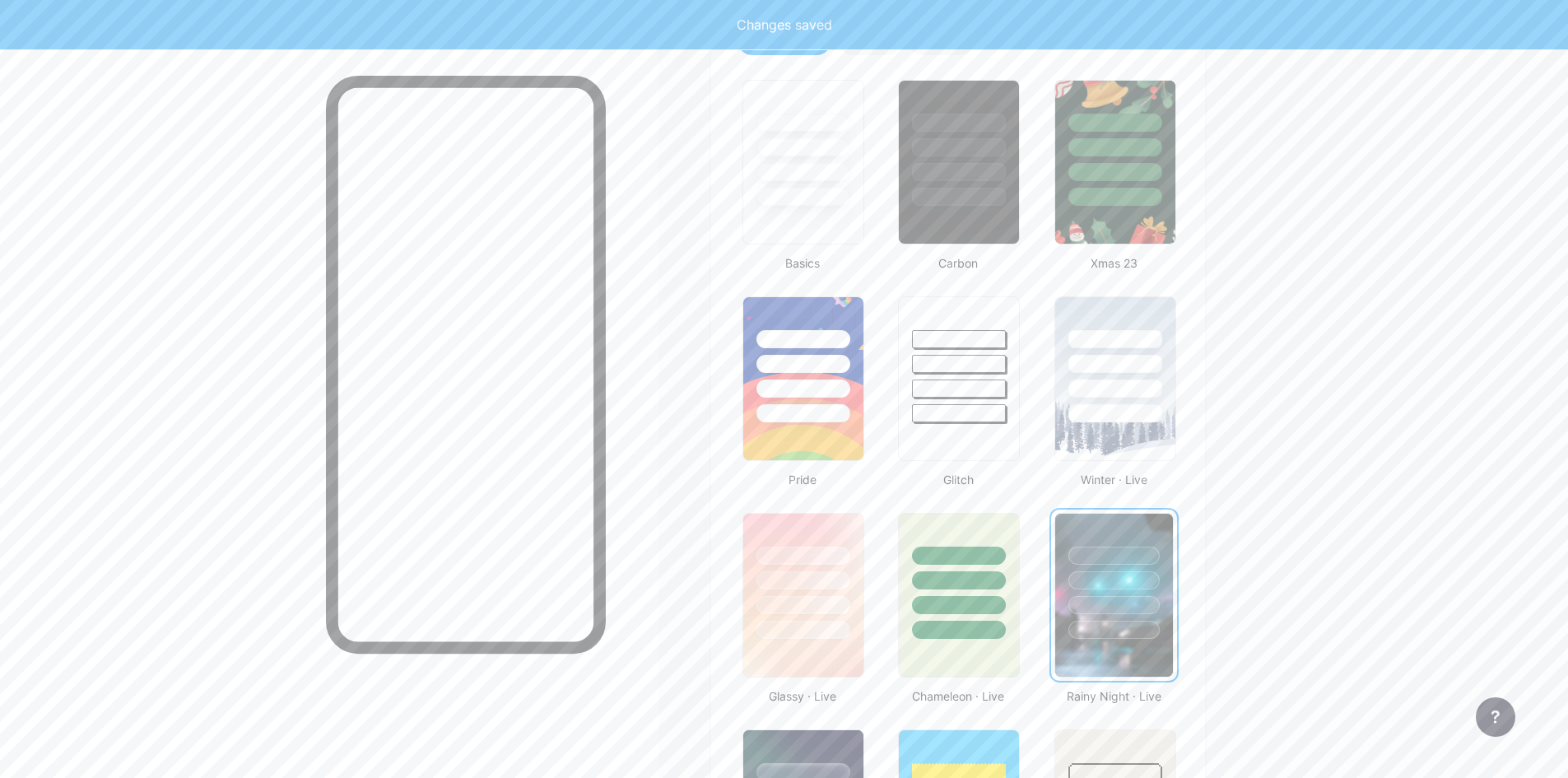click at bounding box center [1114, 576] 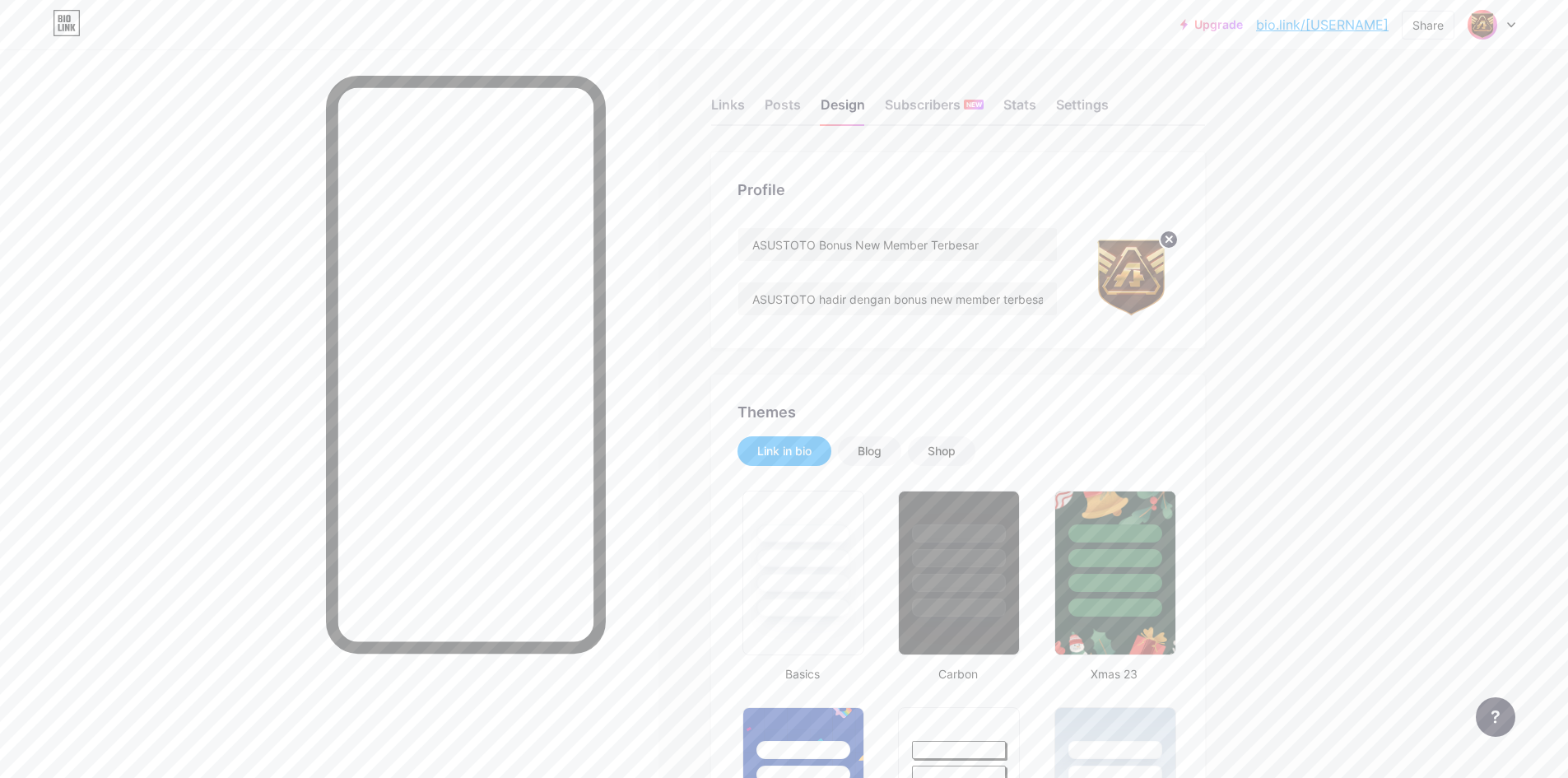 scroll, scrollTop: 0, scrollLeft: 0, axis: both 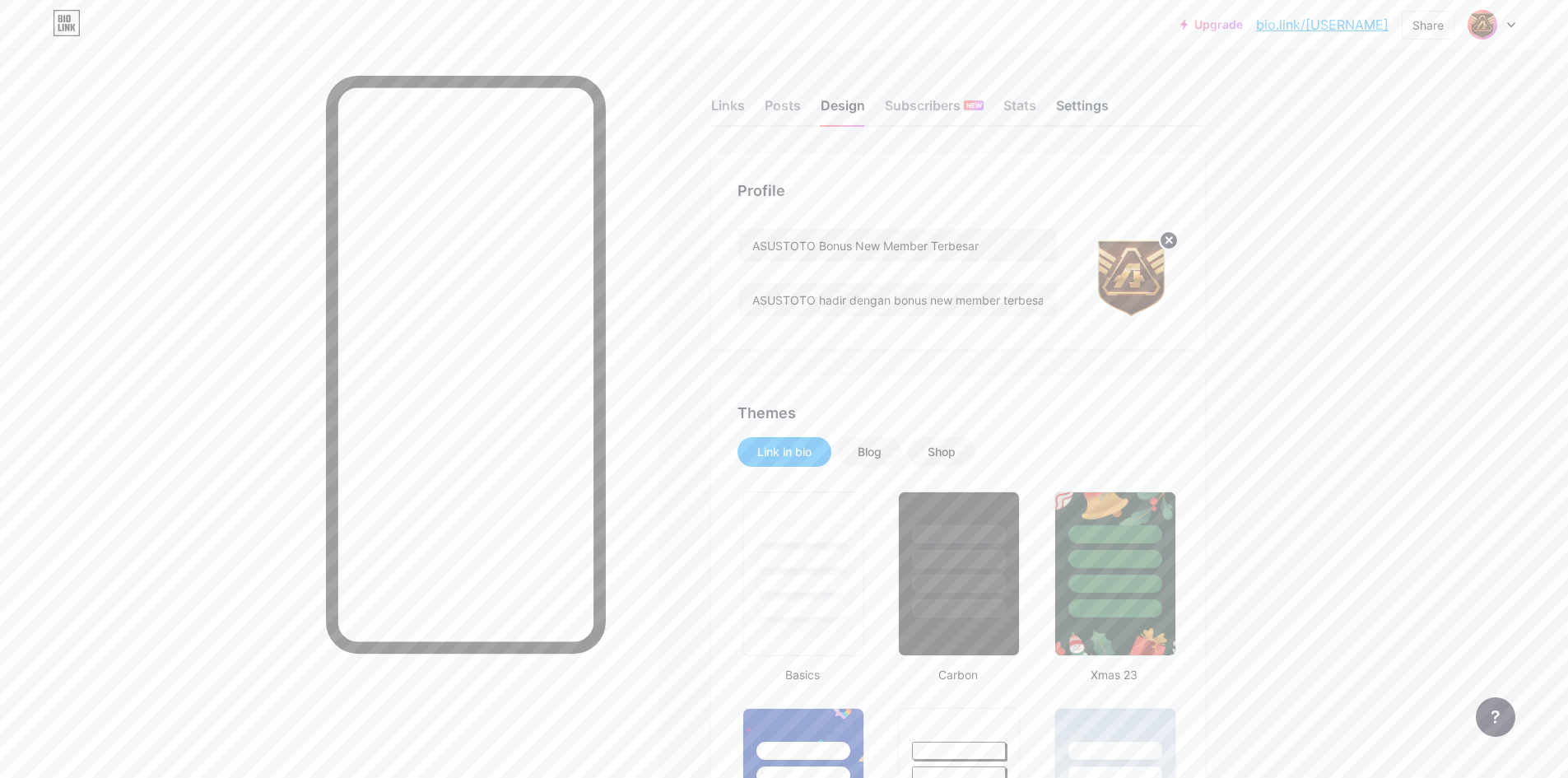 click on "Settings" at bounding box center (1082, 110) 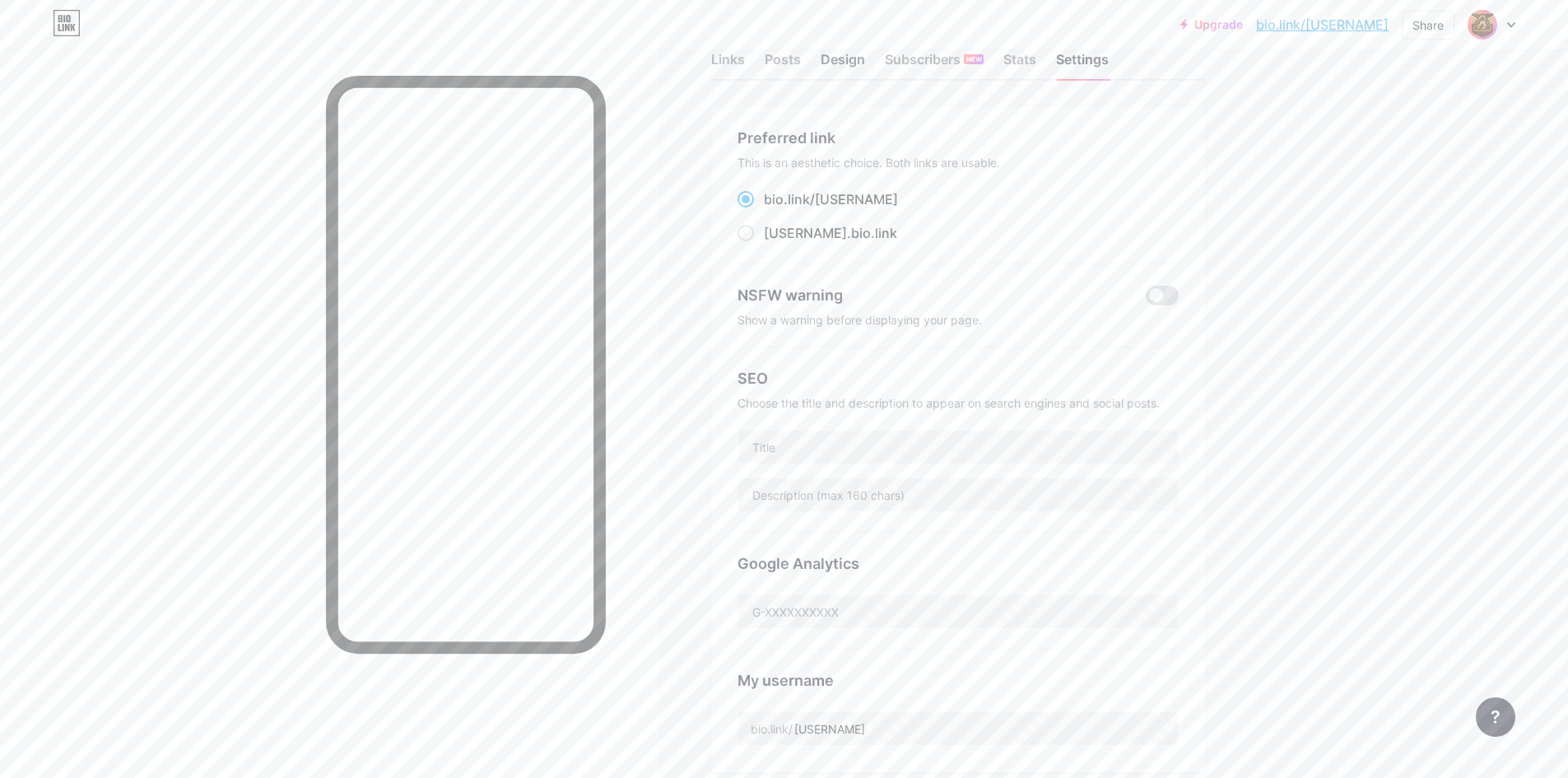 scroll, scrollTop: 27, scrollLeft: 0, axis: vertical 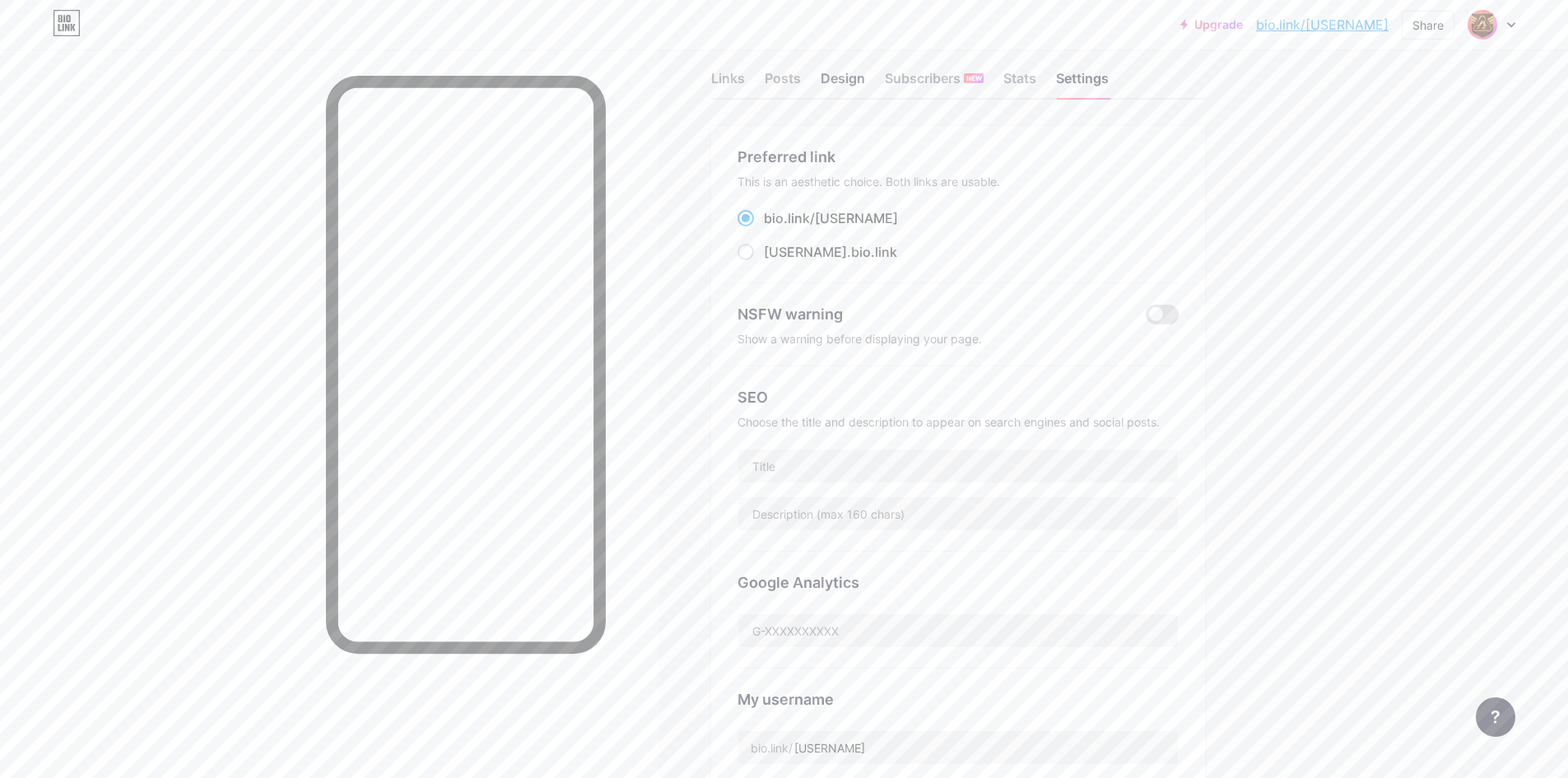click on "Design" at bounding box center [843, 83] 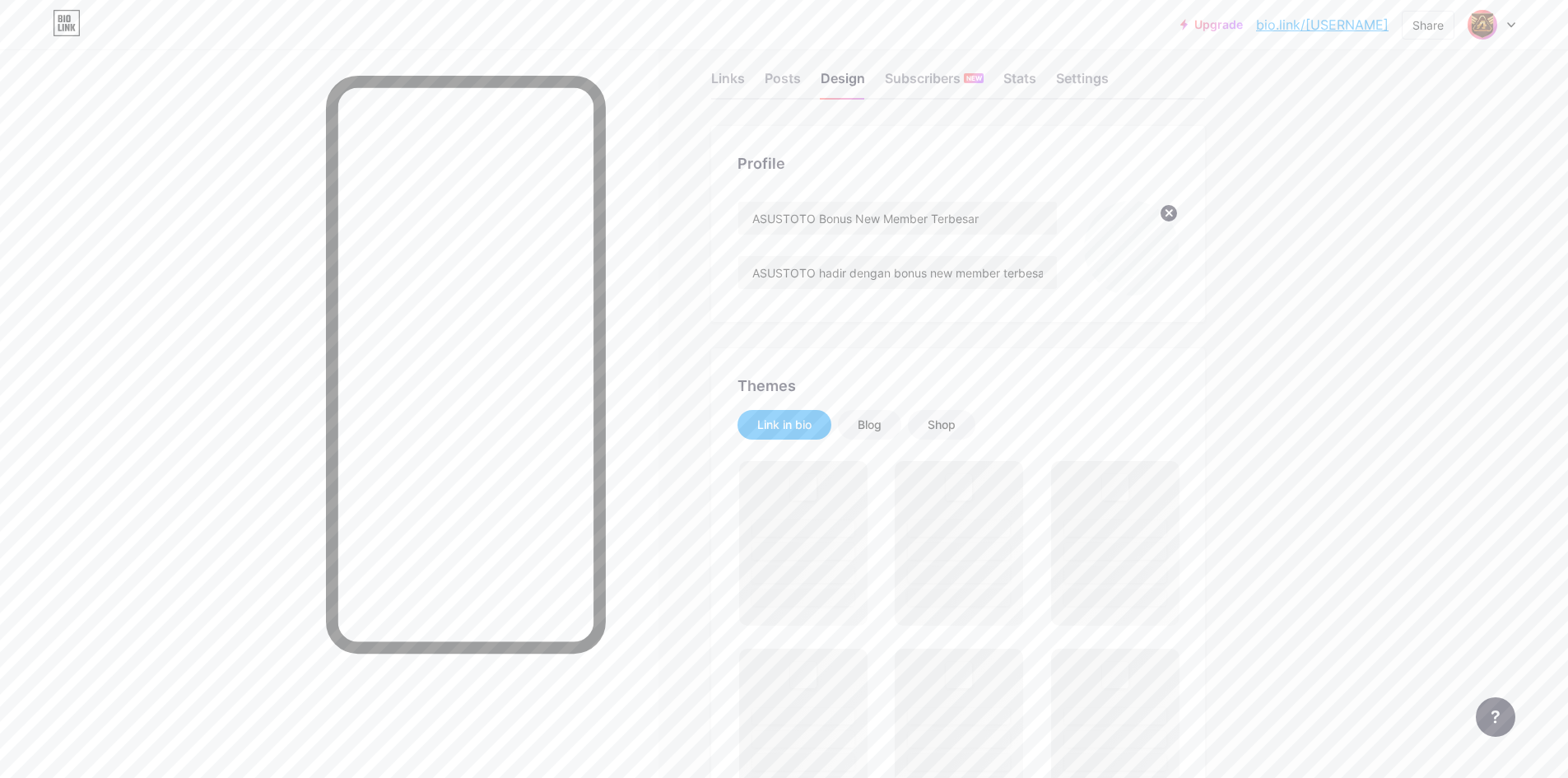 scroll, scrollTop: 0, scrollLeft: 0, axis: both 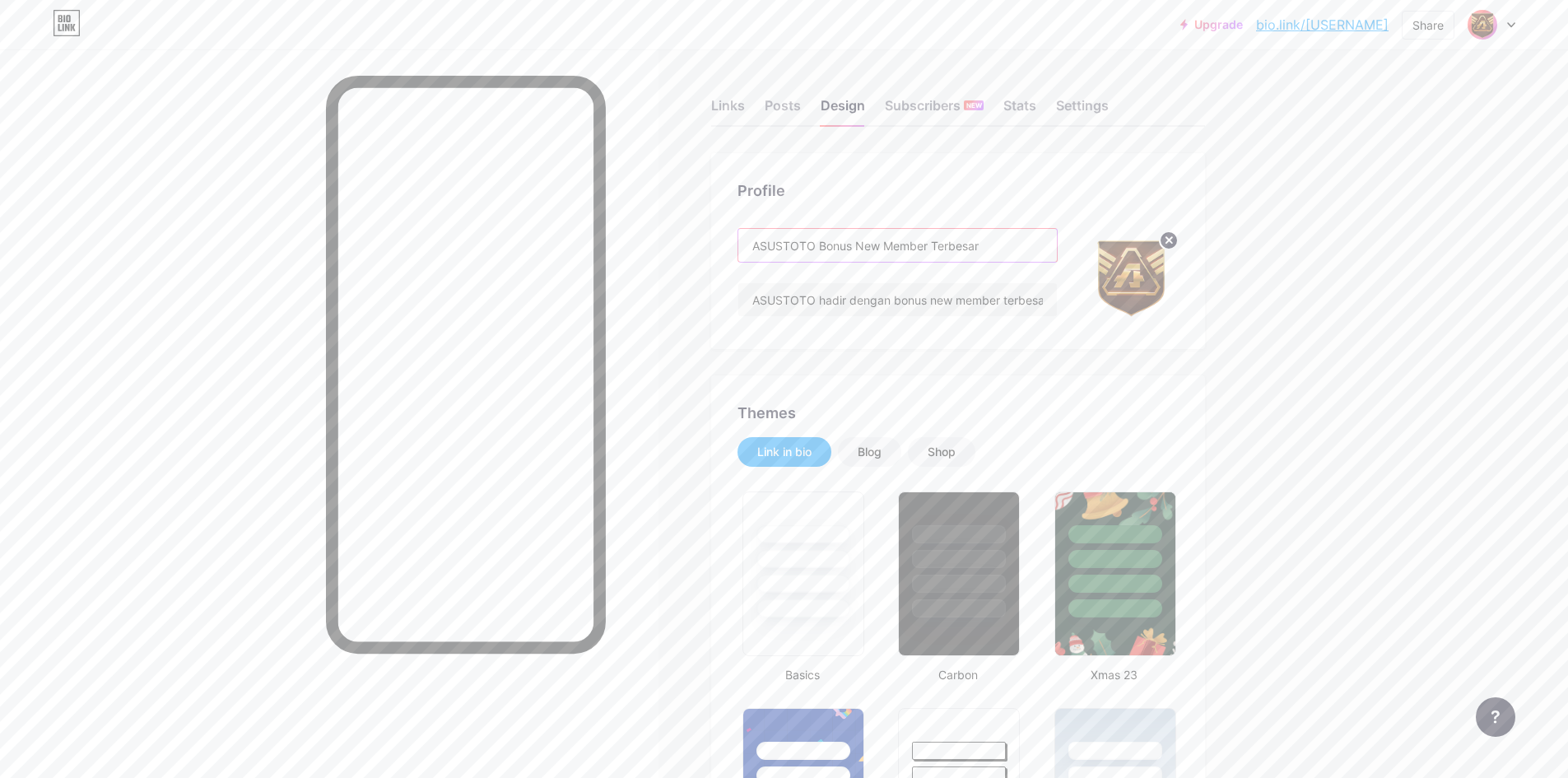 click on "ASUSTOTO Bonus New Member Terbesar" at bounding box center [897, 245] 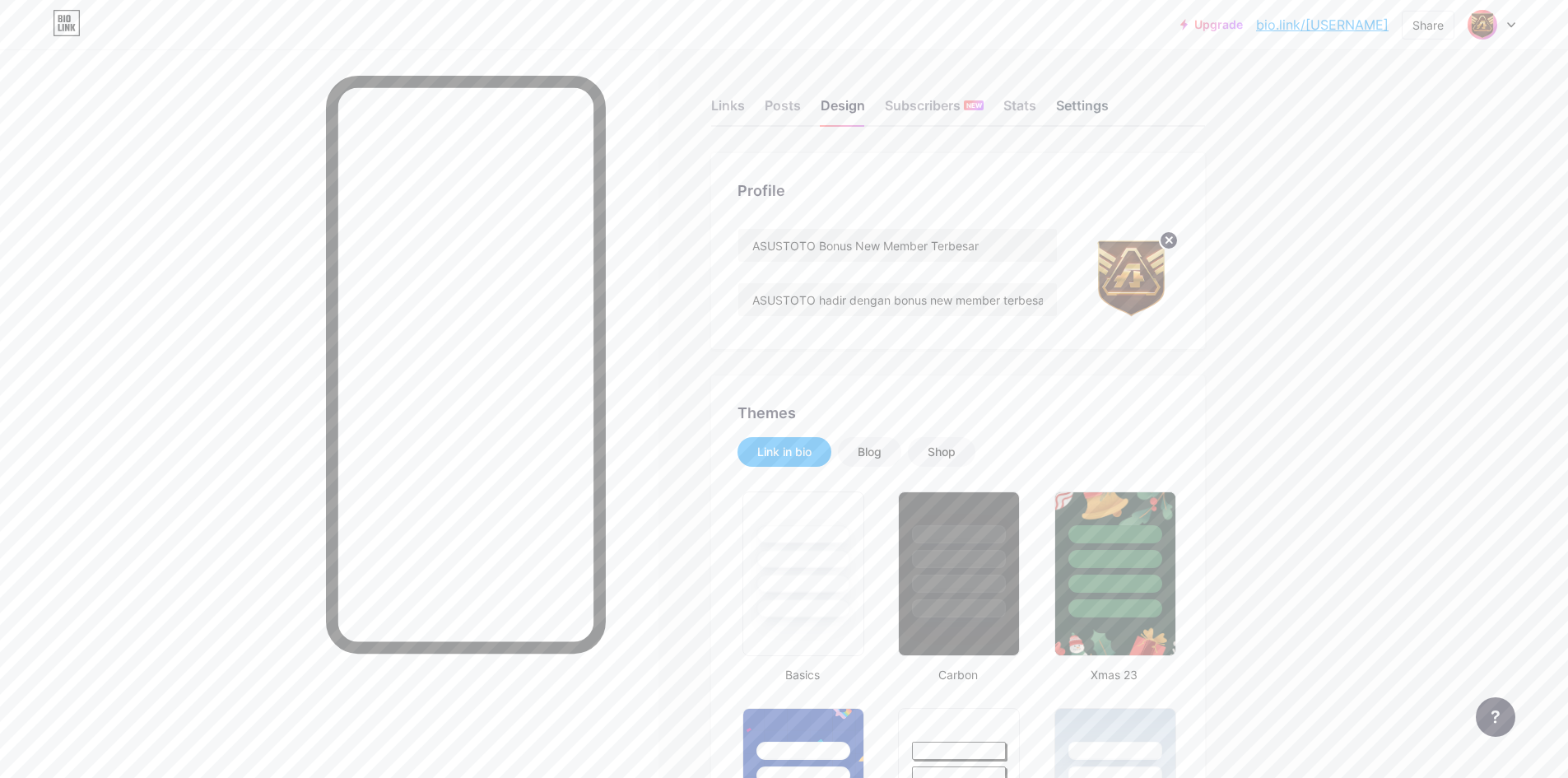 click on "Settings" at bounding box center [1082, 110] 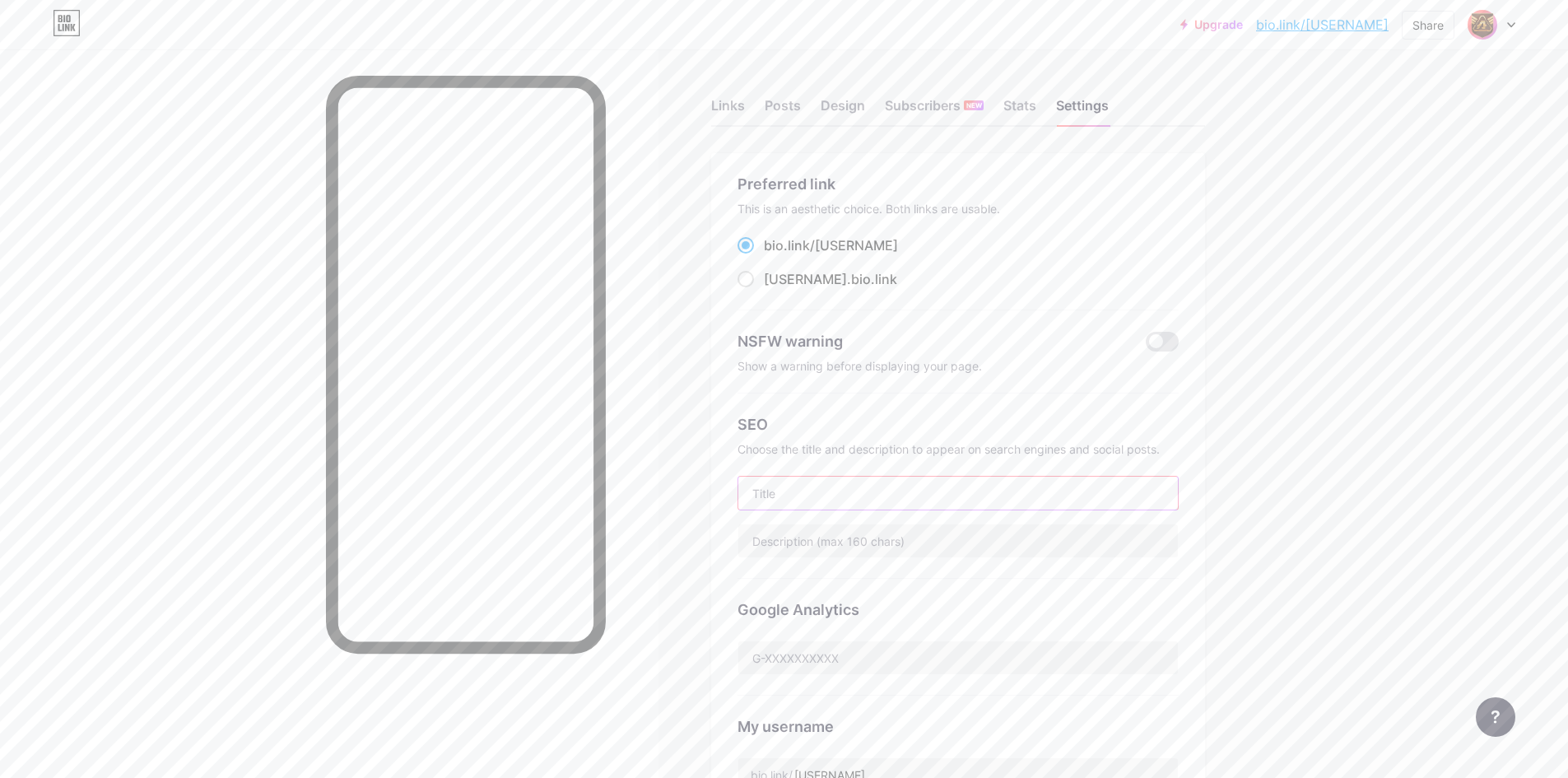 click at bounding box center (958, 493) 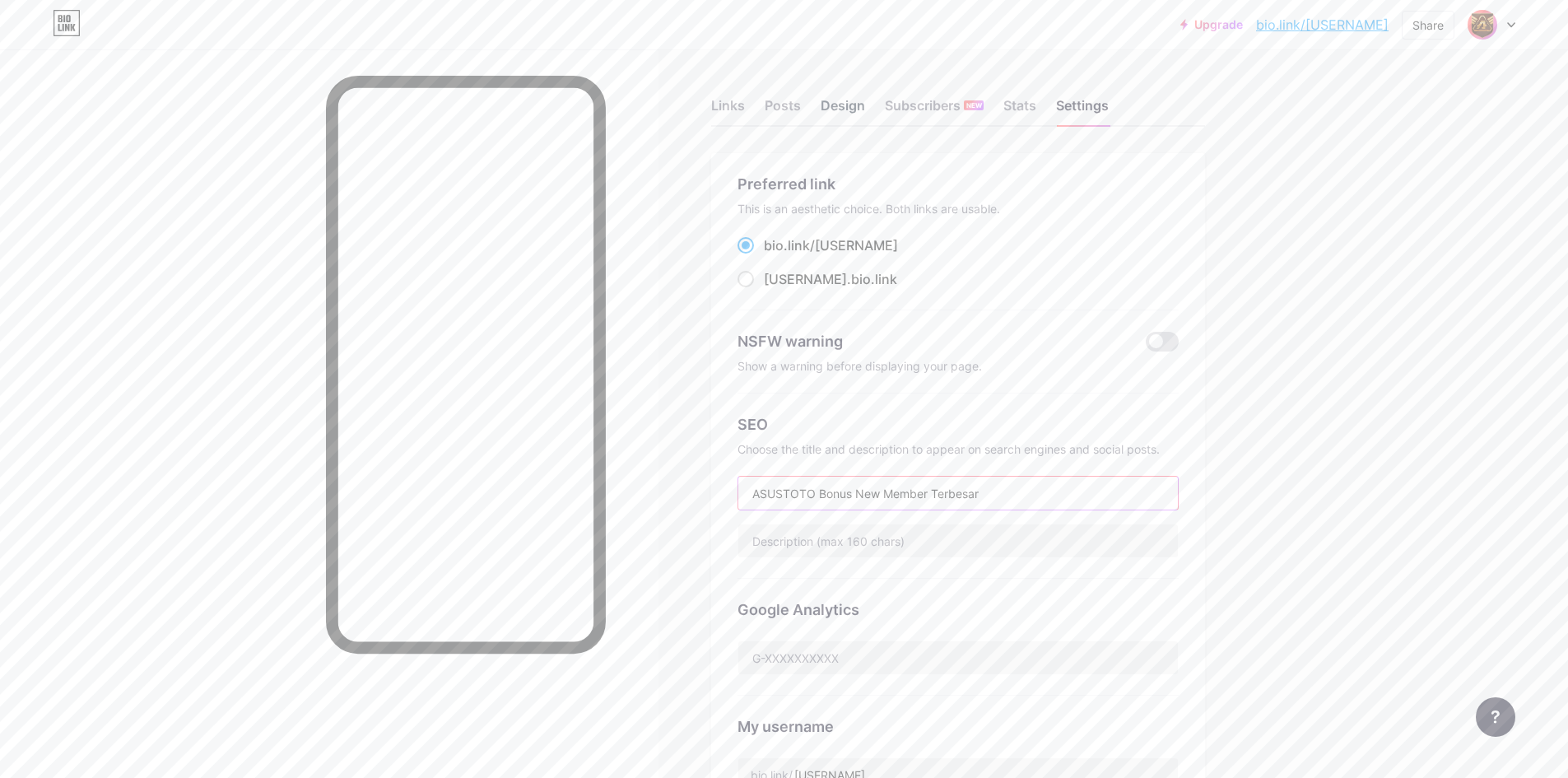 type on "ASUSTOTO Bonus New Member Terbesar" 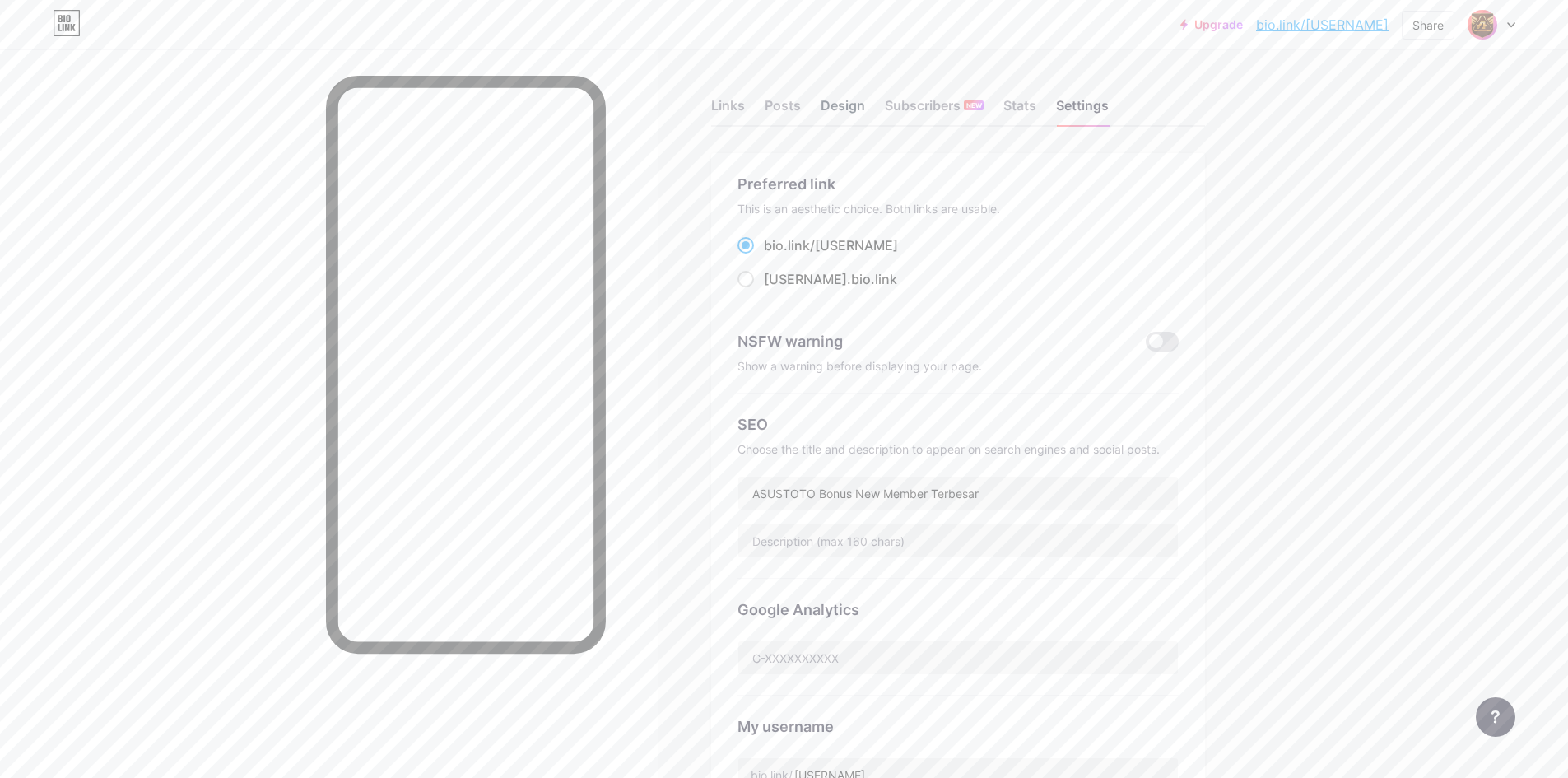 click on "Design" at bounding box center [843, 110] 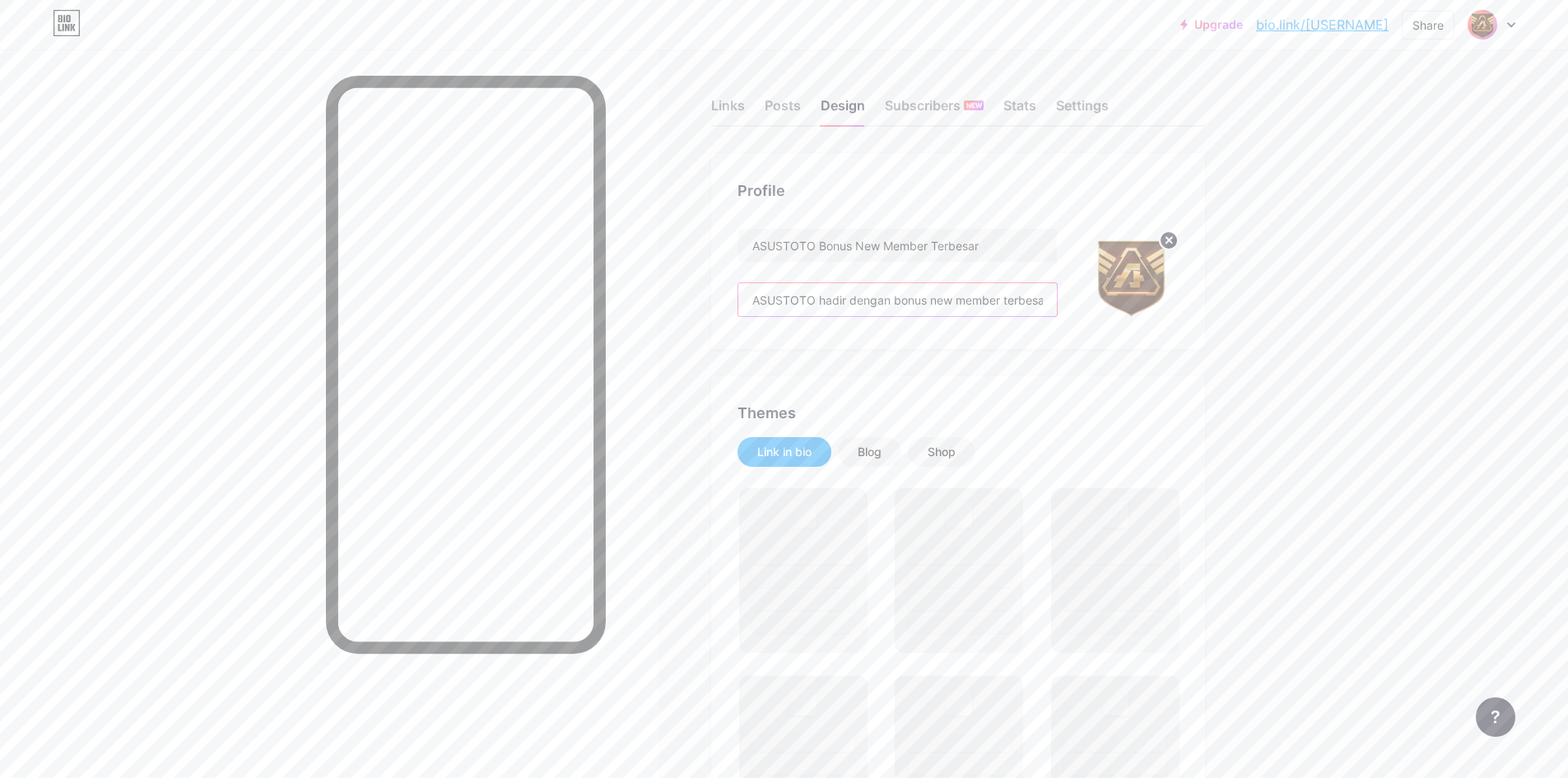click on "ASUSTOTO hadir dengan bonus new member terbesar! Daftar sekarang dan nikmati keuntungan maksimal di setiap permainan bersama situs terpercaya dan aman." at bounding box center [897, 300] 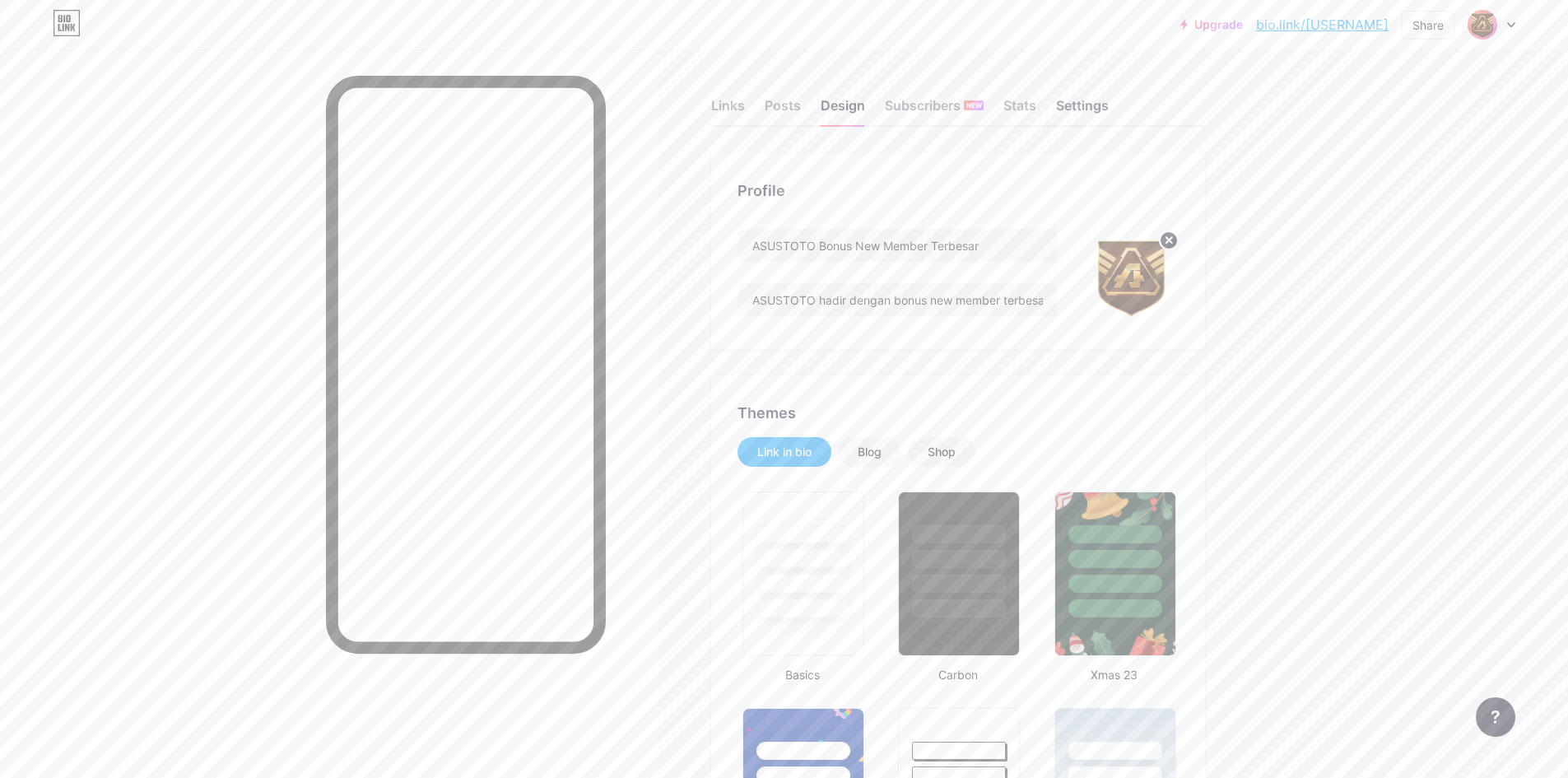 click on "Settings" at bounding box center [1082, 110] 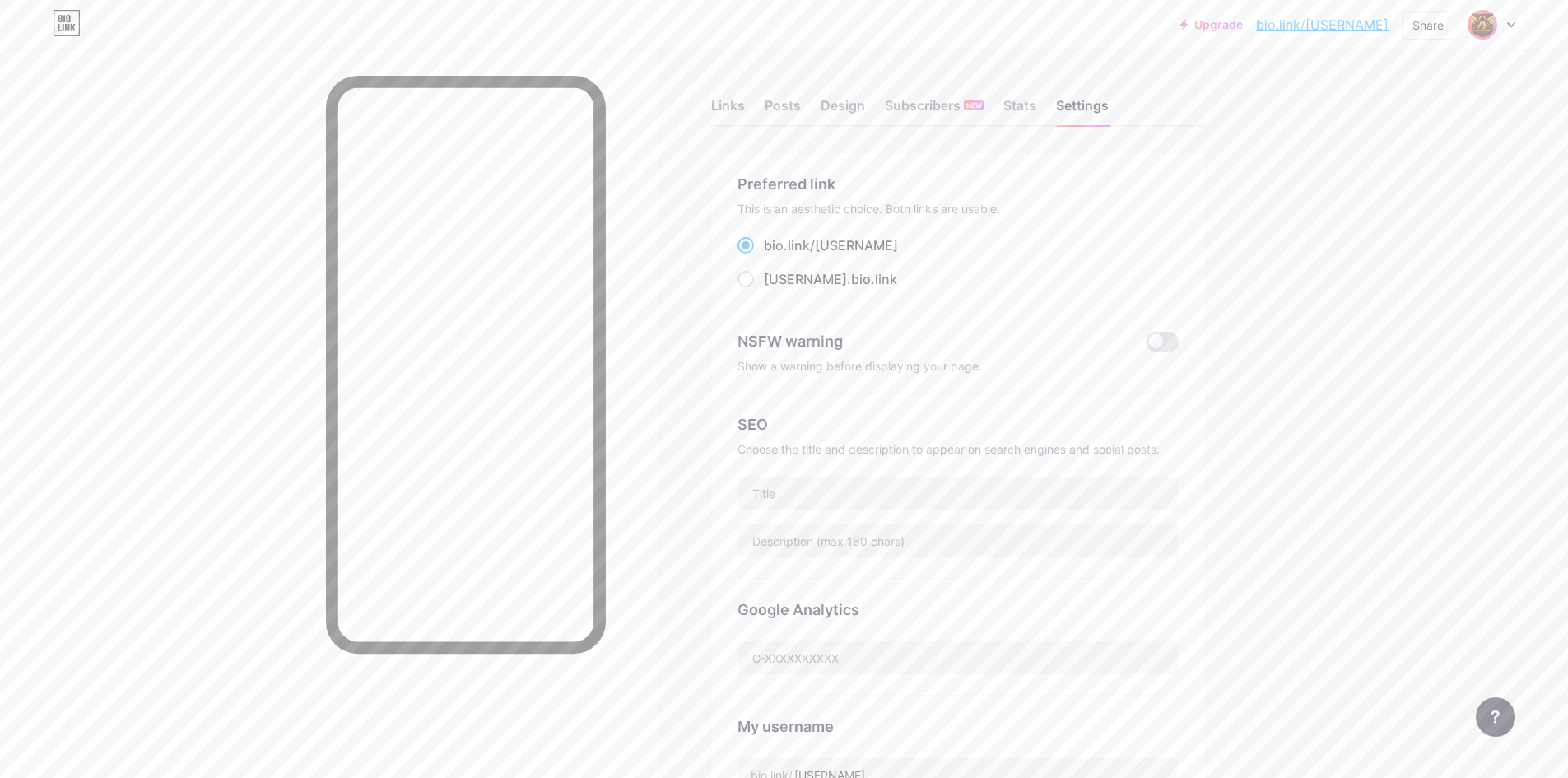 click on "SEO   Choose the title and description to appear on search engines and social posts." at bounding box center (958, 486) 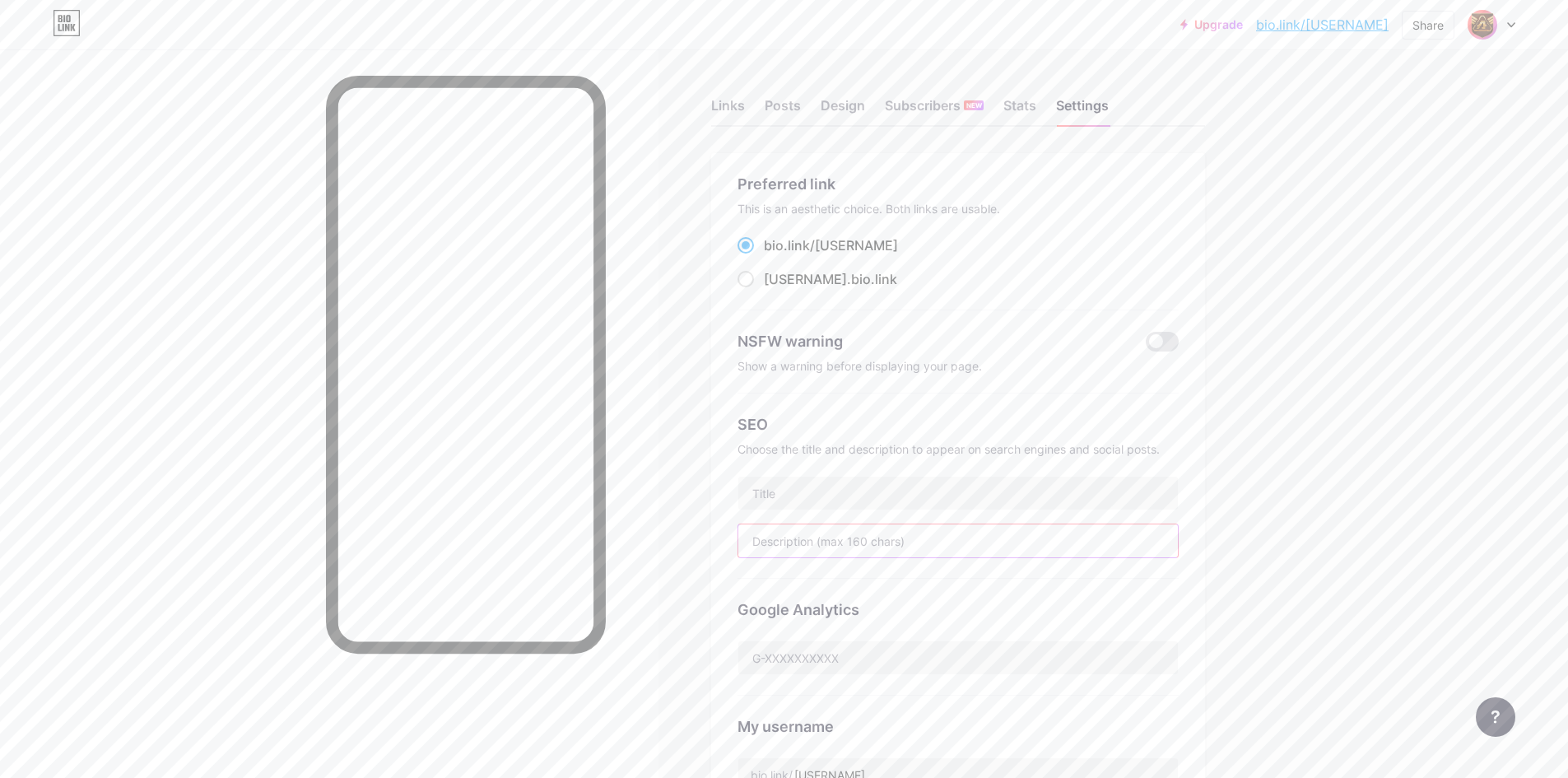 click at bounding box center (958, 541) 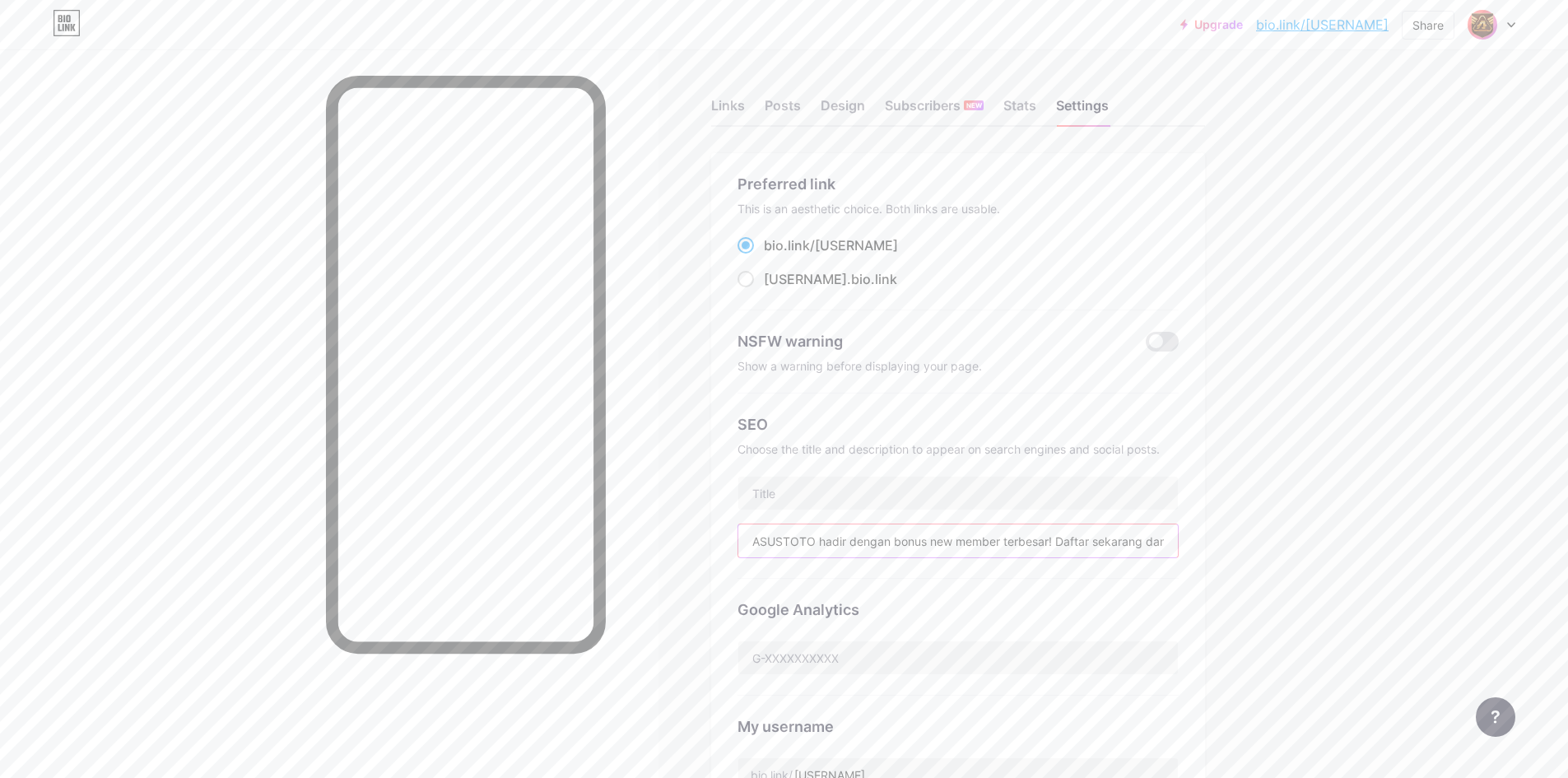 scroll, scrollTop: 0, scrollLeft: 477, axis: horizontal 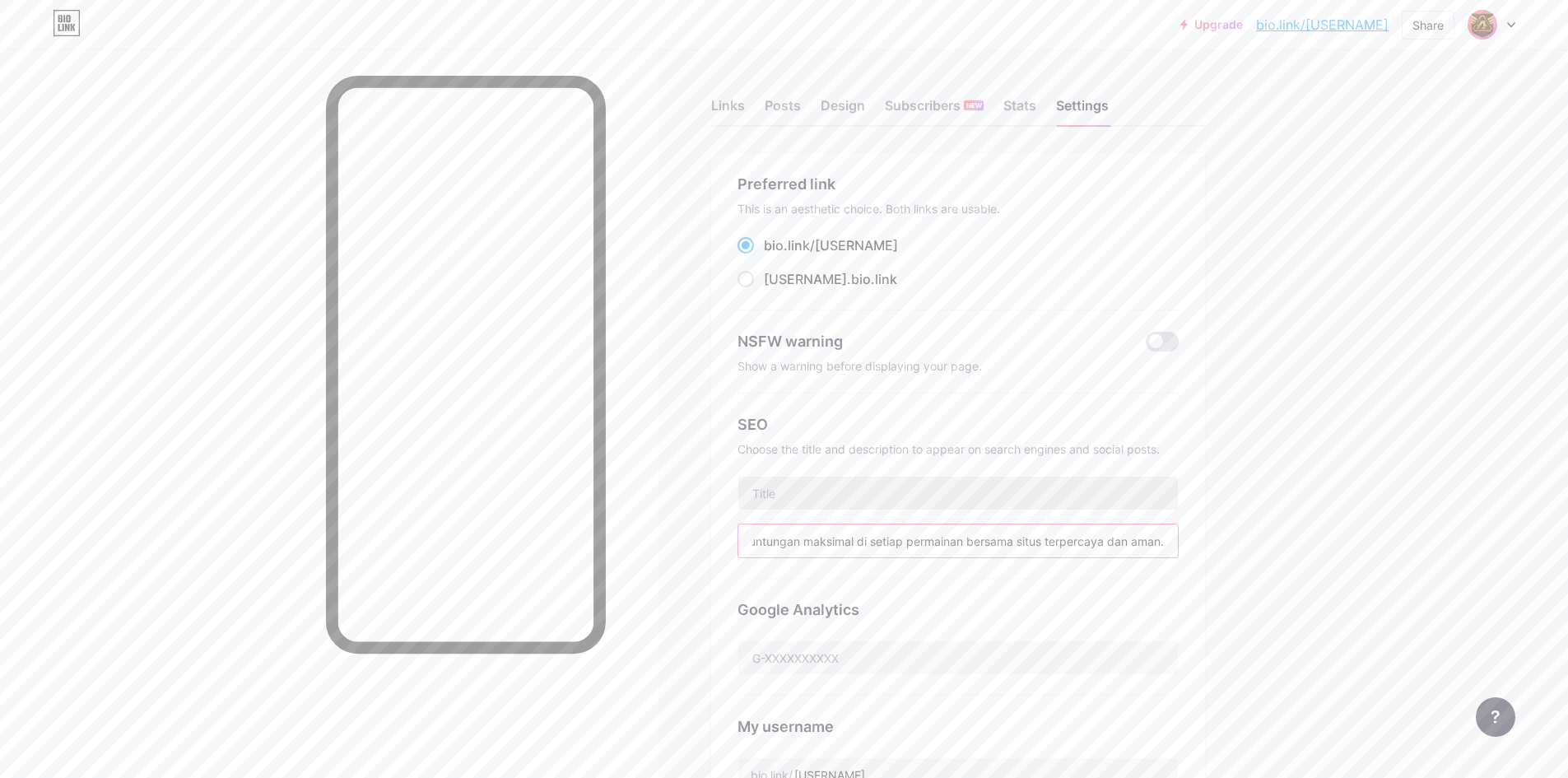 type on "ASUSTOTO hadir dengan bonus new member terbesar! Daftar sekarang dan nikmati keuntungan maksimal di setiap permainan bersama situs terpercaya dan aman." 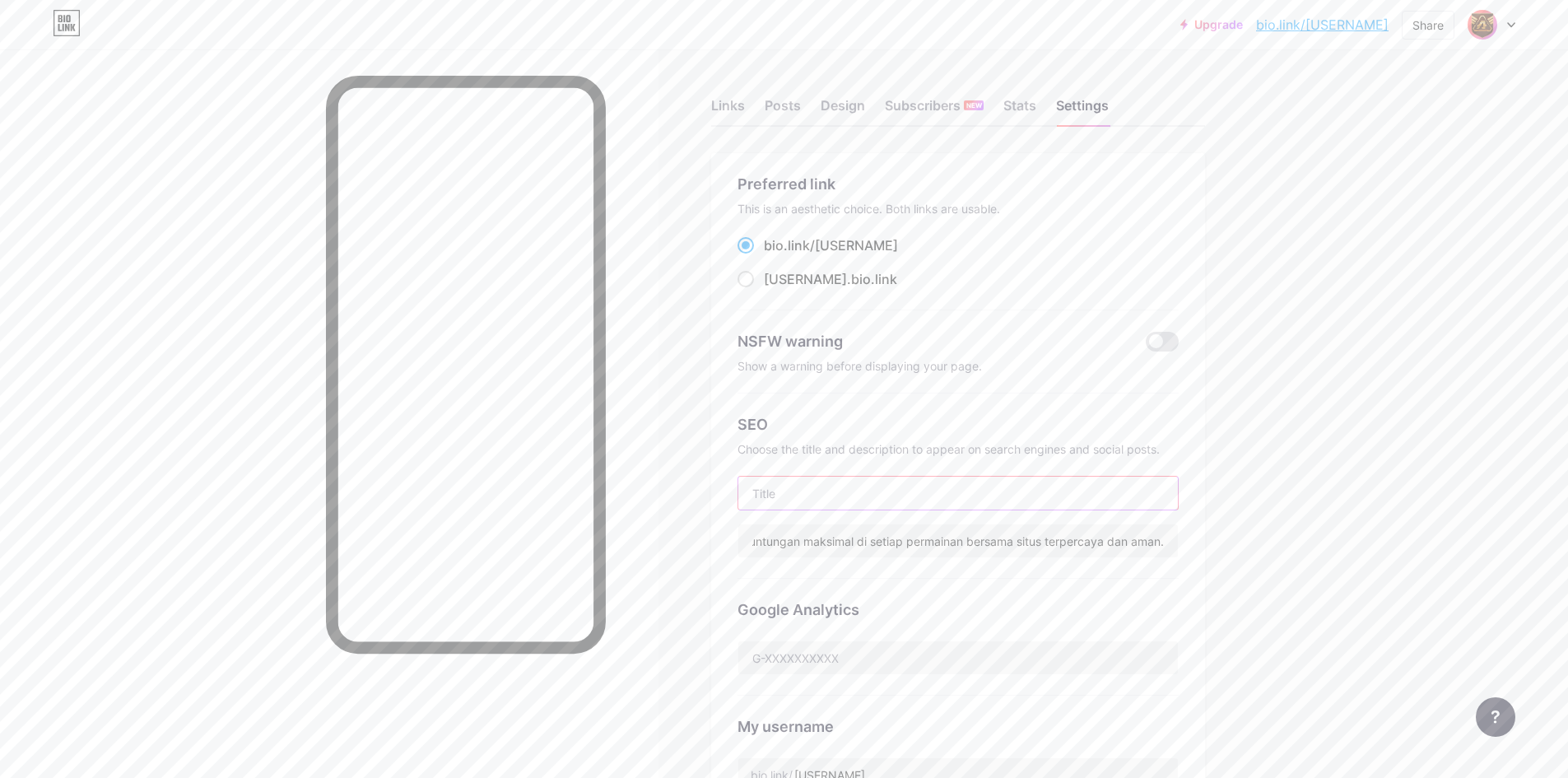 scroll, scrollTop: 0, scrollLeft: 0, axis: both 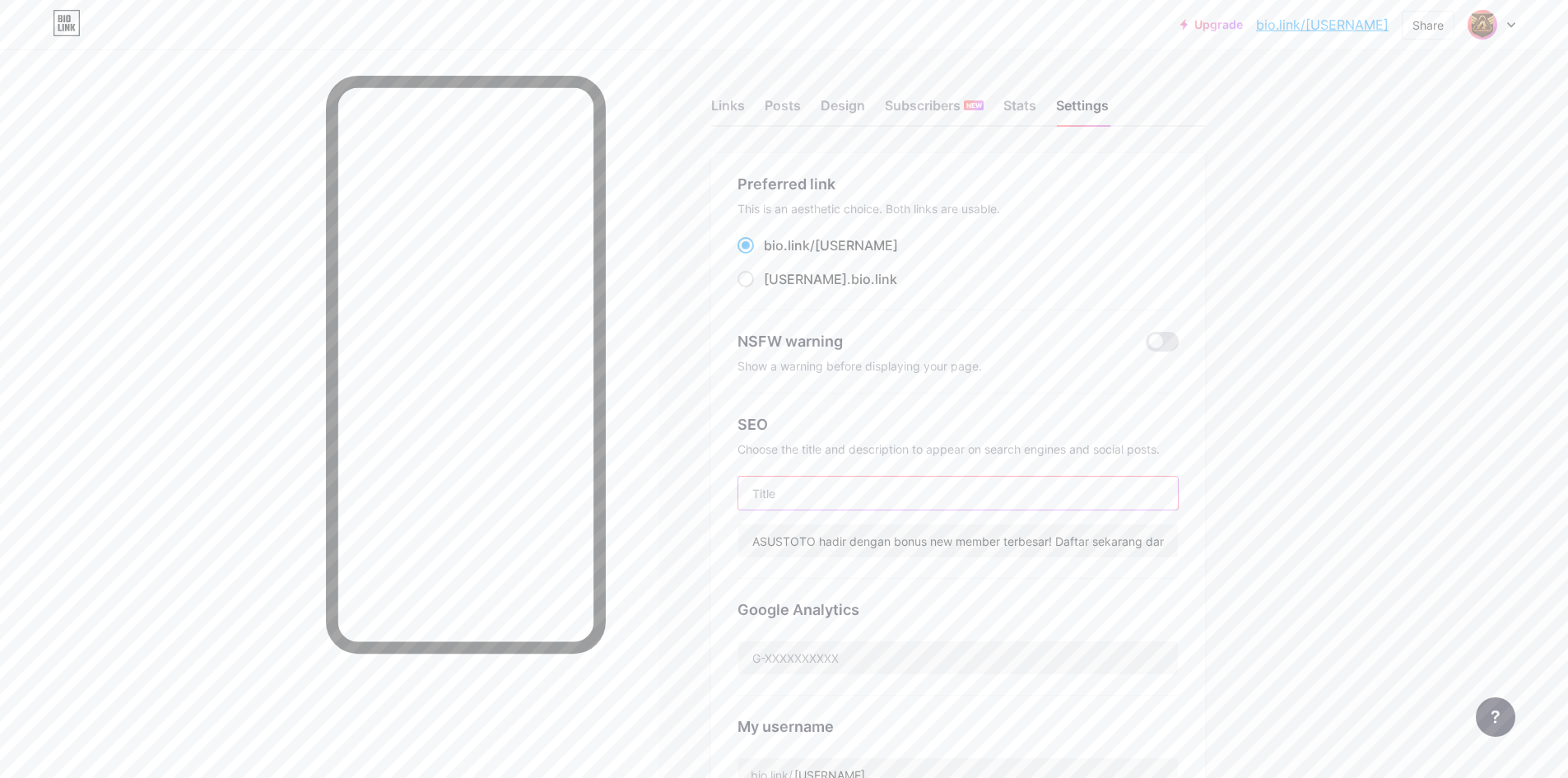 click at bounding box center [958, 493] 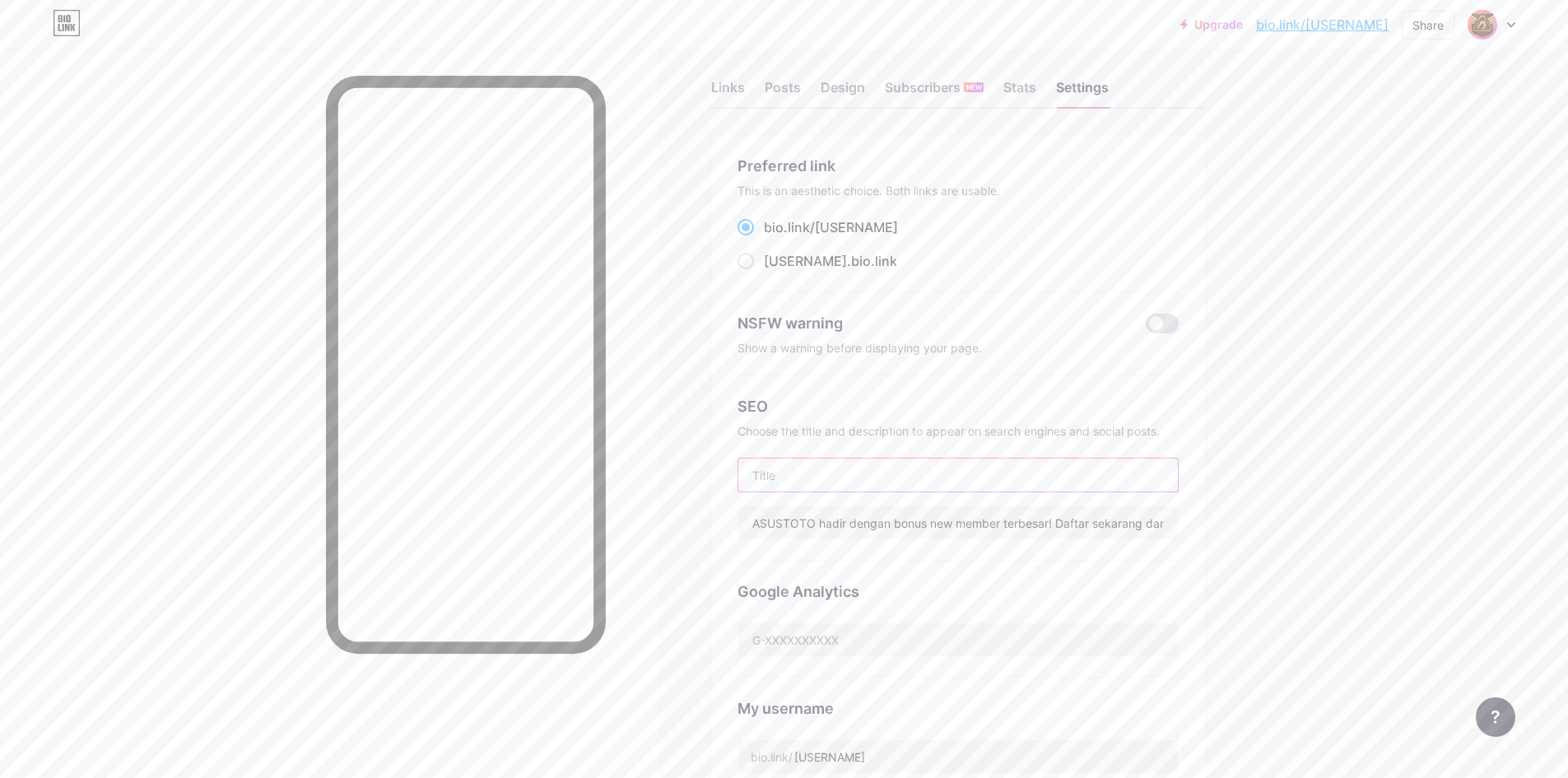 scroll, scrollTop: 28, scrollLeft: 0, axis: vertical 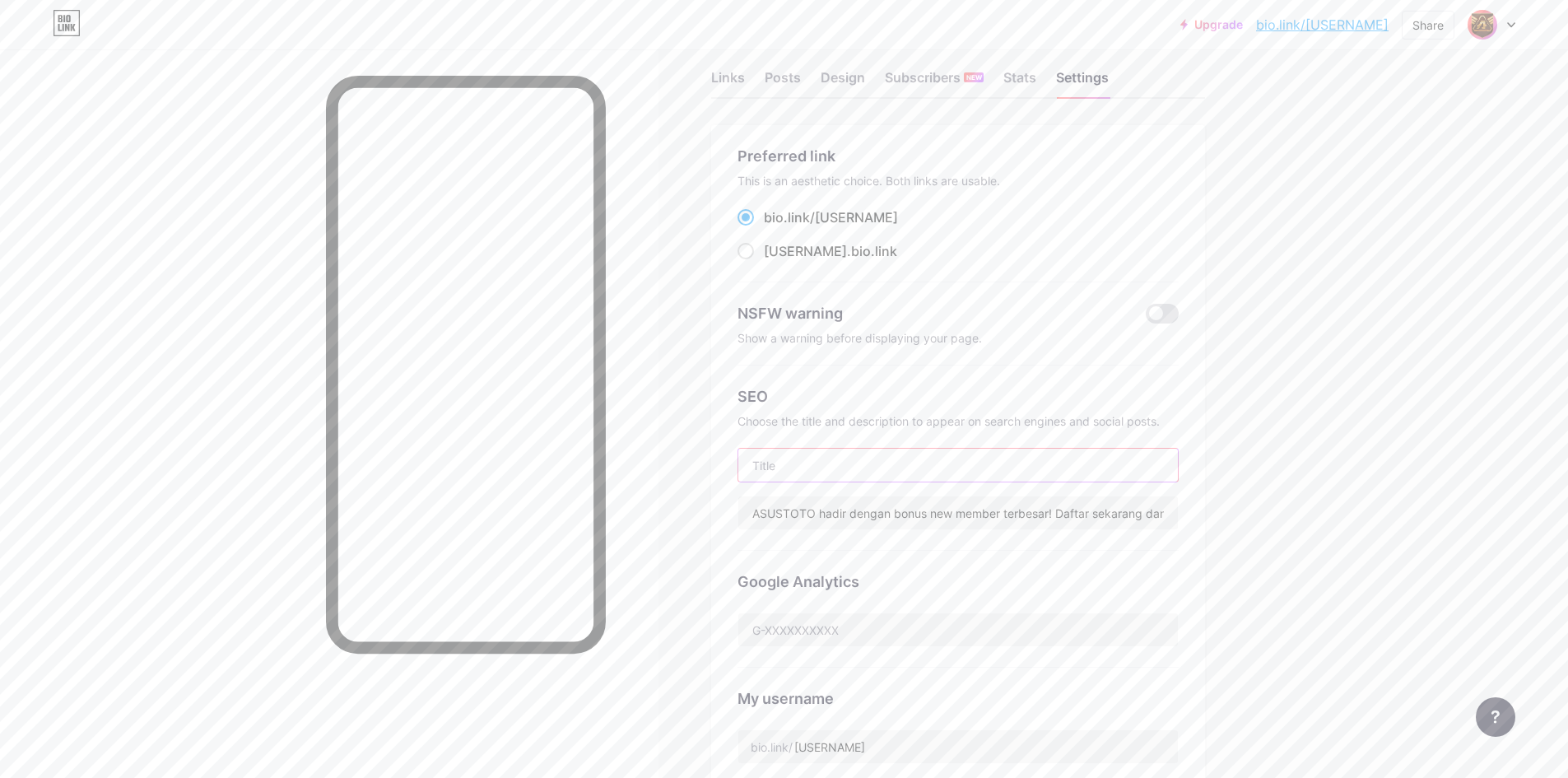 click at bounding box center [958, 465] 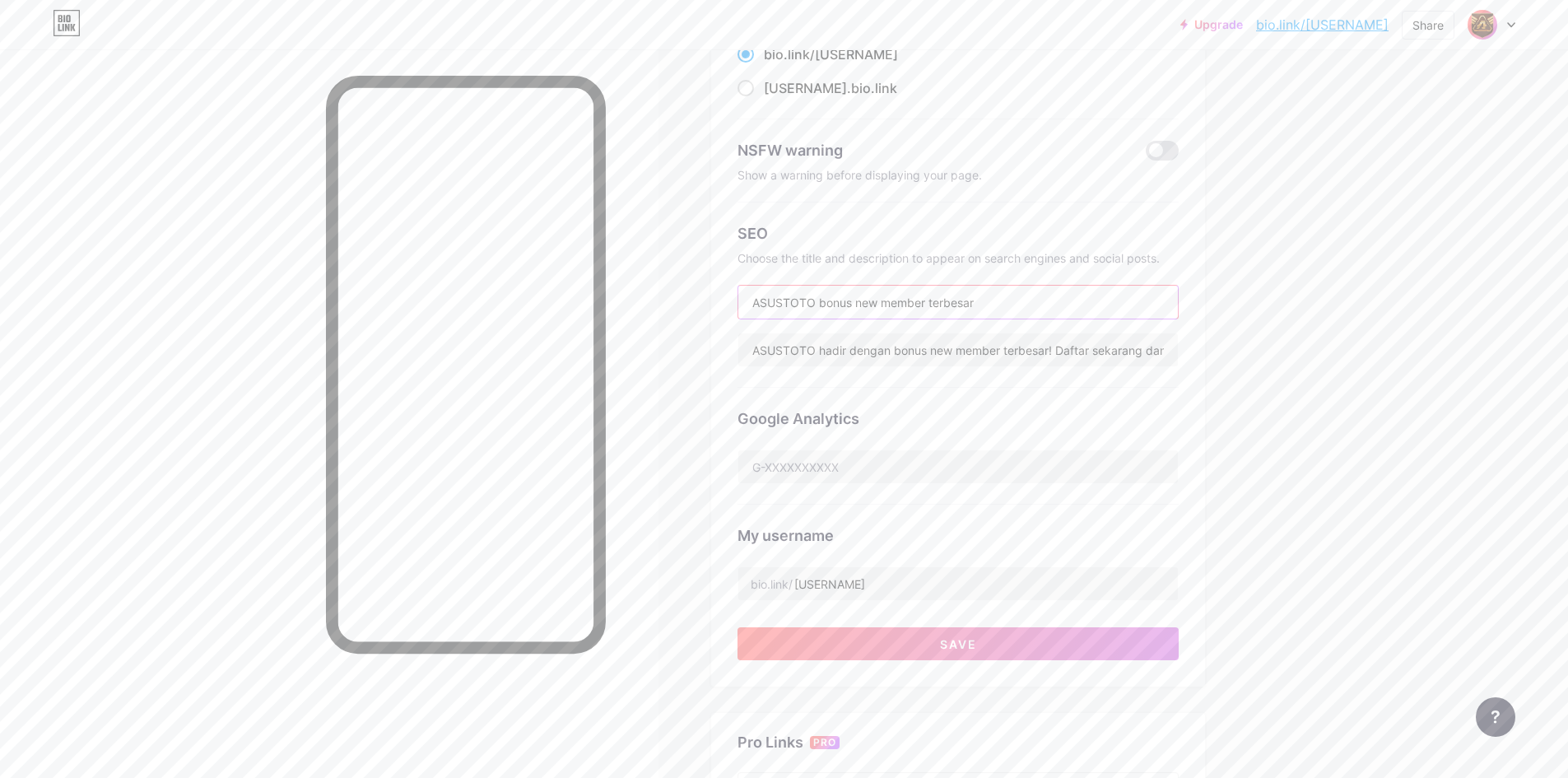 scroll, scrollTop: 193, scrollLeft: 0, axis: vertical 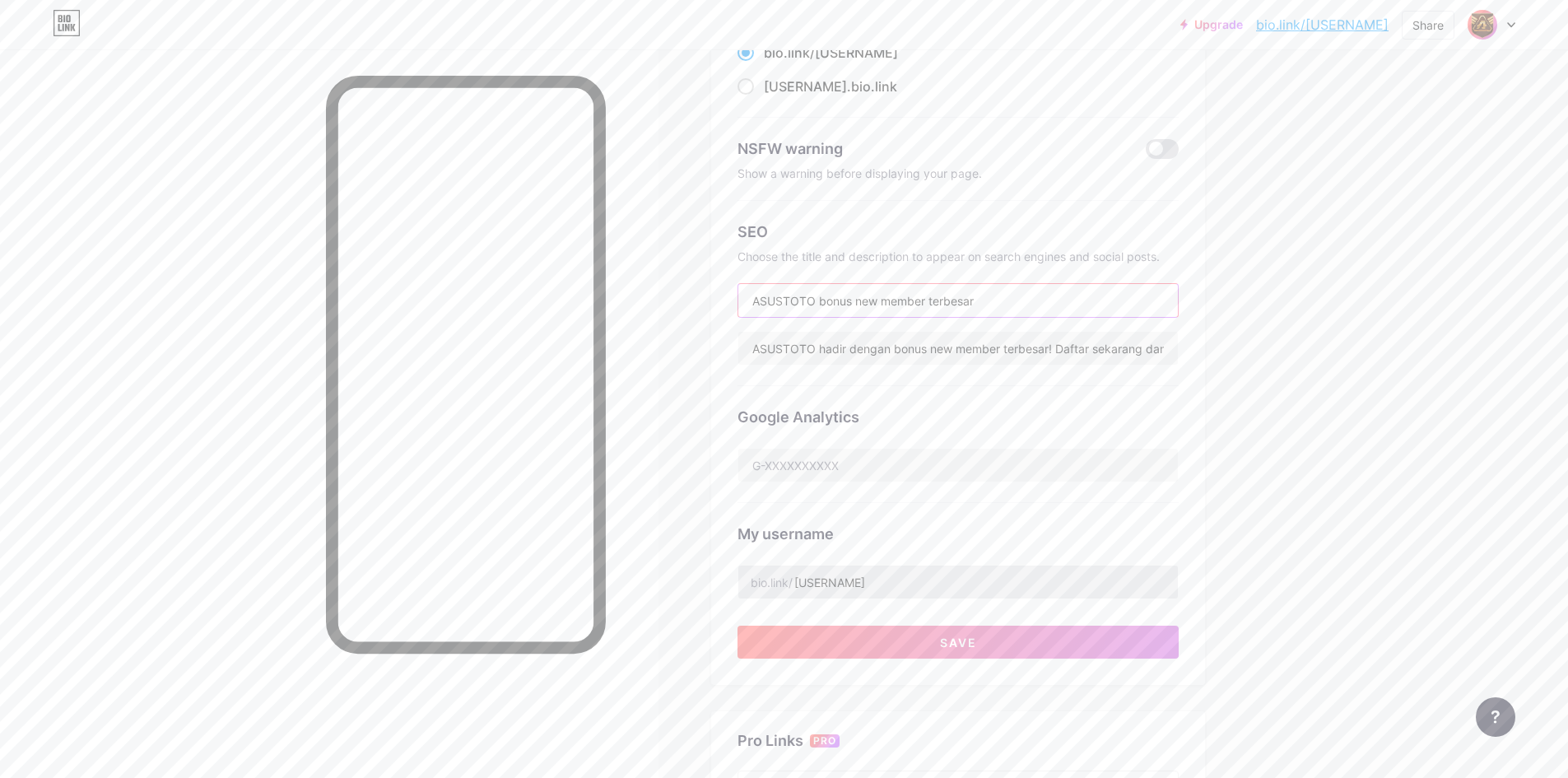 type on "ASUSTOTO bonus new member terbesar" 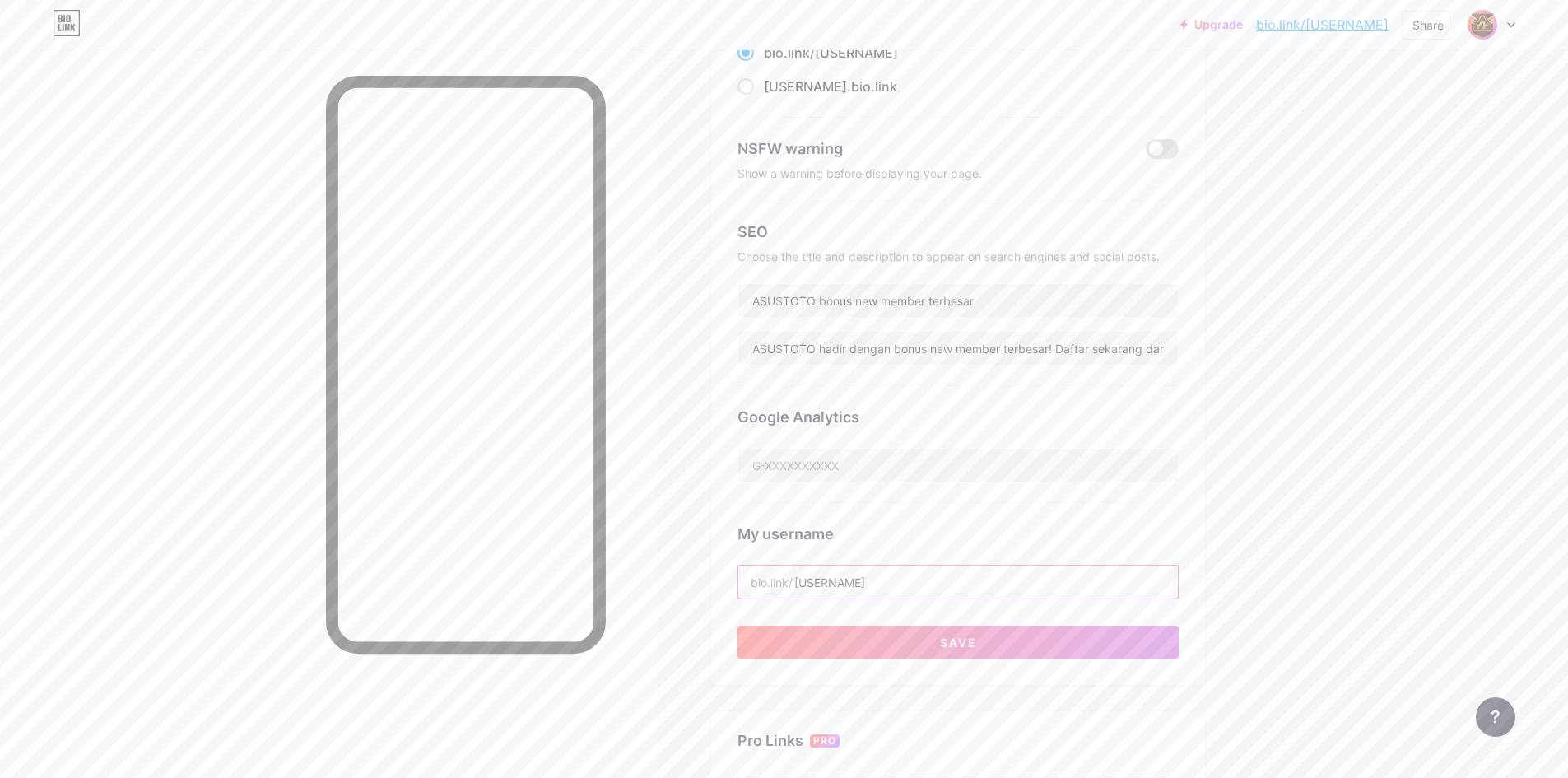click on "rafifard" at bounding box center (958, 582) 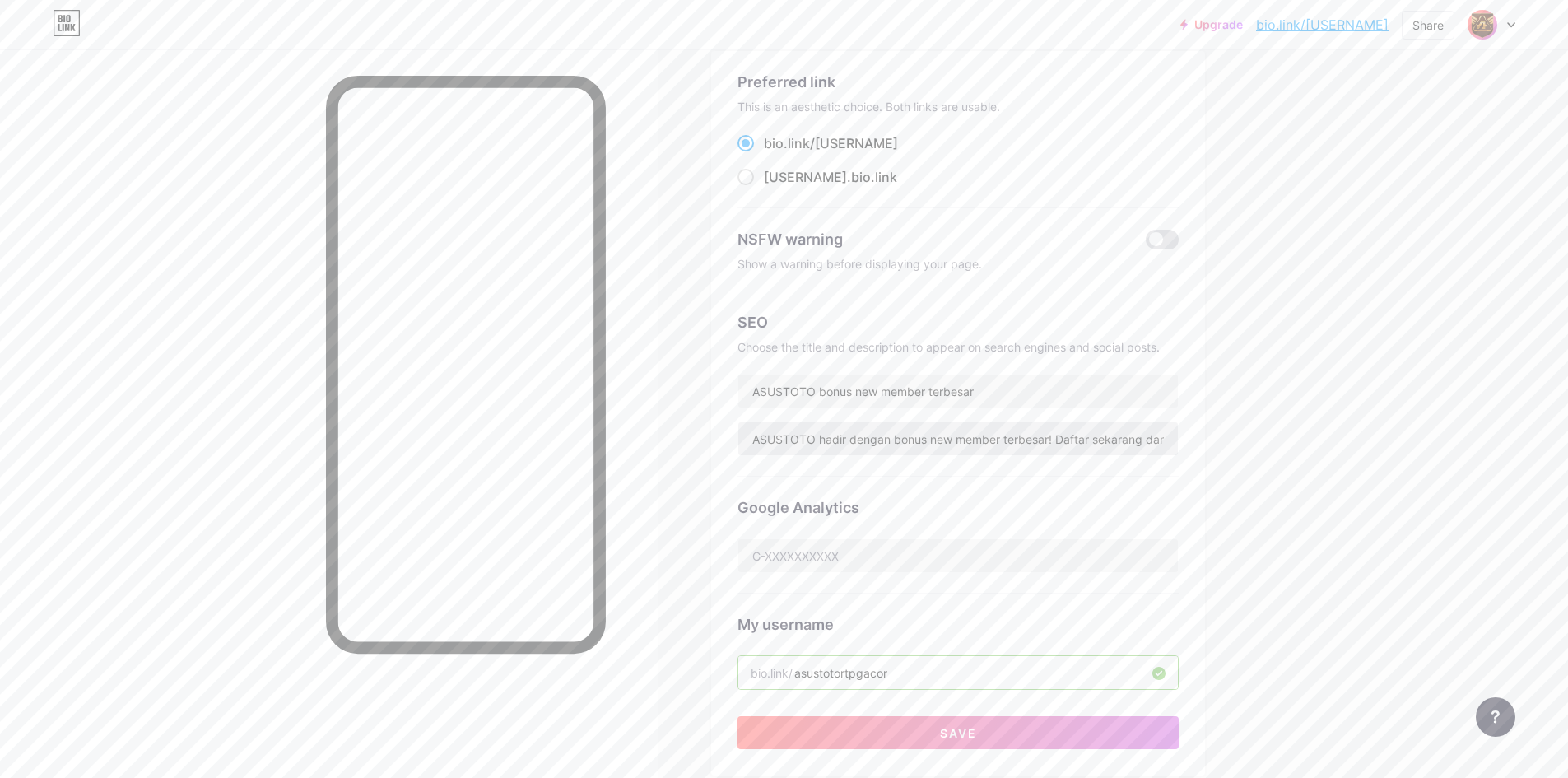 scroll, scrollTop: 137, scrollLeft: 0, axis: vertical 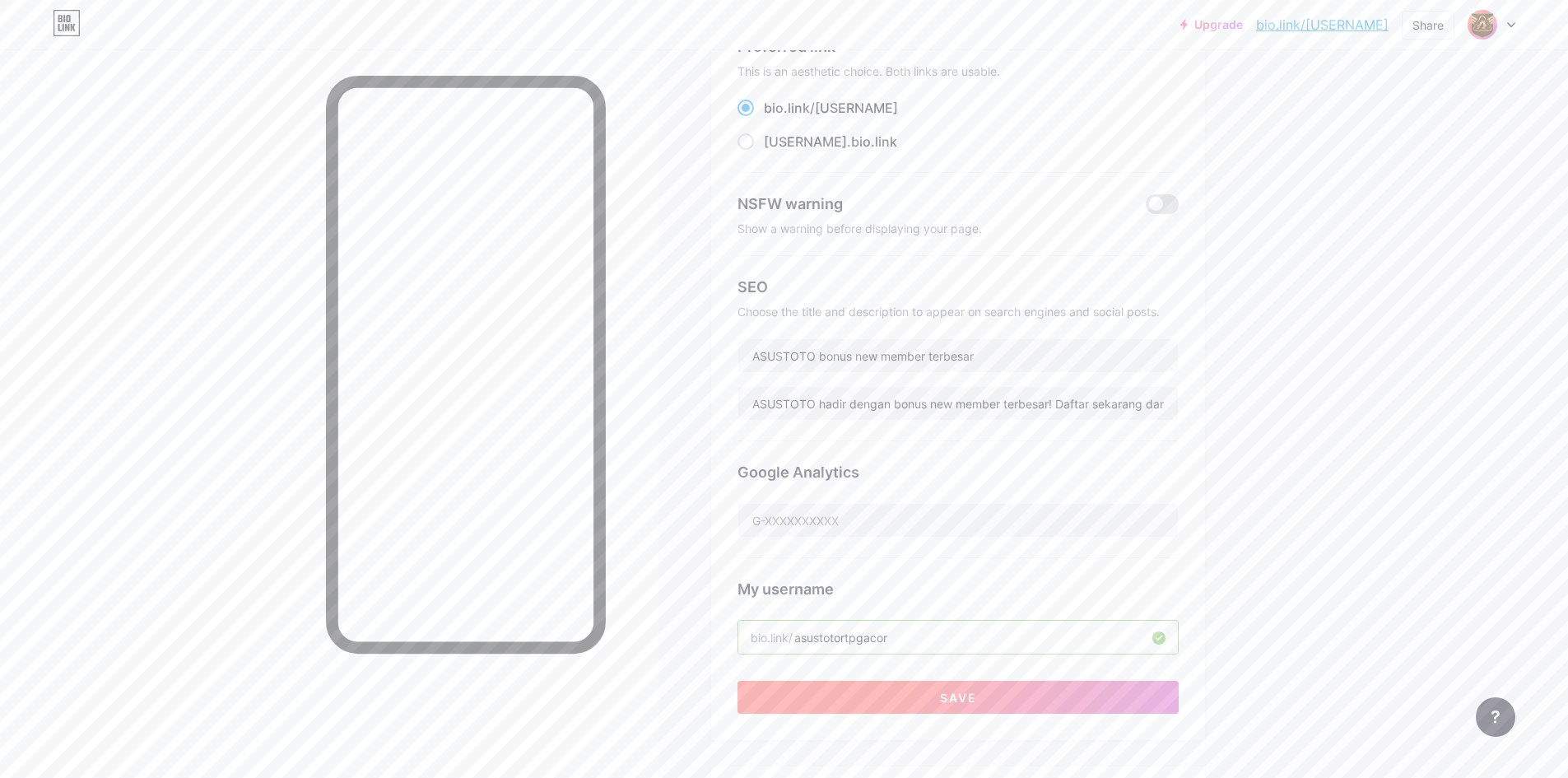 type on "asustotortpgacor" 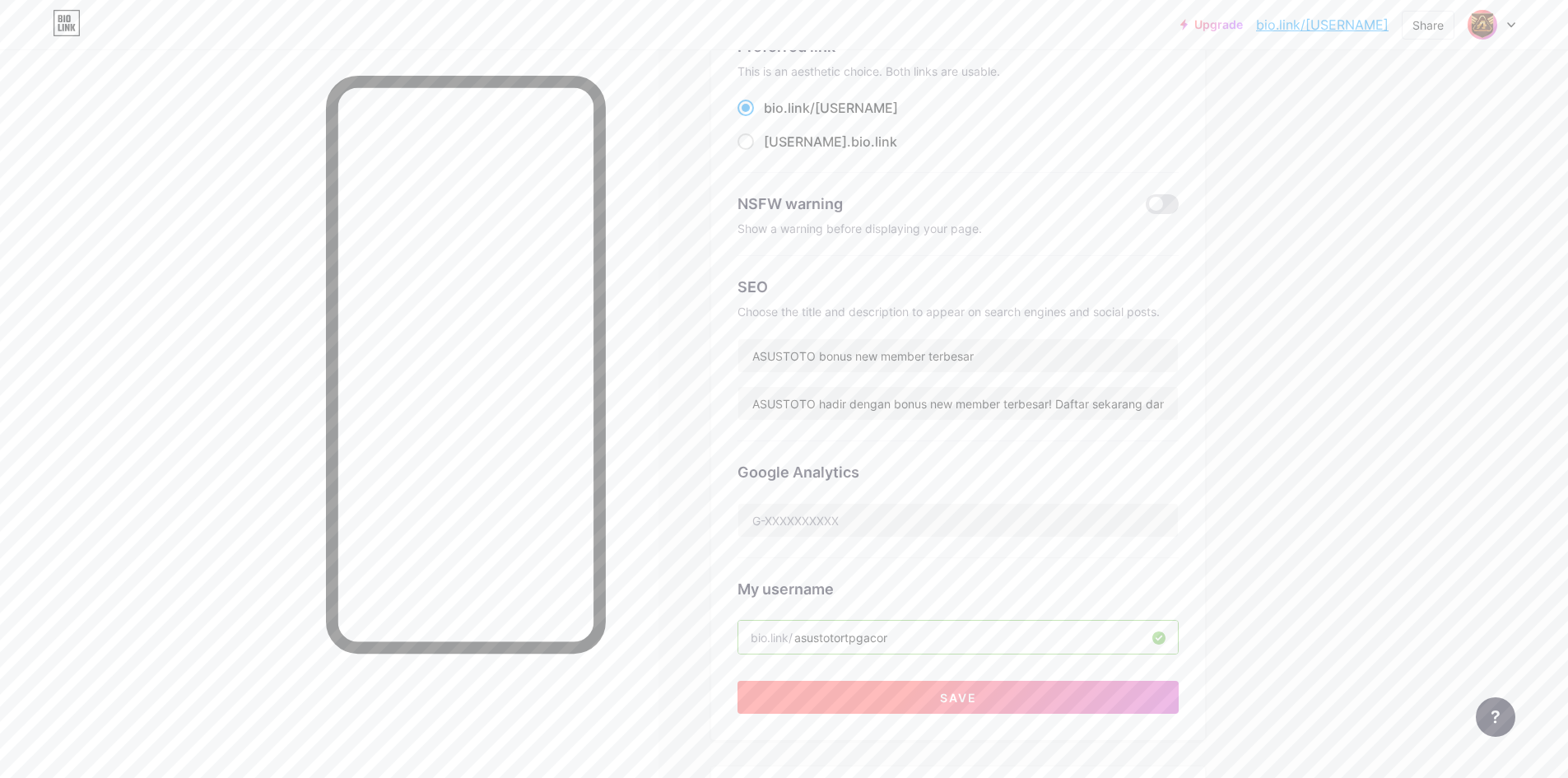 click on "Save" at bounding box center (958, 697) 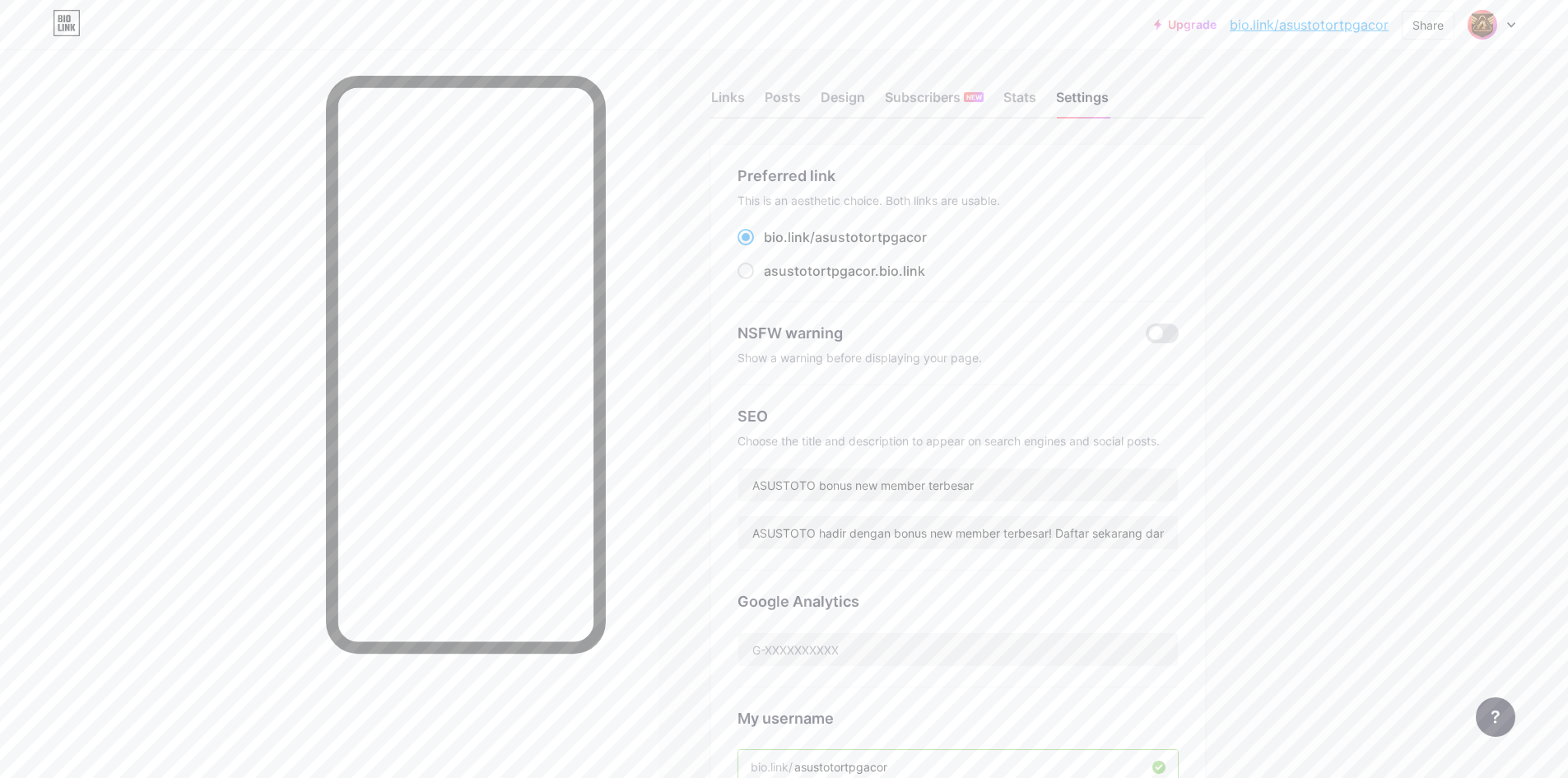 scroll, scrollTop: 0, scrollLeft: 0, axis: both 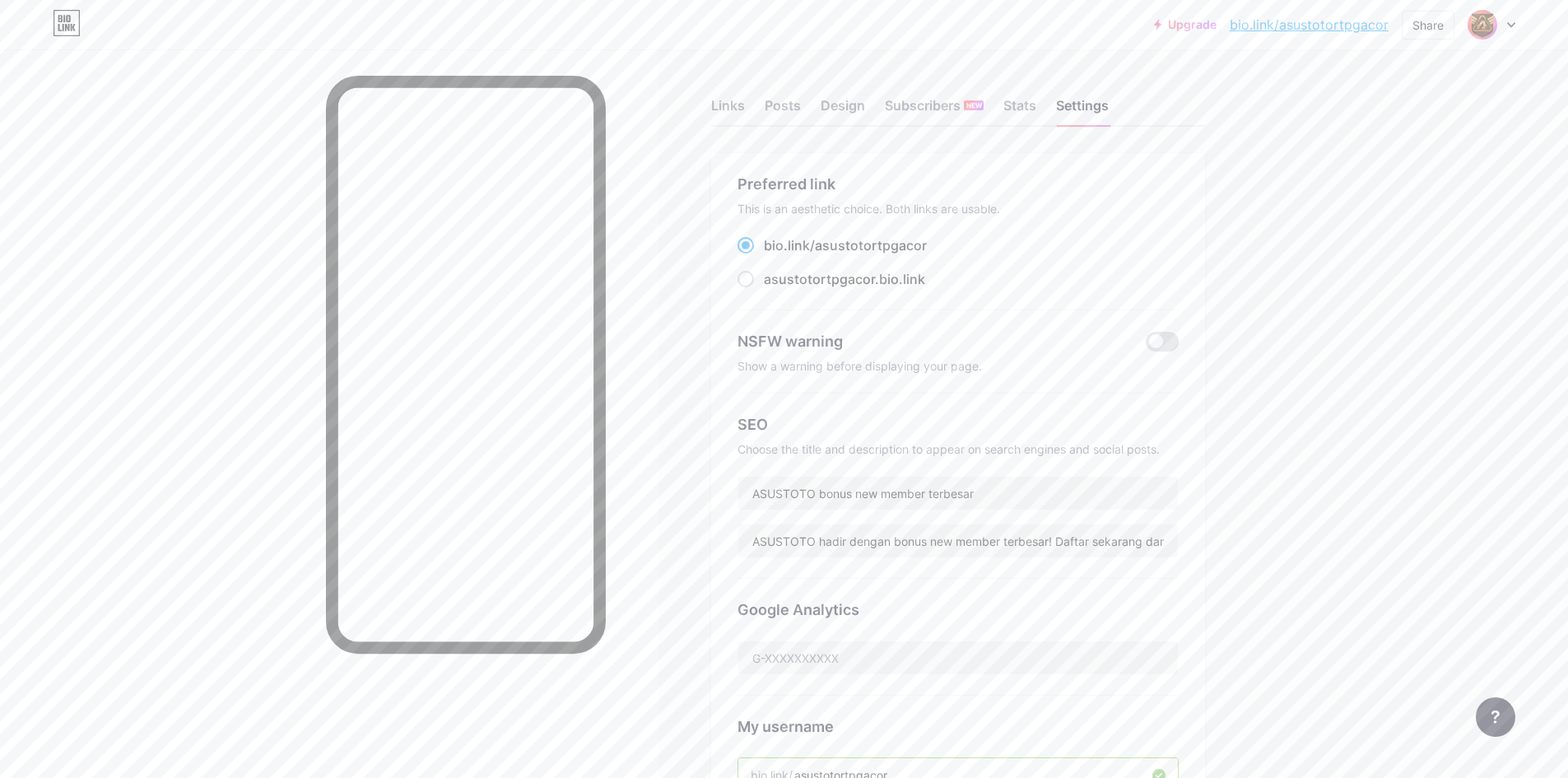 click on "Upgrade   bio.link/asusto...   bio.link/asustotortpgacor   Share               Switch accounts     ASUSTOTO Bonus New Member Terbesar   bio.link/asustotortpgacor       + Add a new page        Account settings   Logout" at bounding box center [1334, 25] 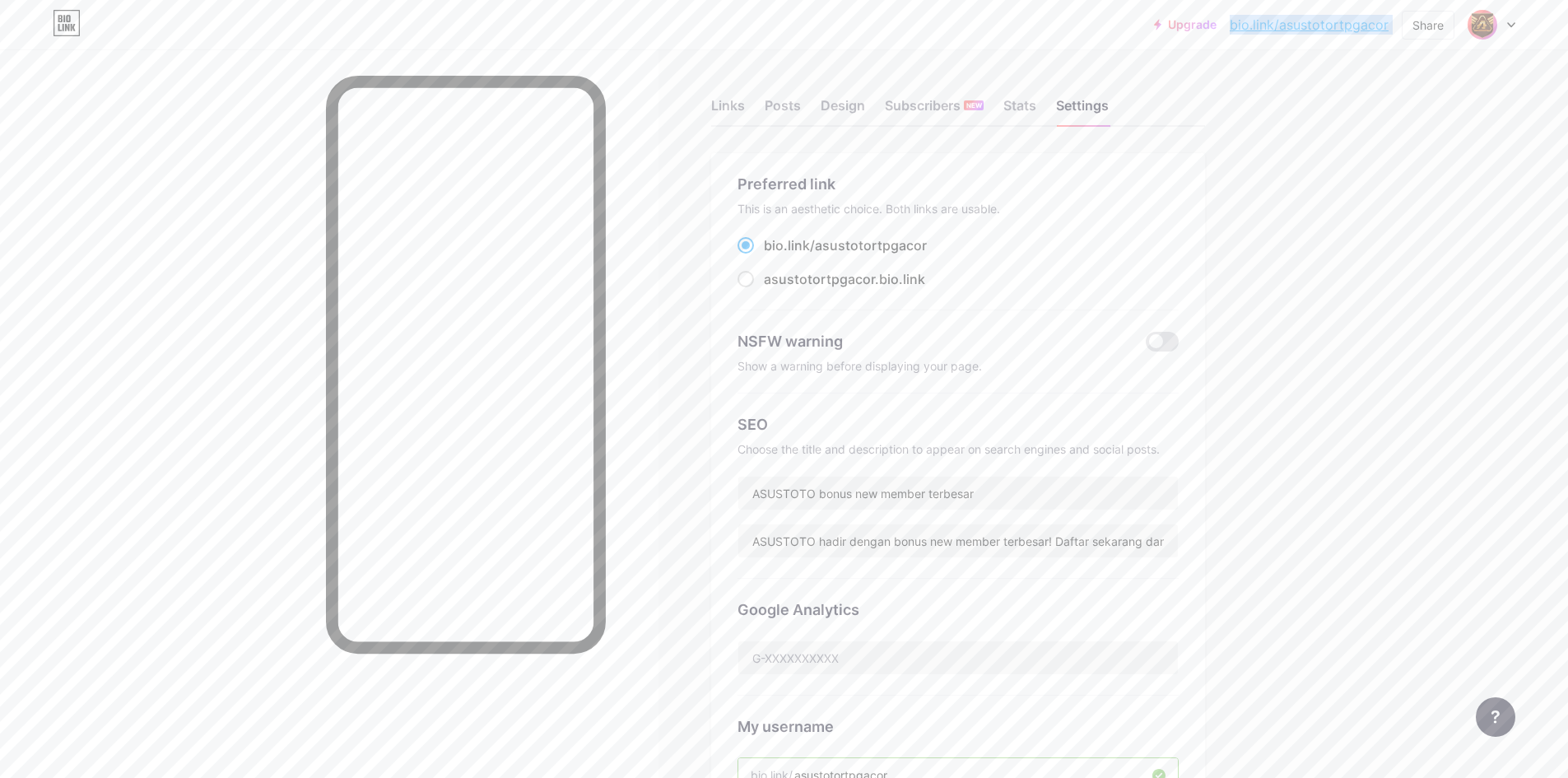 click on "Upgrade   bio.link/asusto...   bio.link/asustotortpgacor   Share               Switch accounts     ASUSTOTO Bonus New Member Terbesar   bio.link/asustotortpgacor       + Add a new page        Account settings   Logout" at bounding box center (1334, 25) 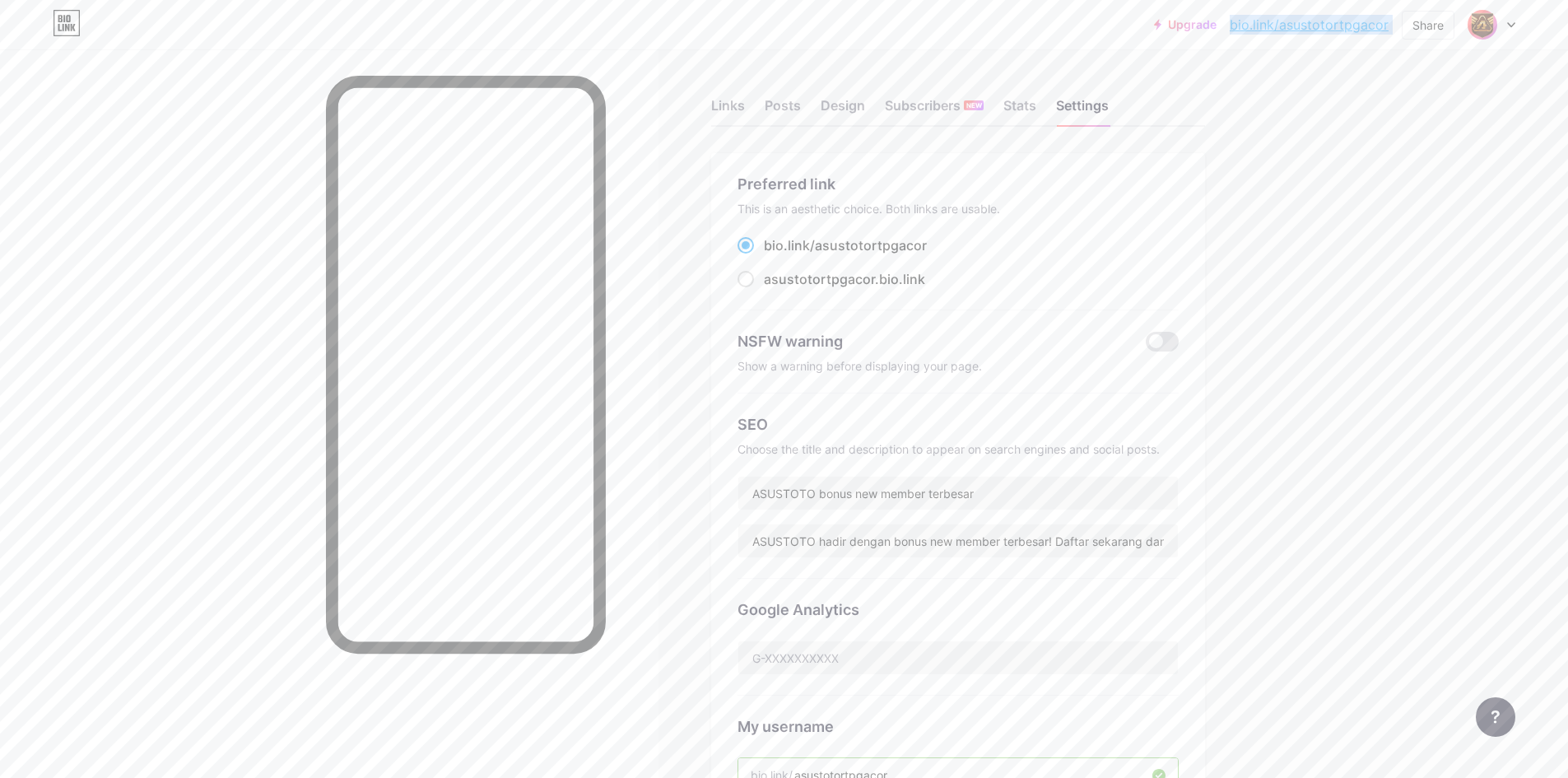 copy on "bio.link/asustotortpgacor   Share               Switch accounts     ASUSTOTO Bonus New Member Terbesar   bio.link/asustotortpgacor       + Add a new page        Account settings   Logout" 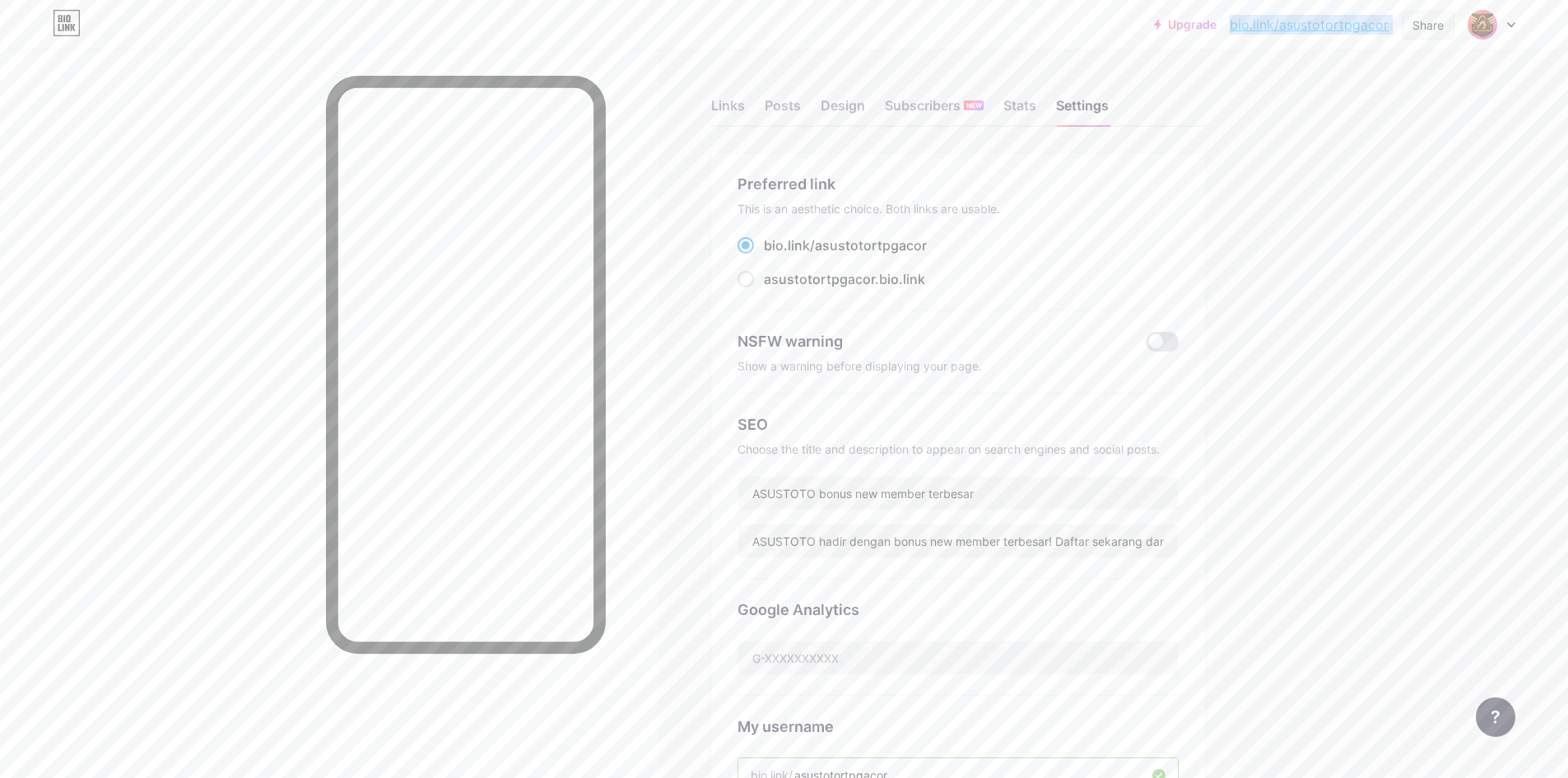 click on "Share" at bounding box center [1428, 25] 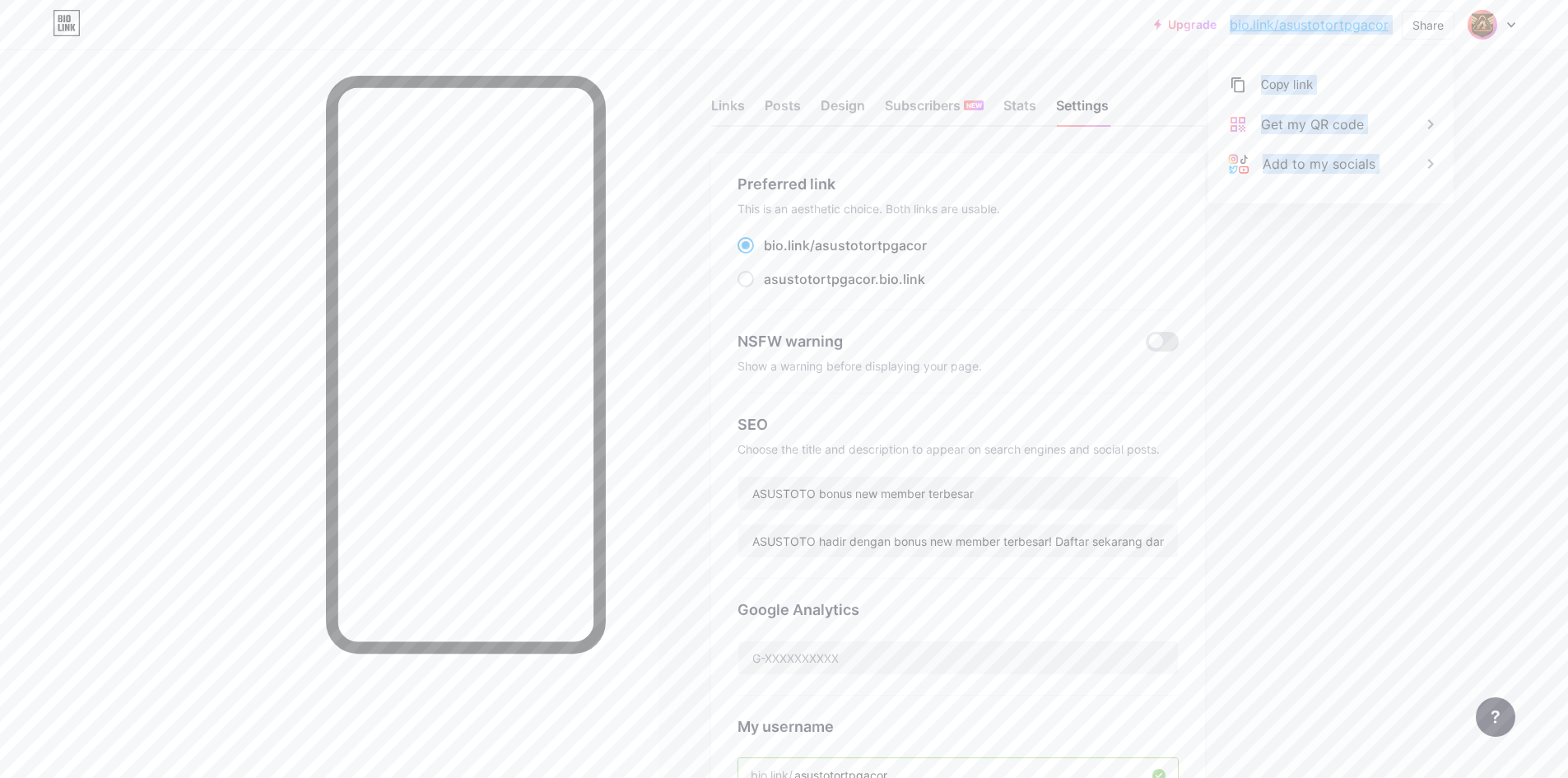 click on "Upgrade   bio.link/asusto...   bio.link/asustotortpgacor   Share
Copy link   https://bio.link/asustotortpgacor
Get my QR code
Add to my socials                   Switch accounts     ASUSTOTO Bonus New Member Terbesar   bio.link/asustotortpgacor       + Add a new page        Account settings   Logout" at bounding box center [1334, 25] 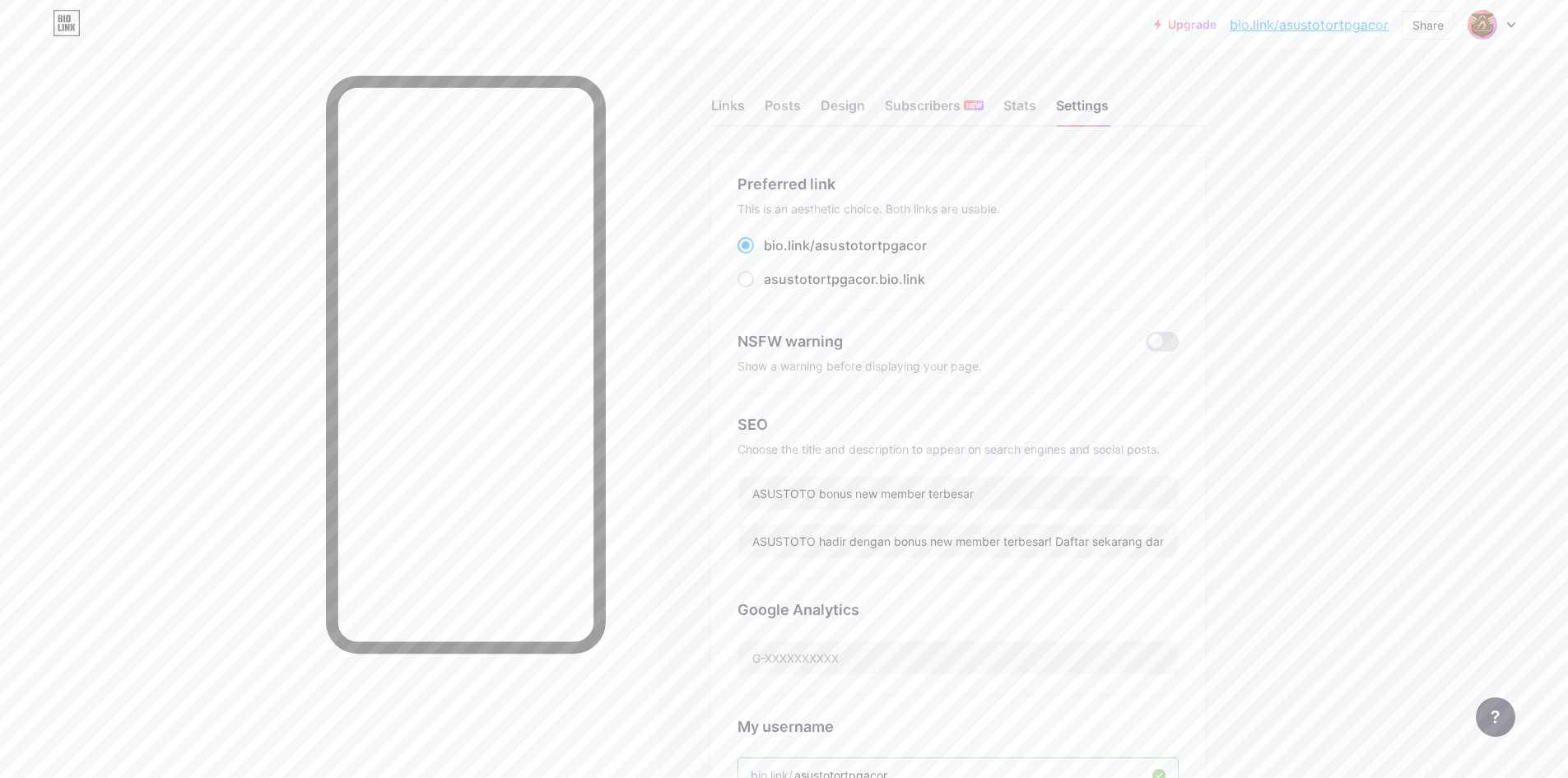 click on "Upgrade   bio.link/asusto...   bio.link/asustotortpgacor   Share               Switch accounts     ASUSTOTO Bonus New Member Terbesar   bio.link/asustotortpgacor       + Add a new page        Account settings   Logout" at bounding box center [1334, 25] 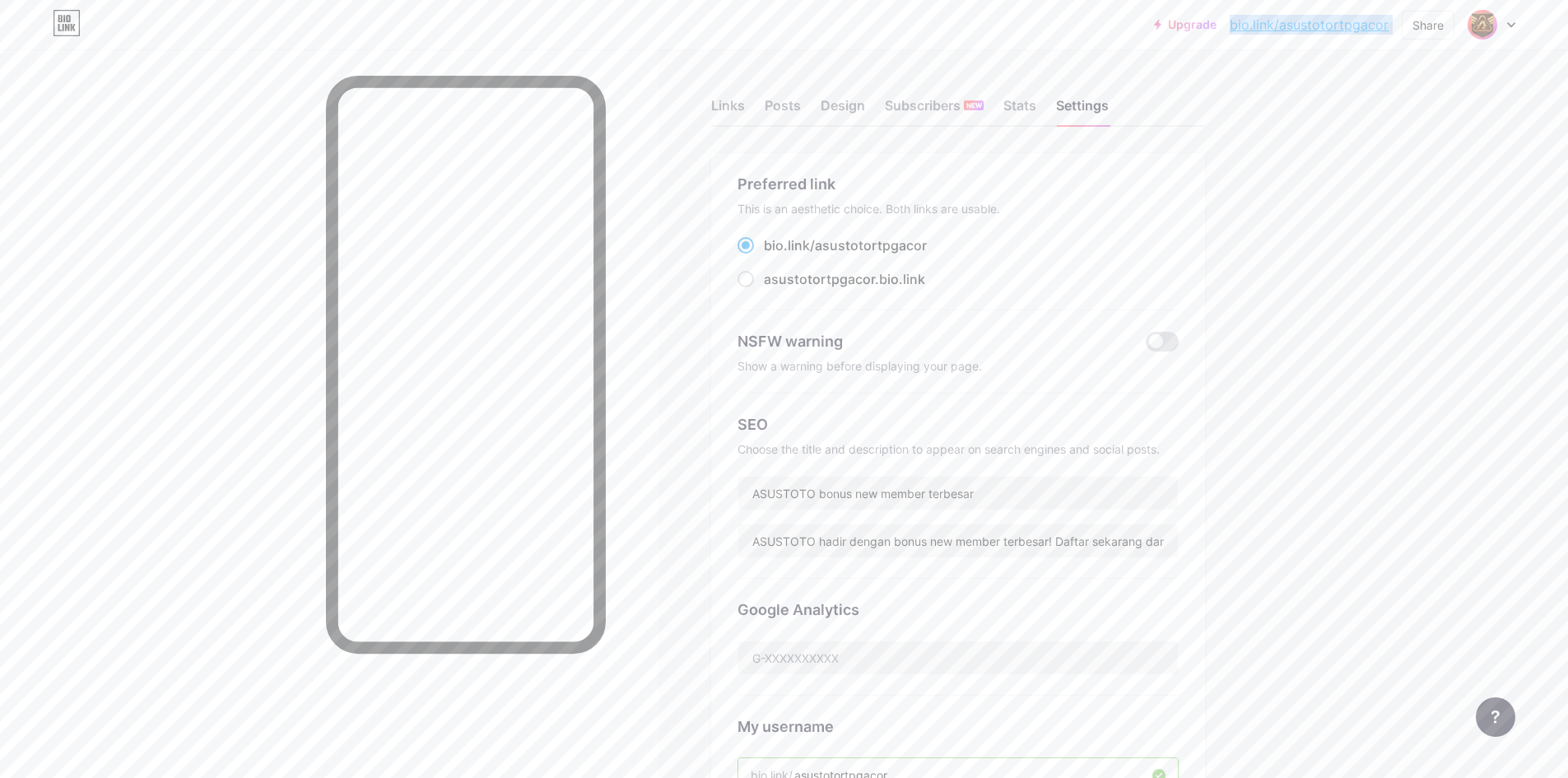 click on "Upgrade   bio.link/asusto...   bio.link/asustotortpgacor   Share               Switch accounts     ASUSTOTO Bonus New Member Terbesar   bio.link/asustotortpgacor       + Add a new page        Account settings   Logout" at bounding box center [1334, 25] 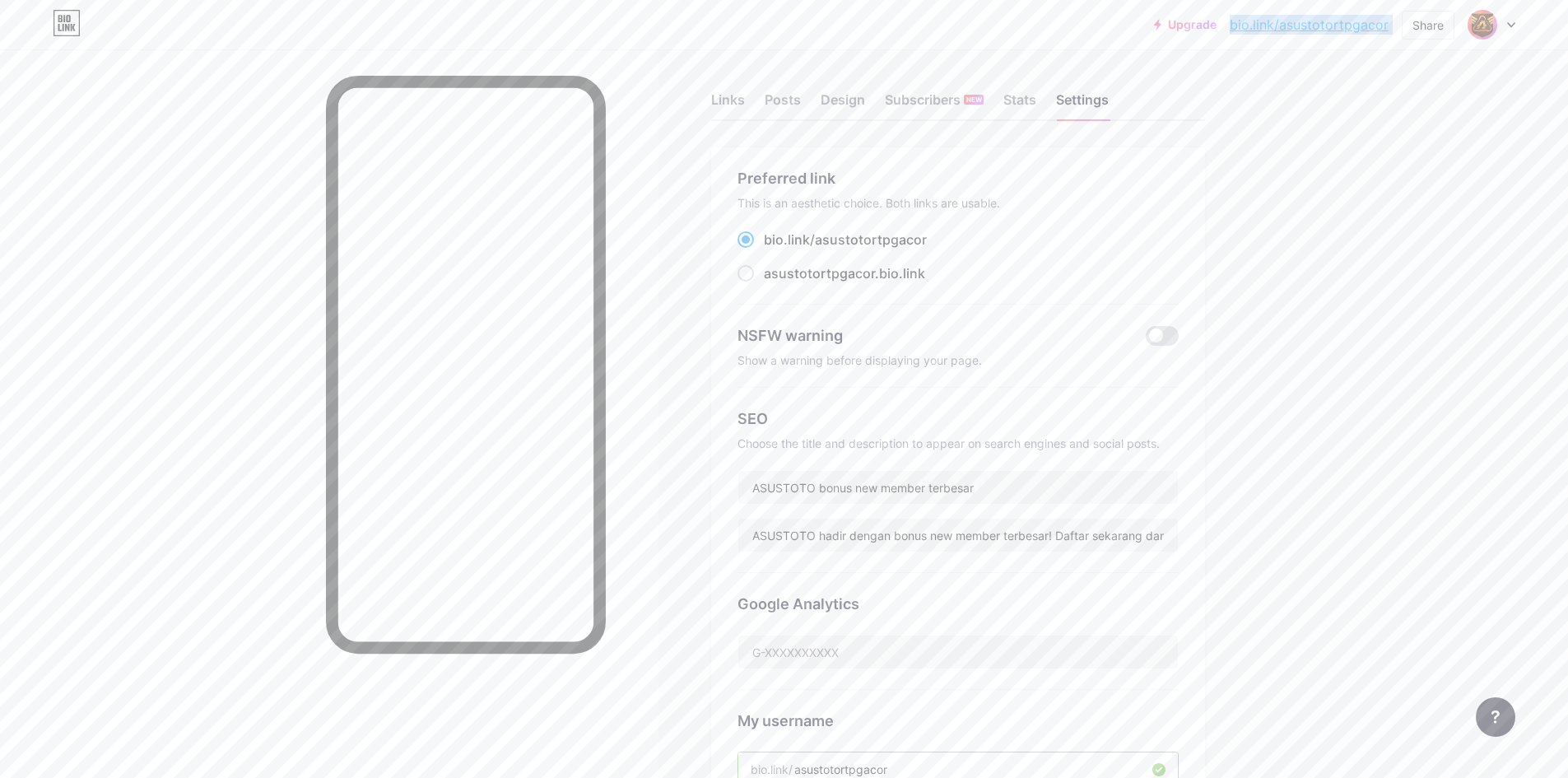 scroll, scrollTop: 0, scrollLeft: 0, axis: both 